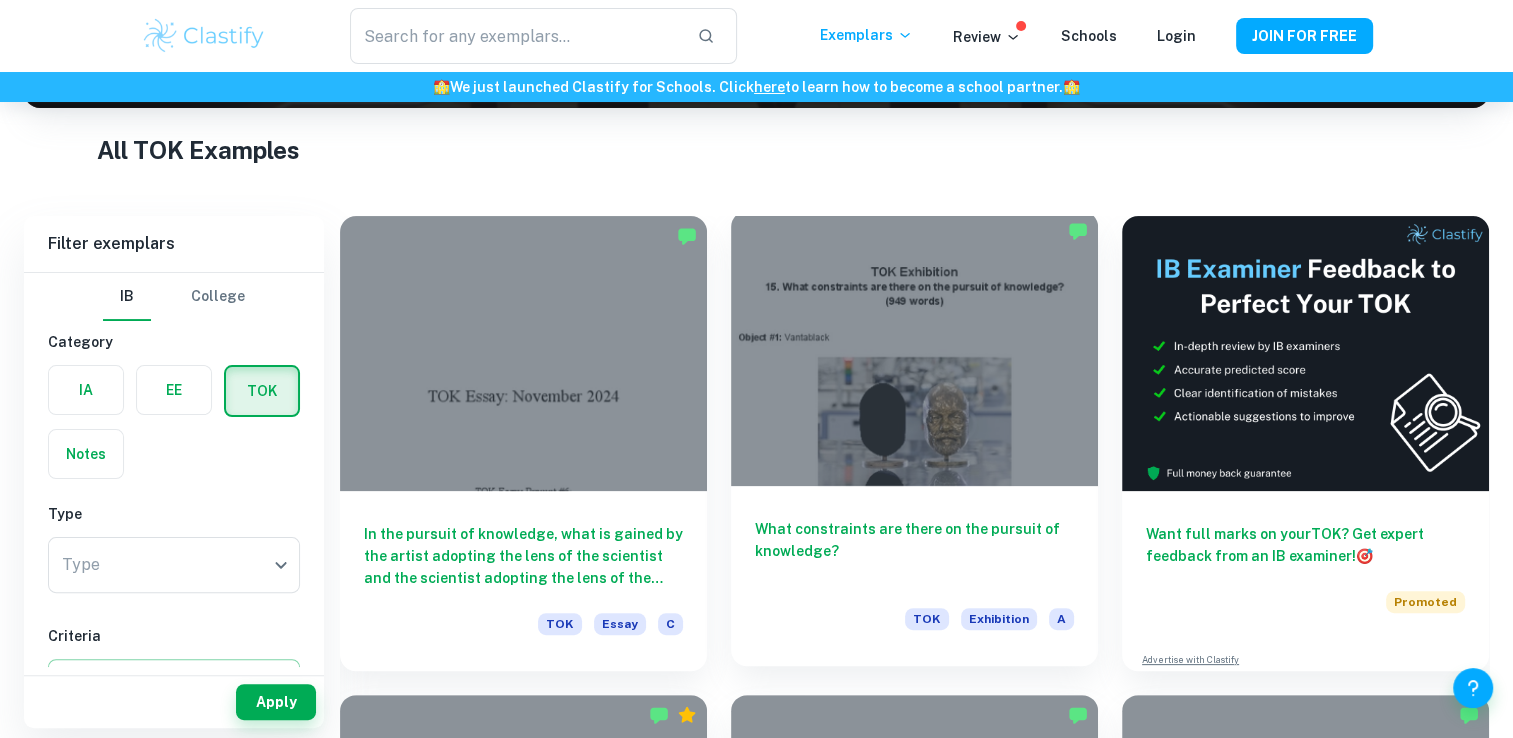 scroll, scrollTop: 360, scrollLeft: 0, axis: vertical 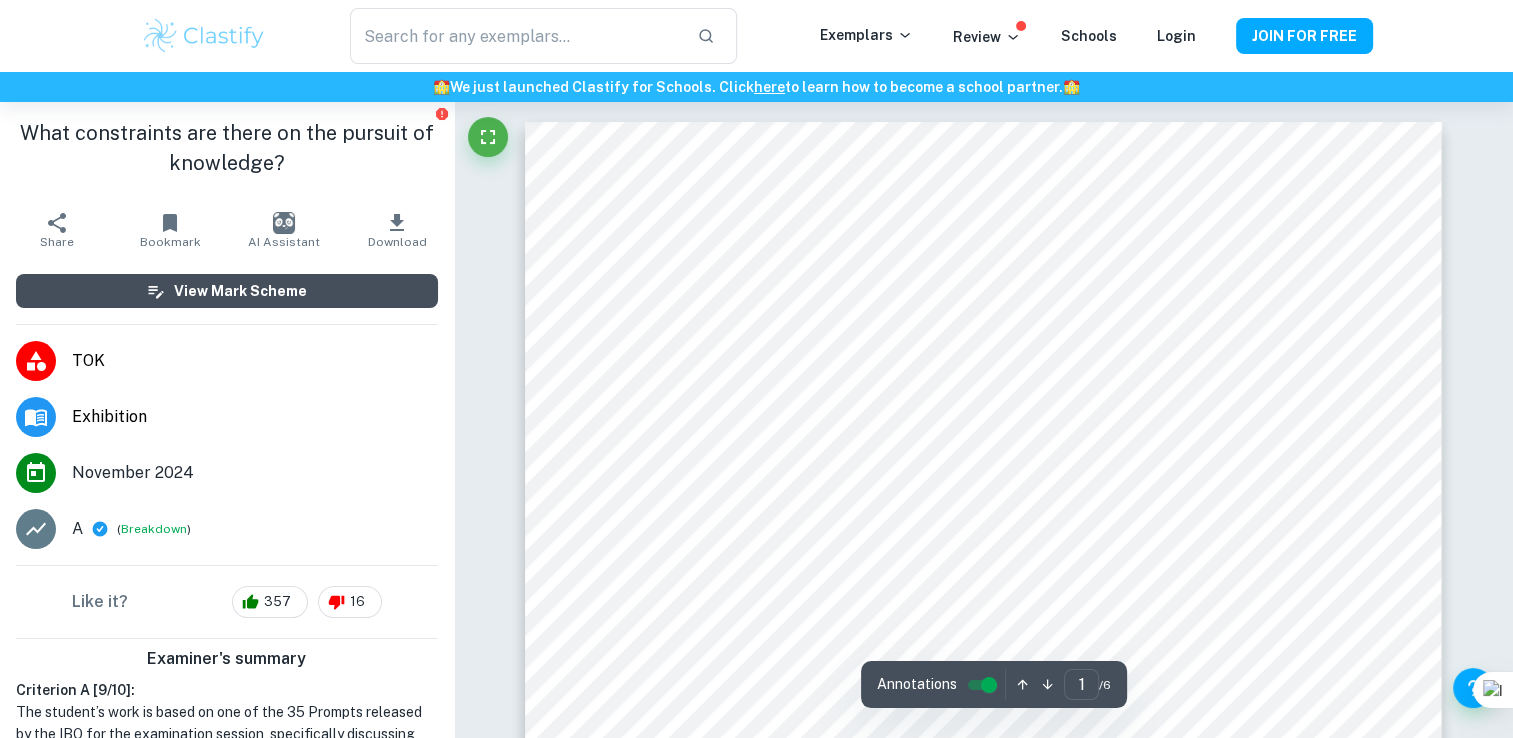 click on "View Mark Scheme" at bounding box center [240, 291] 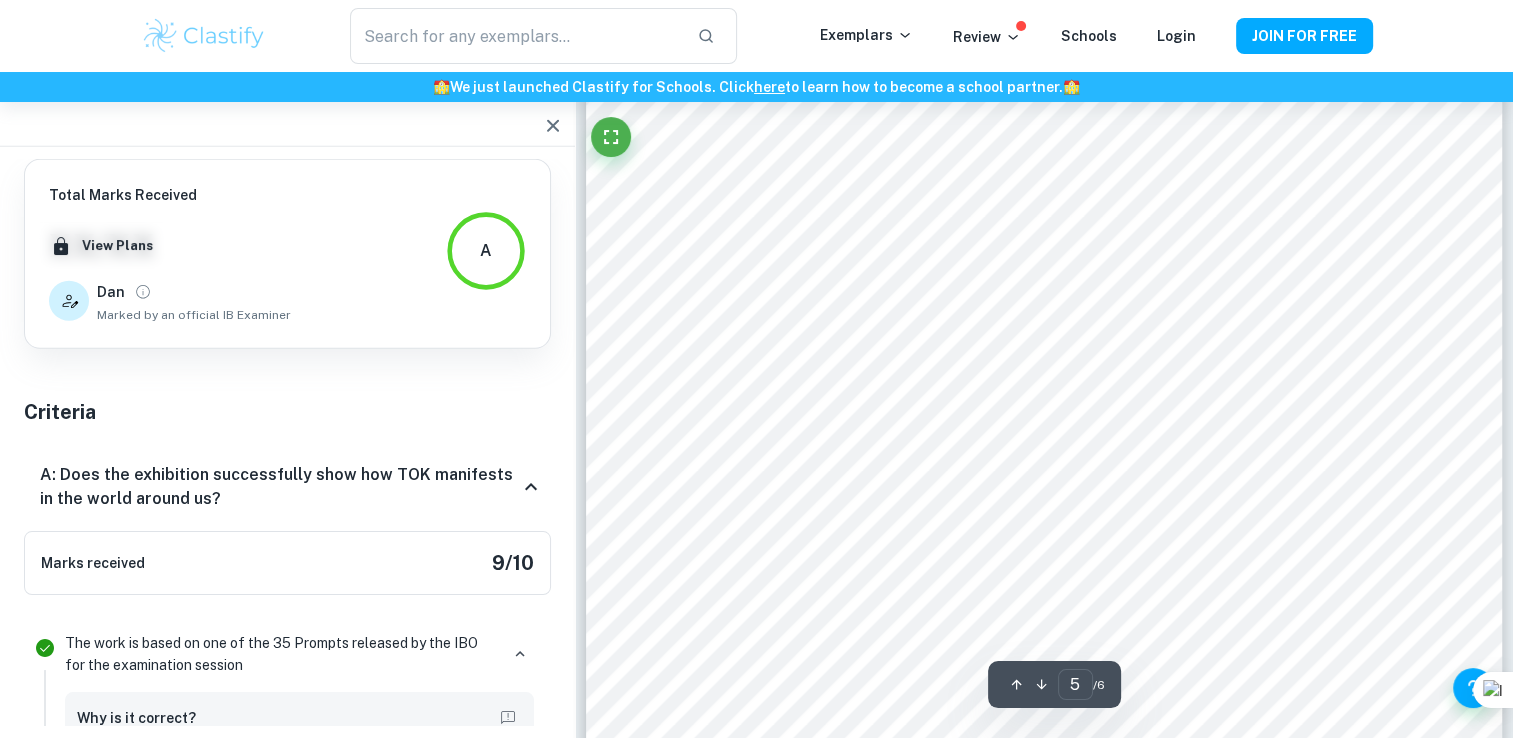 scroll, scrollTop: 5480, scrollLeft: 0, axis: vertical 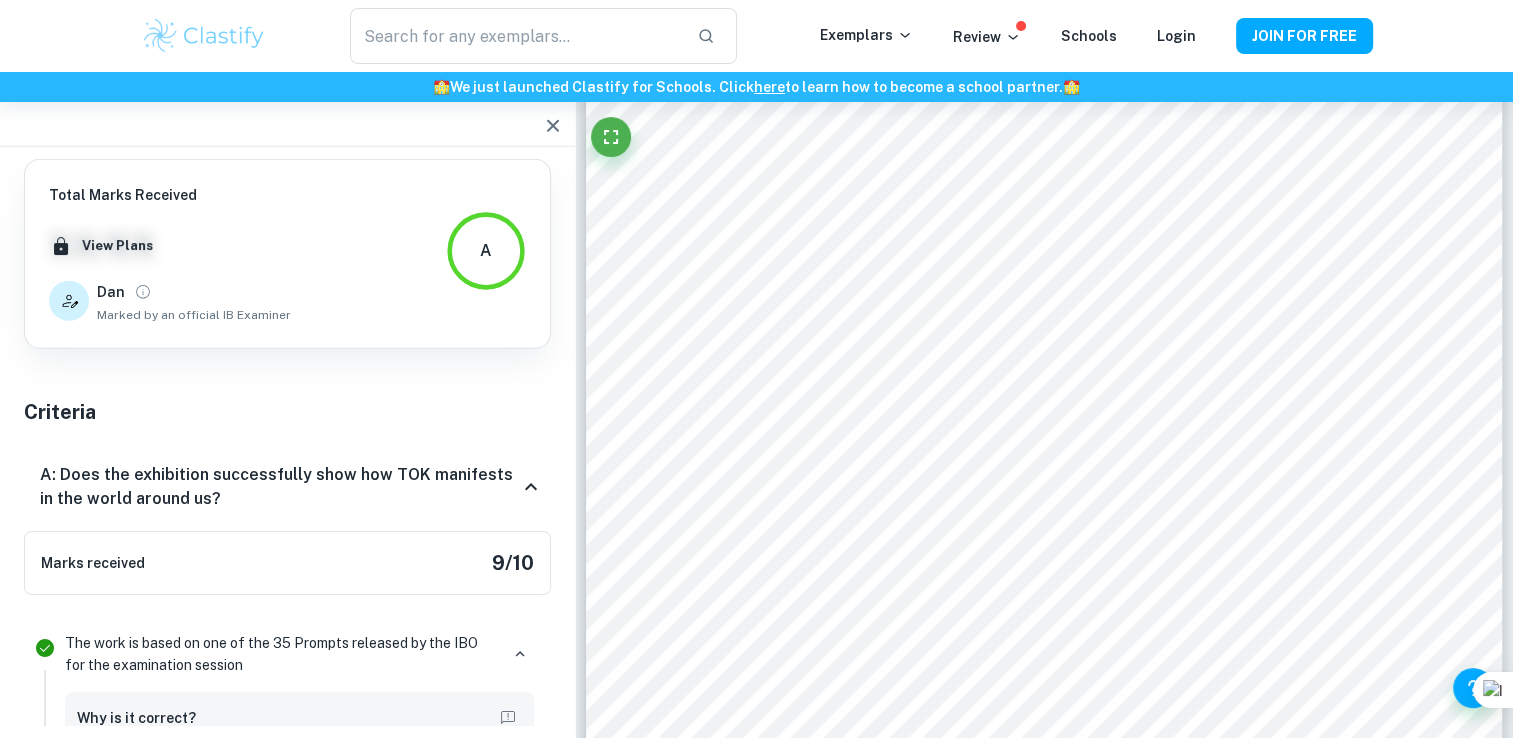 click on "The work is based on one of the 35 Prompts released by the IBO for the examination session Why is it correct? The TOK essay is based on the prompt, "What constraints are there on the pursuit of knowledge?" as it discusses various constraints through specific objects. Highlights:   15. What cons... Ask Clai" at bounding box center [287, 766] 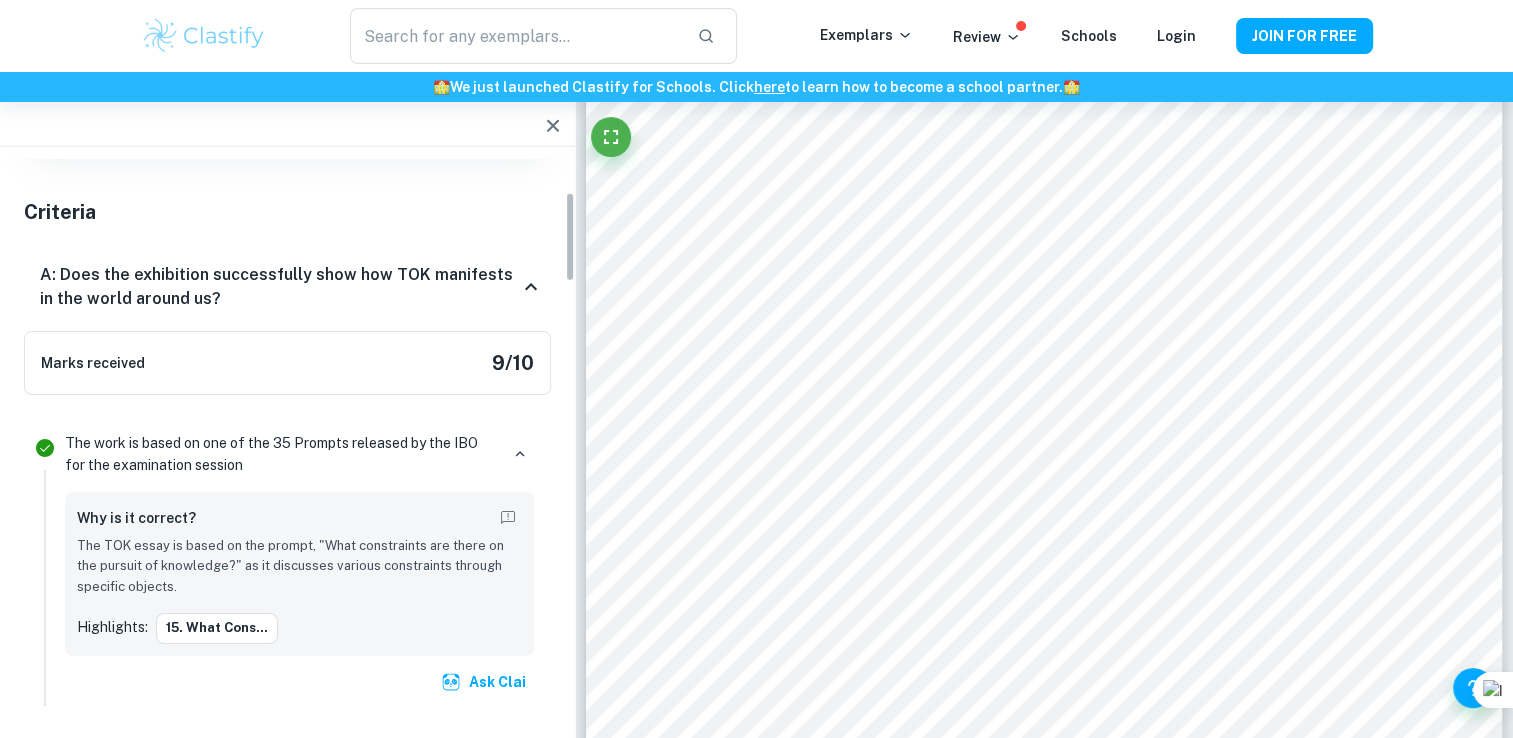 scroll, scrollTop: 240, scrollLeft: 0, axis: vertical 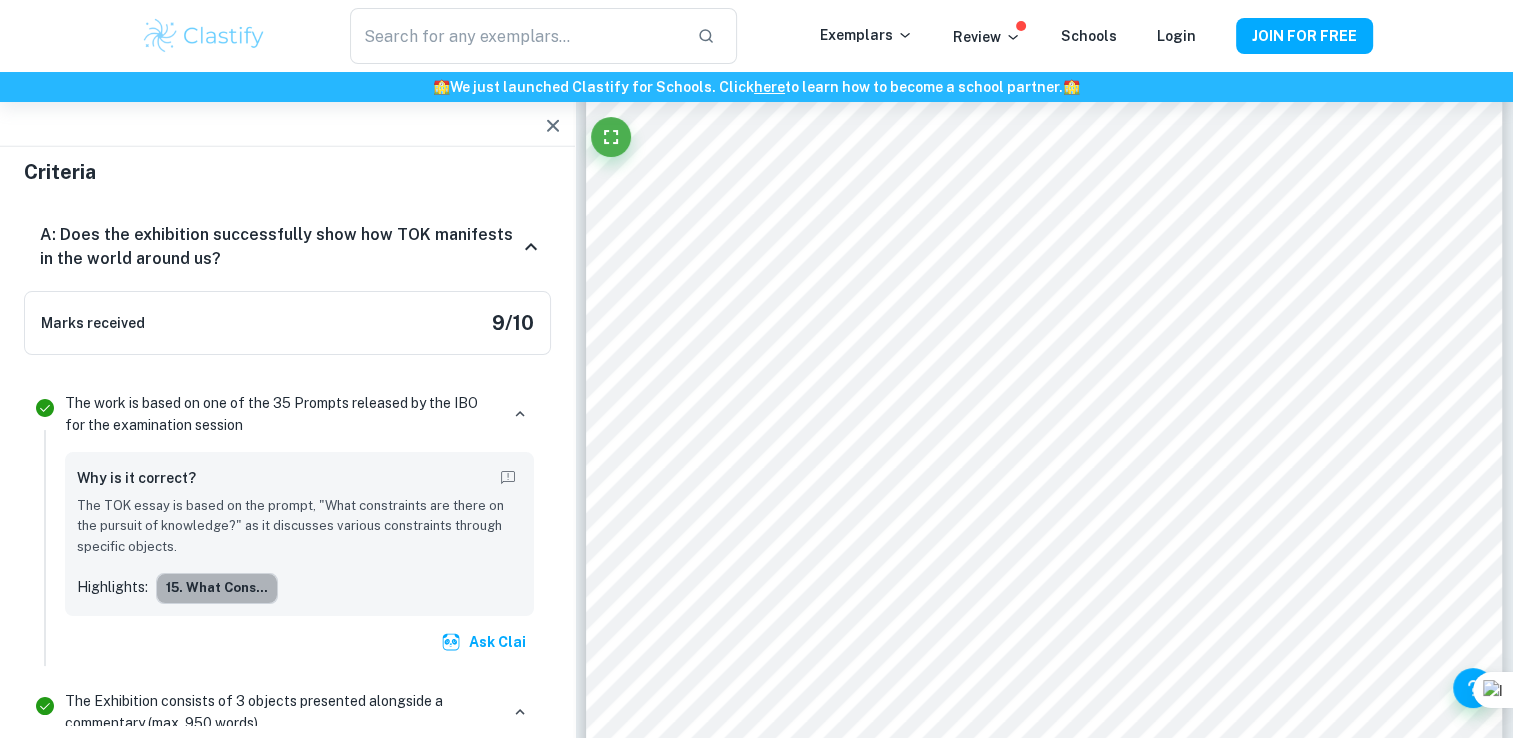 click on "15. What cons..." at bounding box center [217, 588] 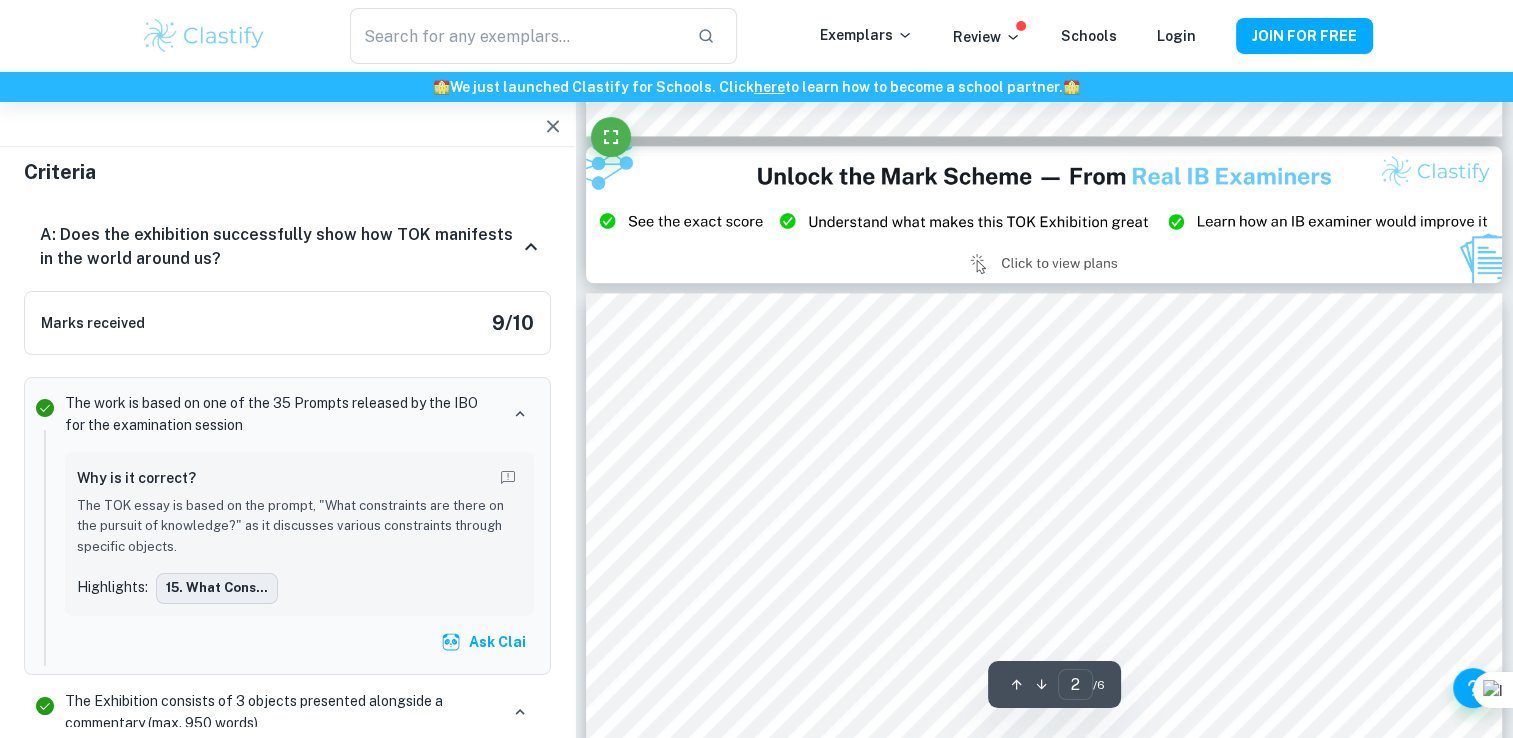 scroll, scrollTop: 405, scrollLeft: 0, axis: vertical 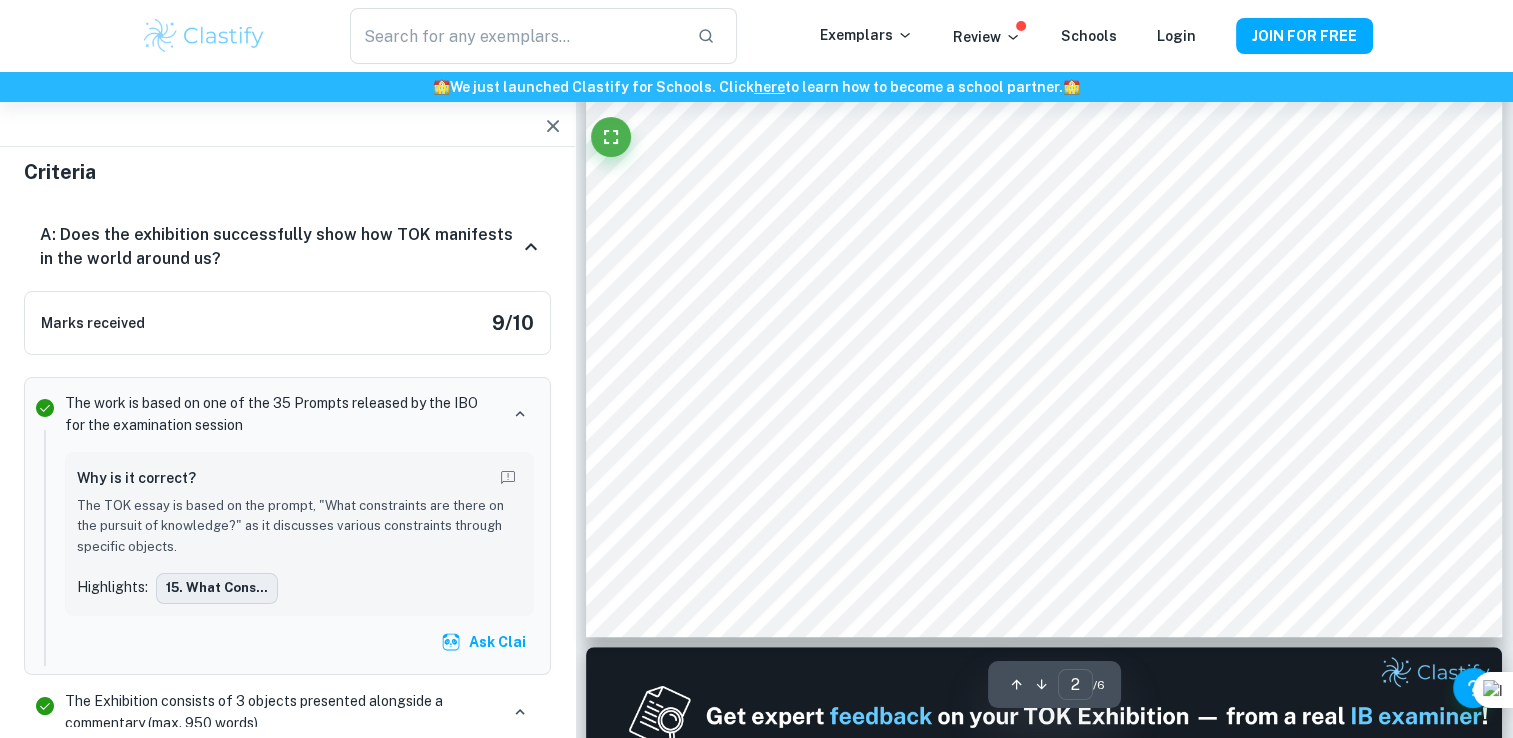type on "1" 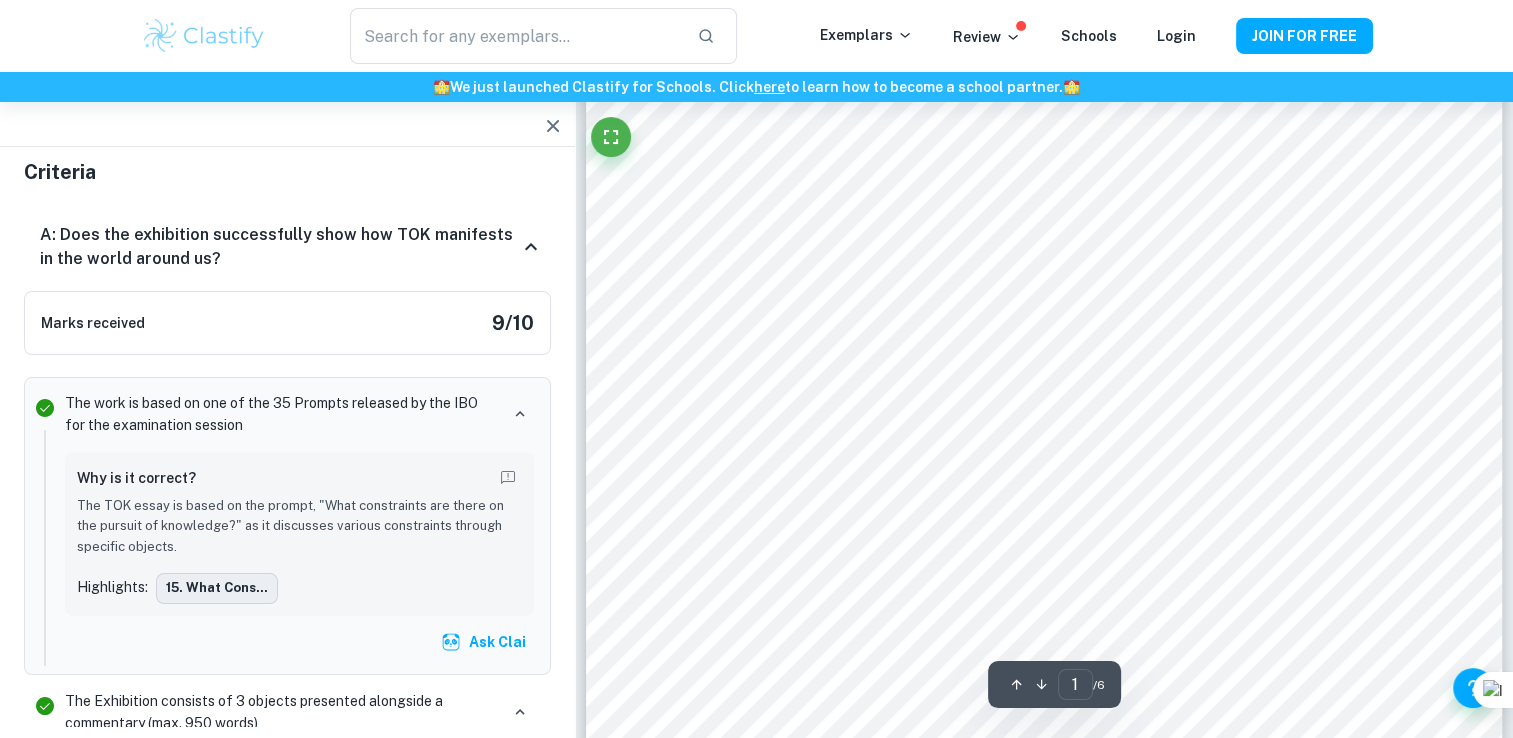 scroll, scrollTop: 0, scrollLeft: 0, axis: both 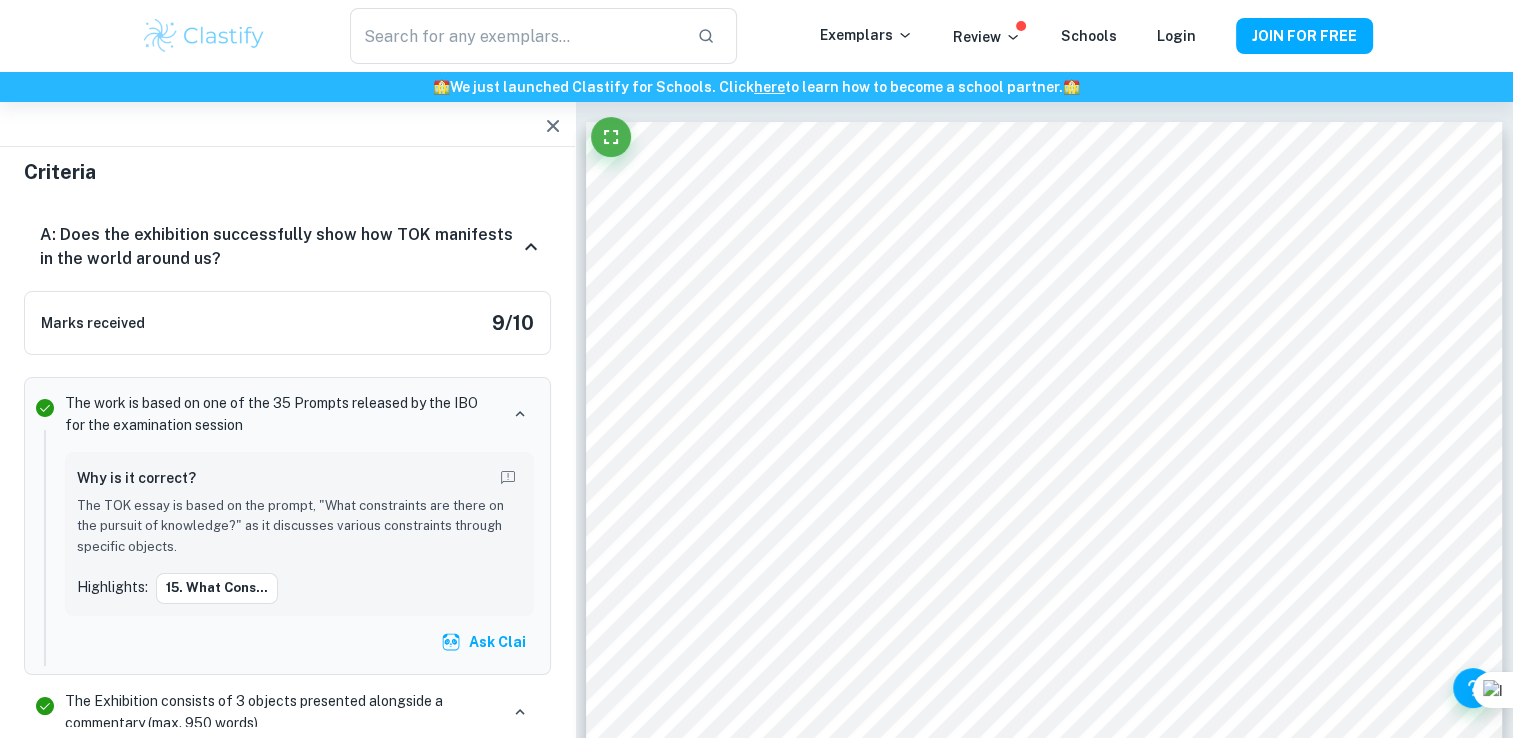 type 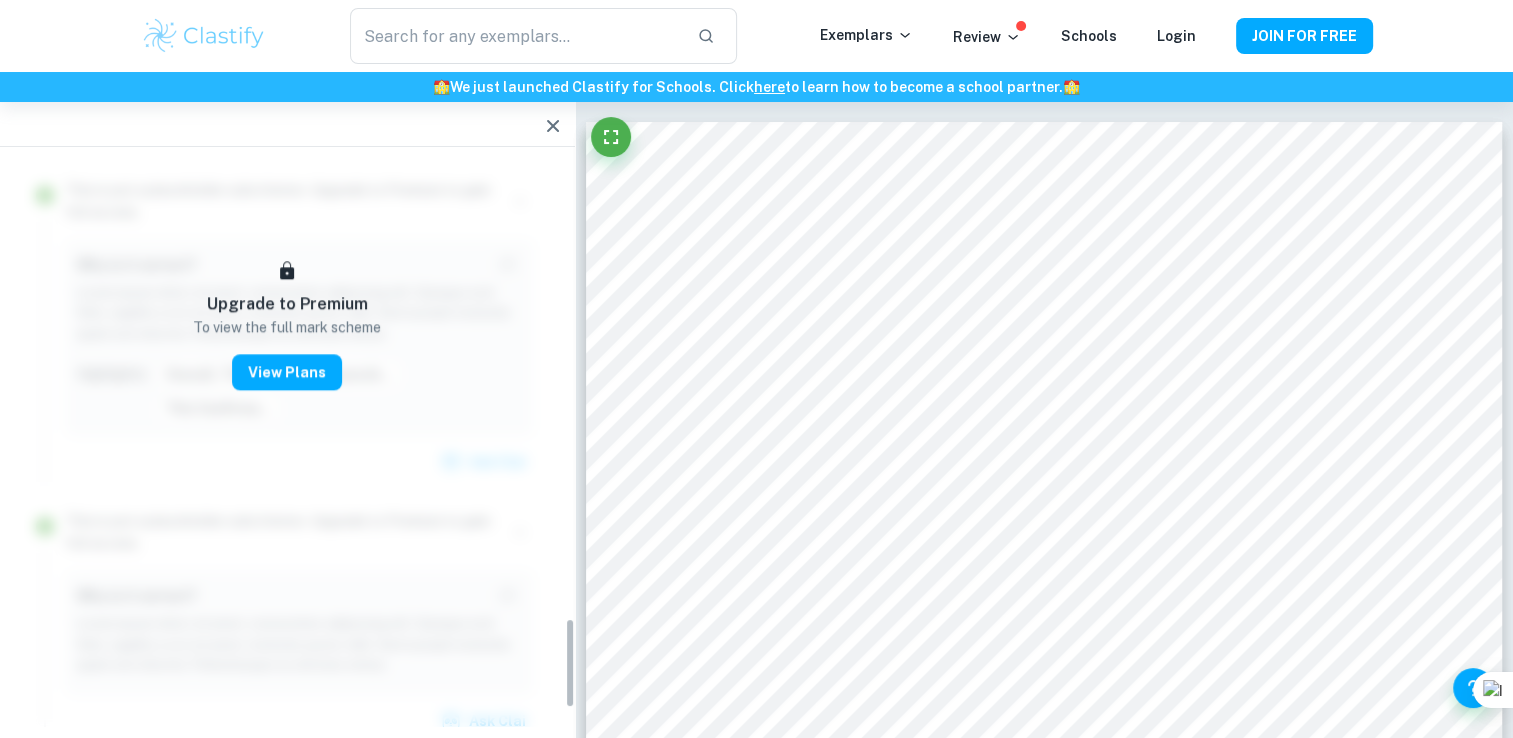 scroll, scrollTop: 2924, scrollLeft: 0, axis: vertical 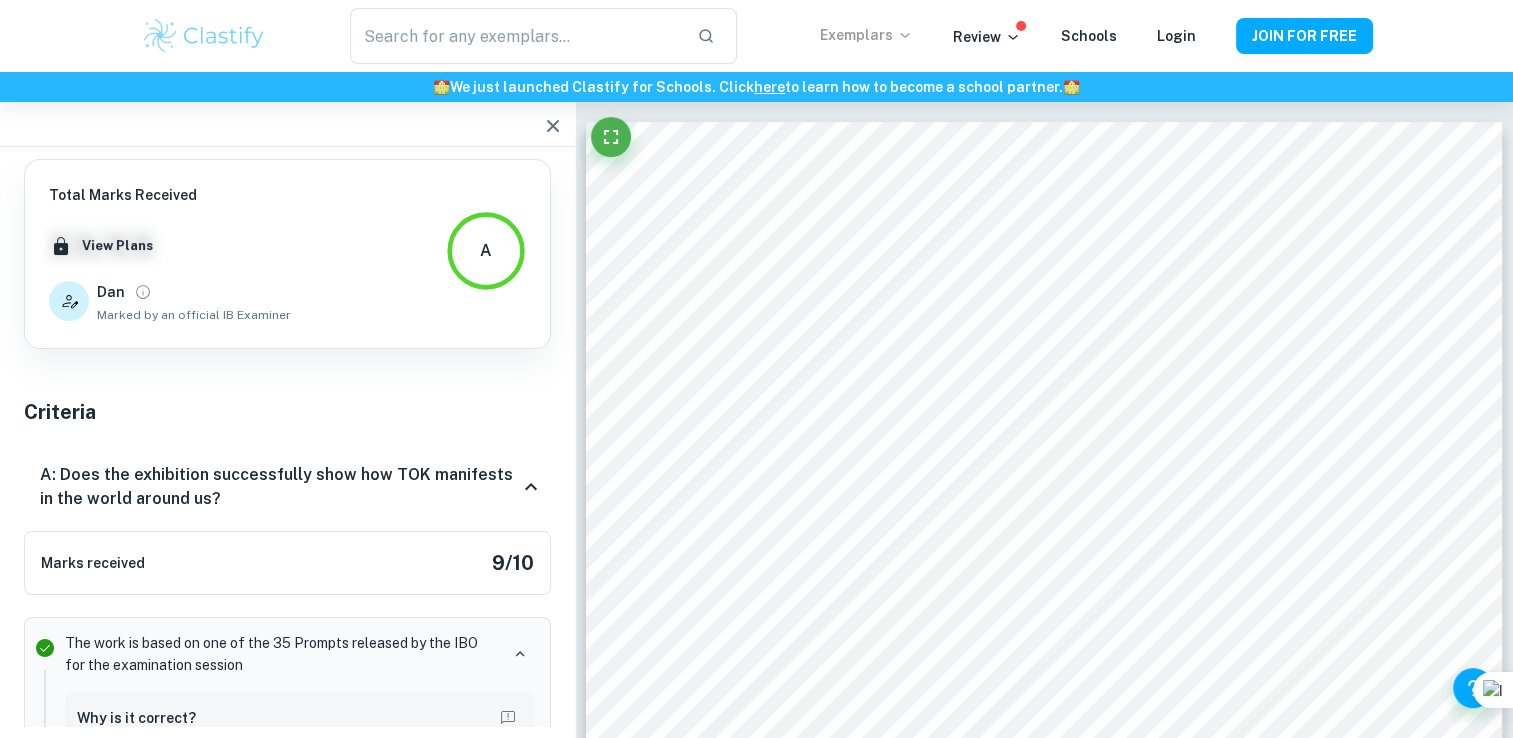 click 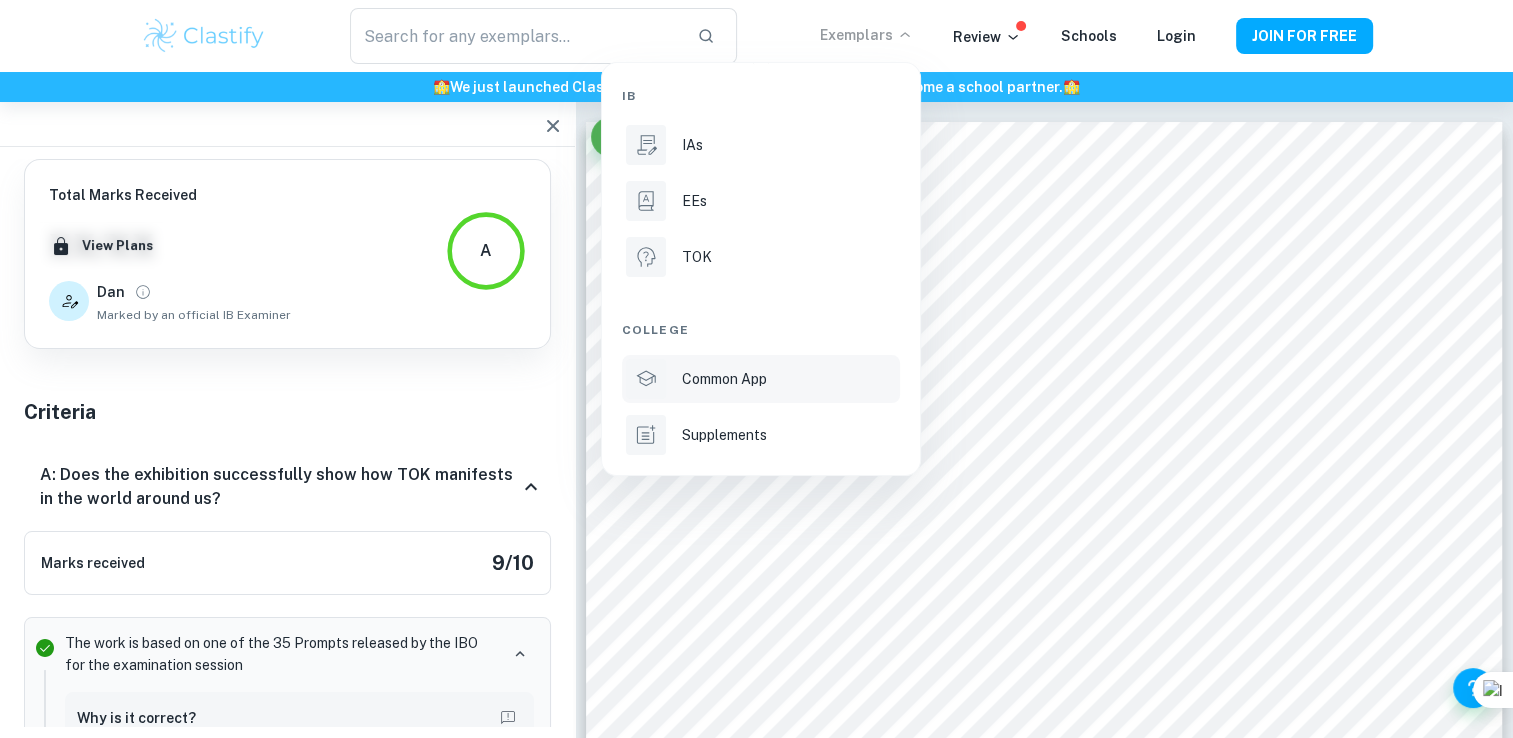 click on "Common App" at bounding box center [724, 379] 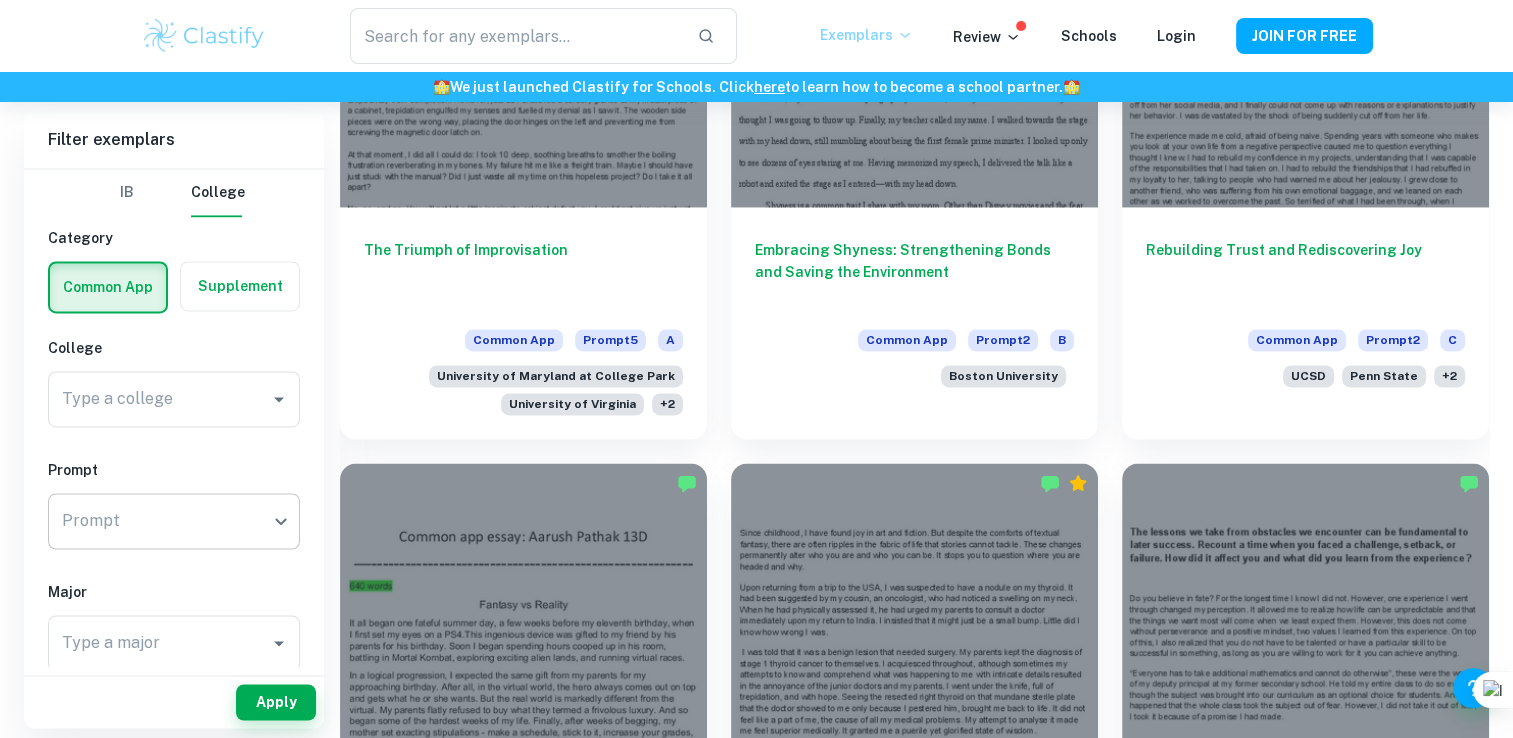 scroll, scrollTop: 10840, scrollLeft: 0, axis: vertical 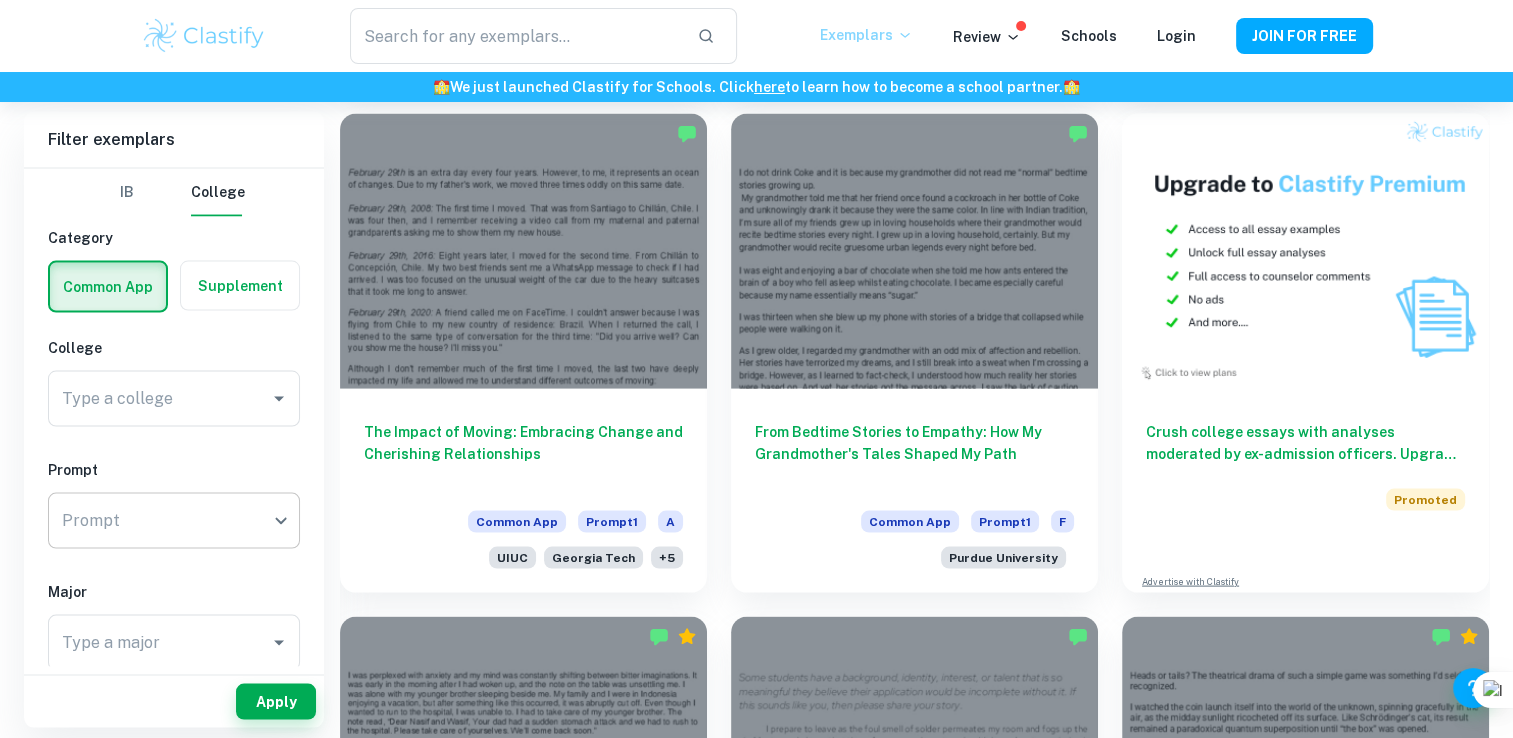 click on "We value your privacy We use cookies to enhance your browsing experience, serve personalised ads or content, and analyse our traffic. By clicking "Accept All", you consent to our use of cookies.   Cookie Policy Customise   Reject All   Accept All   Customise Consent Preferences   We use cookies to help you navigate efficiently and perform certain functions. You will find detailed information about all cookies under each consent category below. The cookies that are categorised as "Necessary" are stored on your browser as they are essential for enabling the basic functionalities of the site. ...  Show more For more information on how Google's third-party cookies operate and handle your data, see:   Google Privacy Policy Necessary Always Active Necessary cookies are required to enable the basic features of this site, such as providing secure log-in or adjusting your consent preferences. These cookies do not store any personally identifiable data. Functional Analytics Performance Advertisement Uncategorised" at bounding box center (756, -11049) 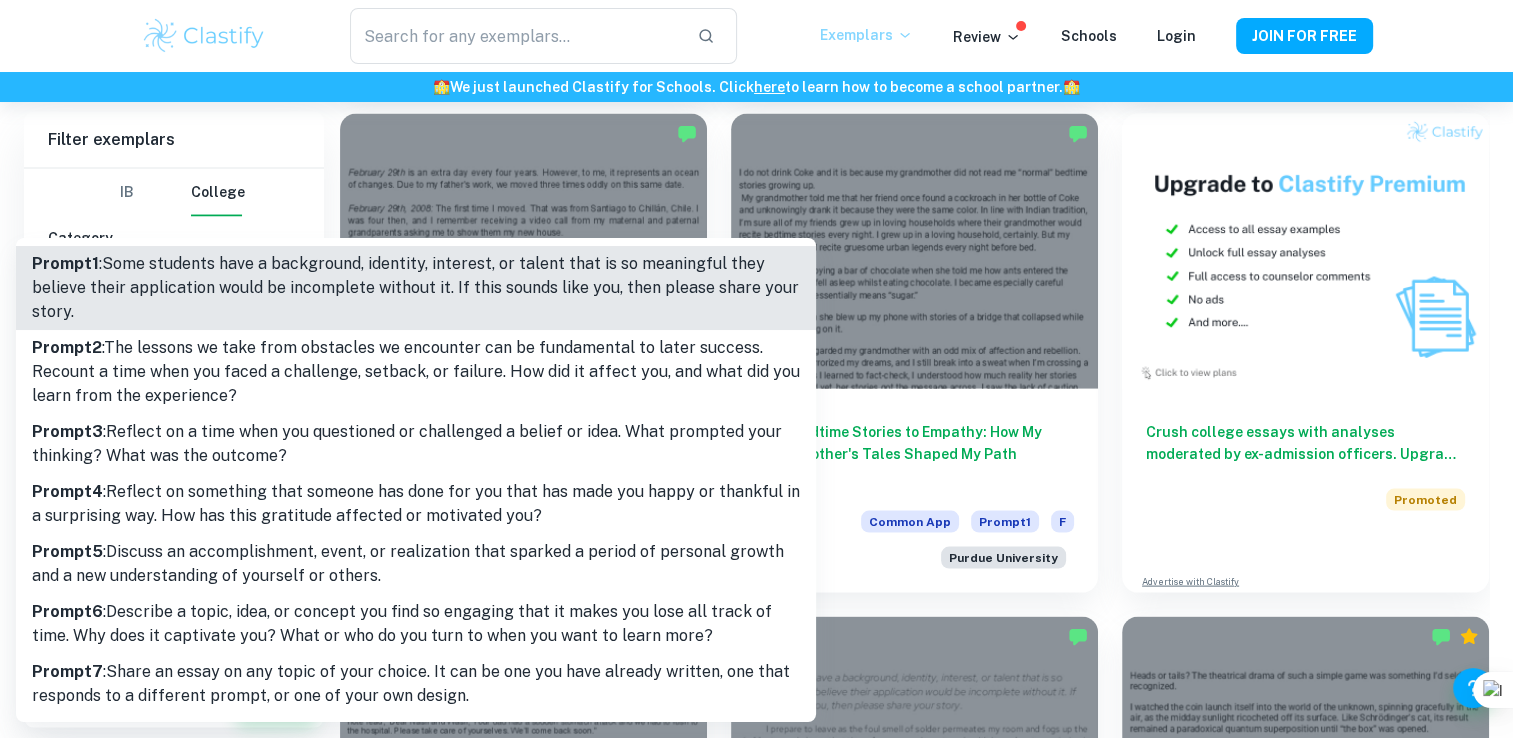 scroll, scrollTop: 11560, scrollLeft: 0, axis: vertical 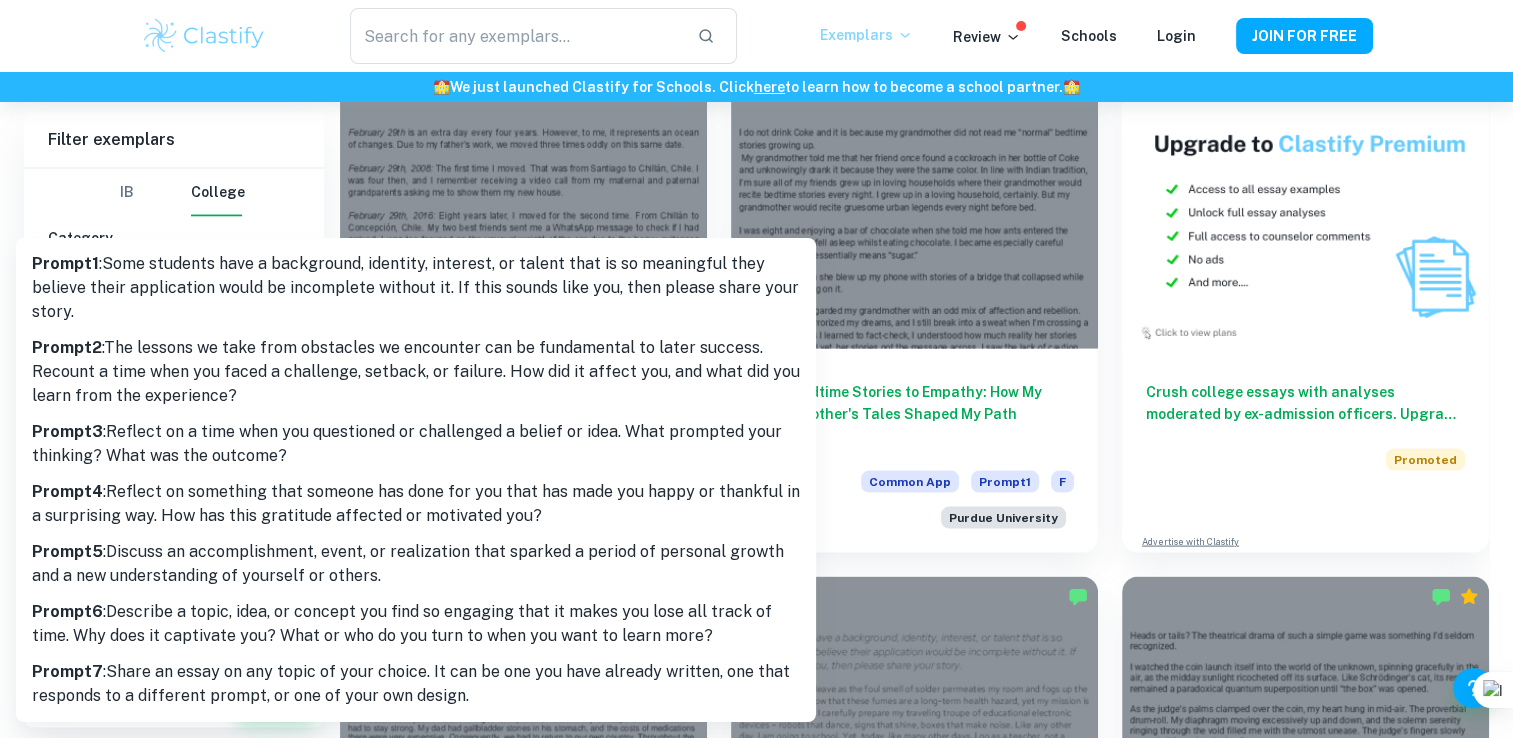click at bounding box center (756, 369) 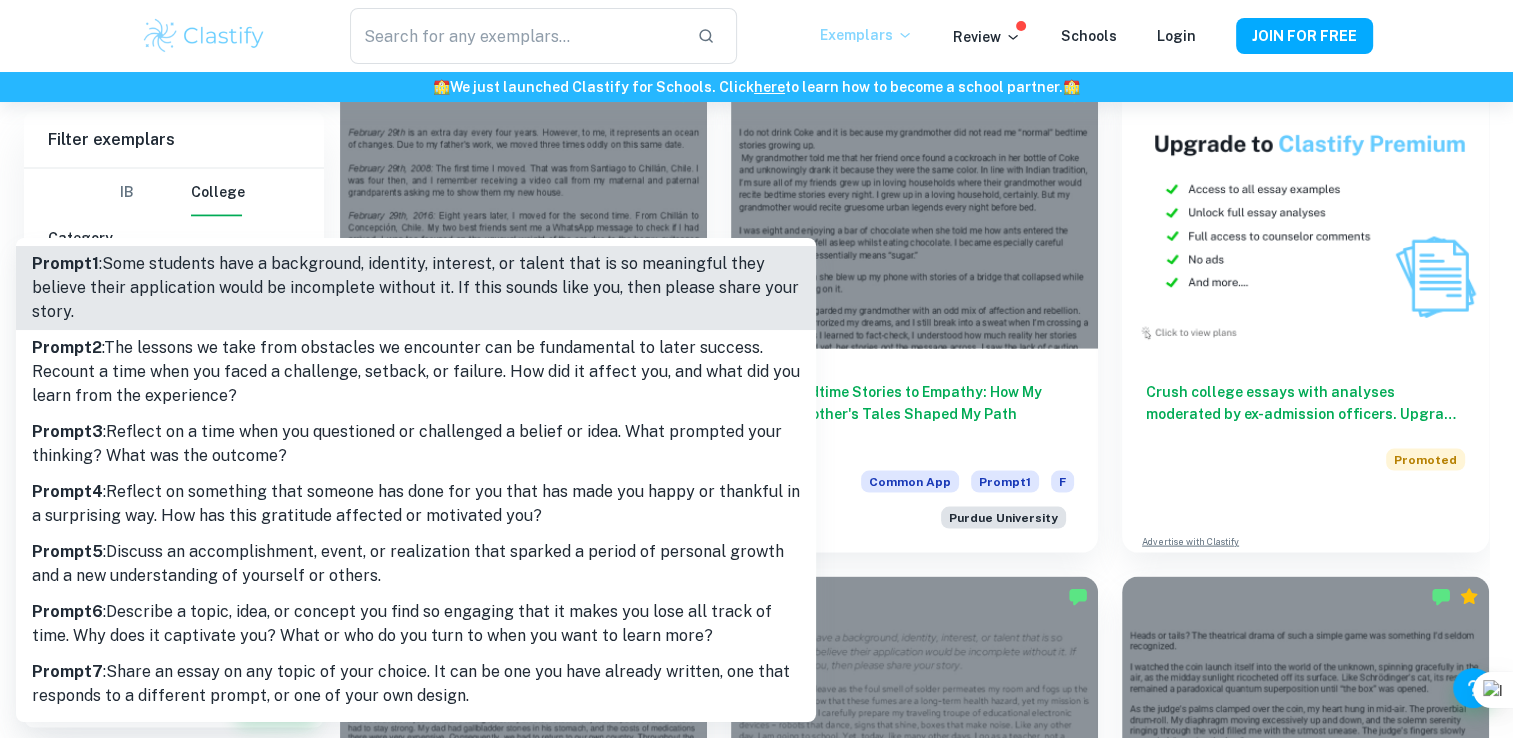 type 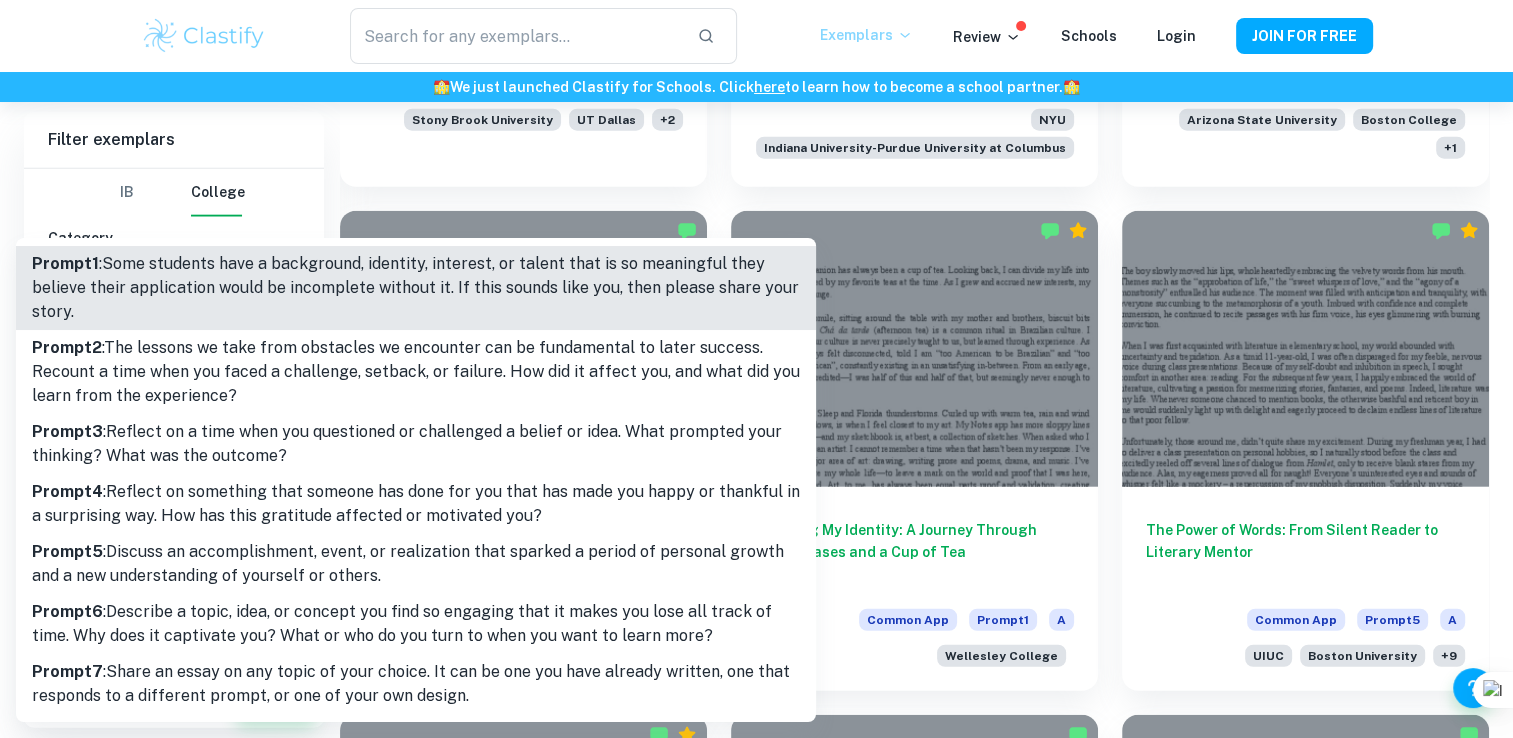 scroll, scrollTop: 12498, scrollLeft: 0, axis: vertical 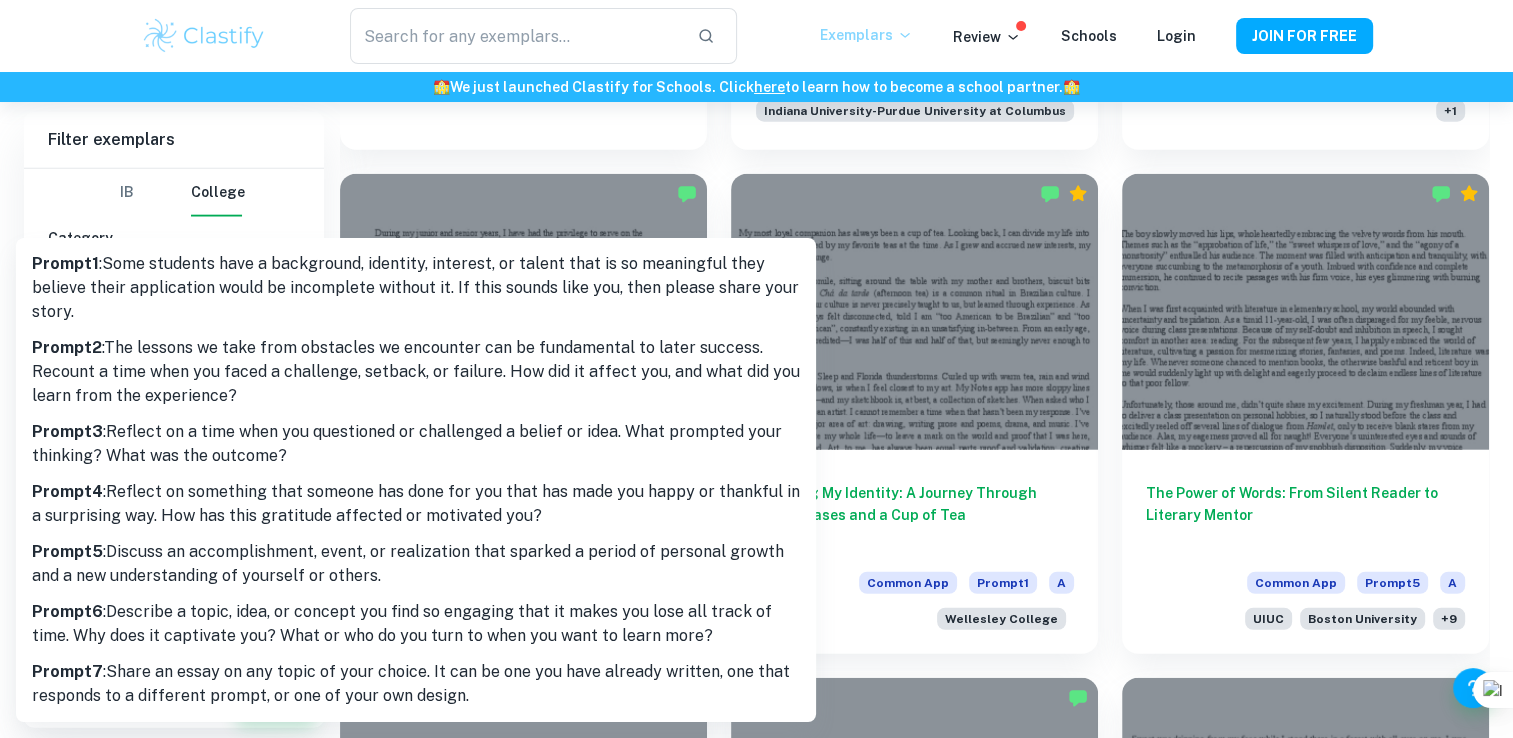 click at bounding box center [756, 369] 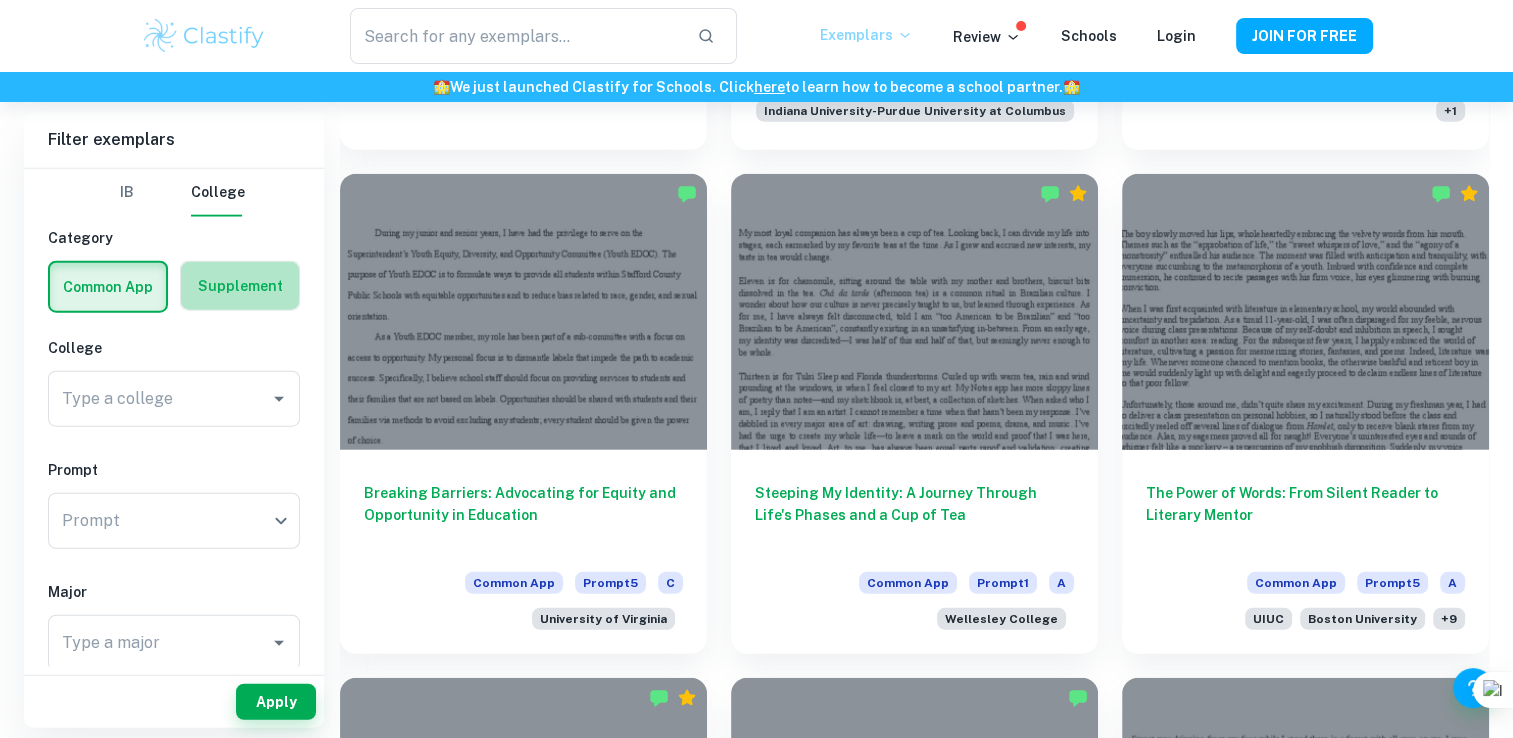 click at bounding box center (240, 286) 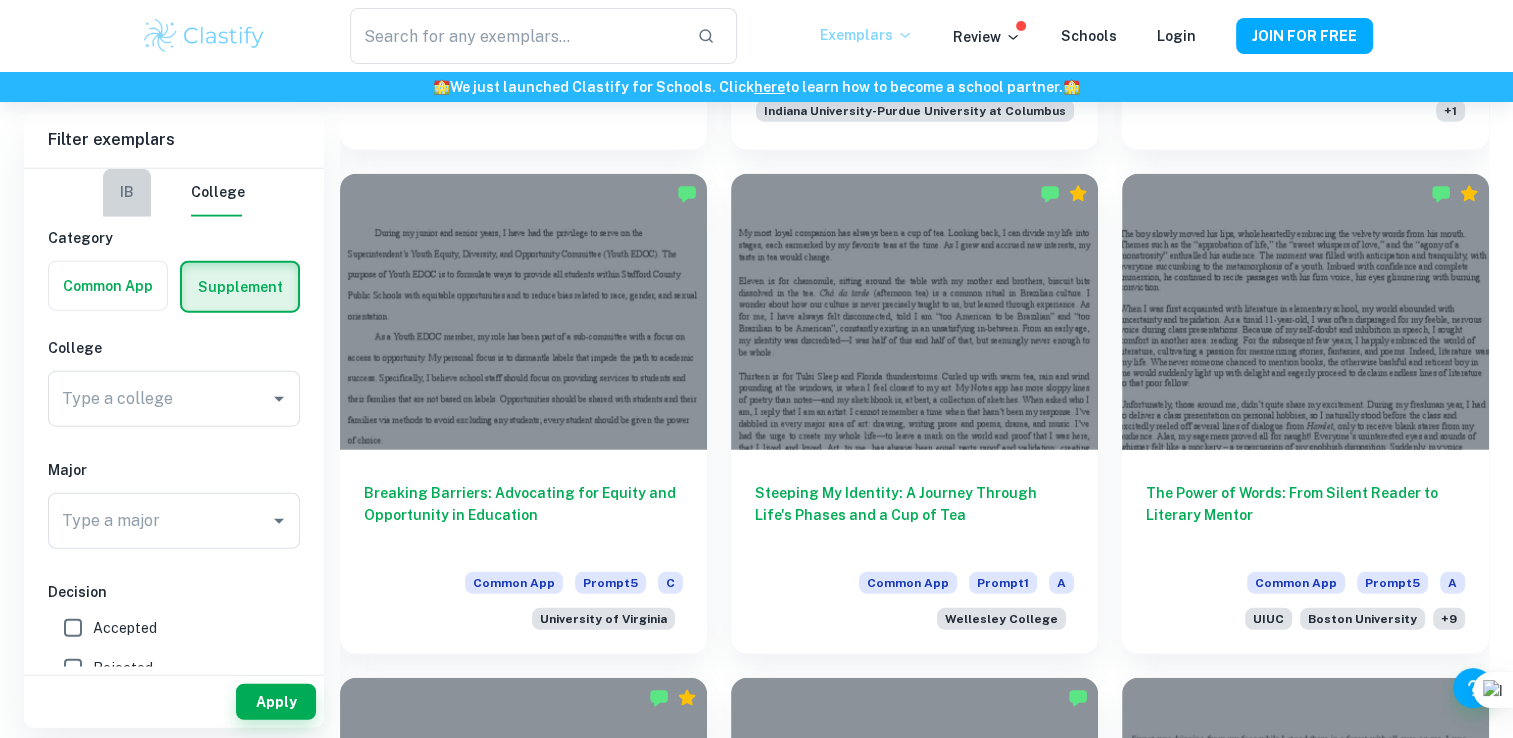 click on "IB" at bounding box center (127, 193) 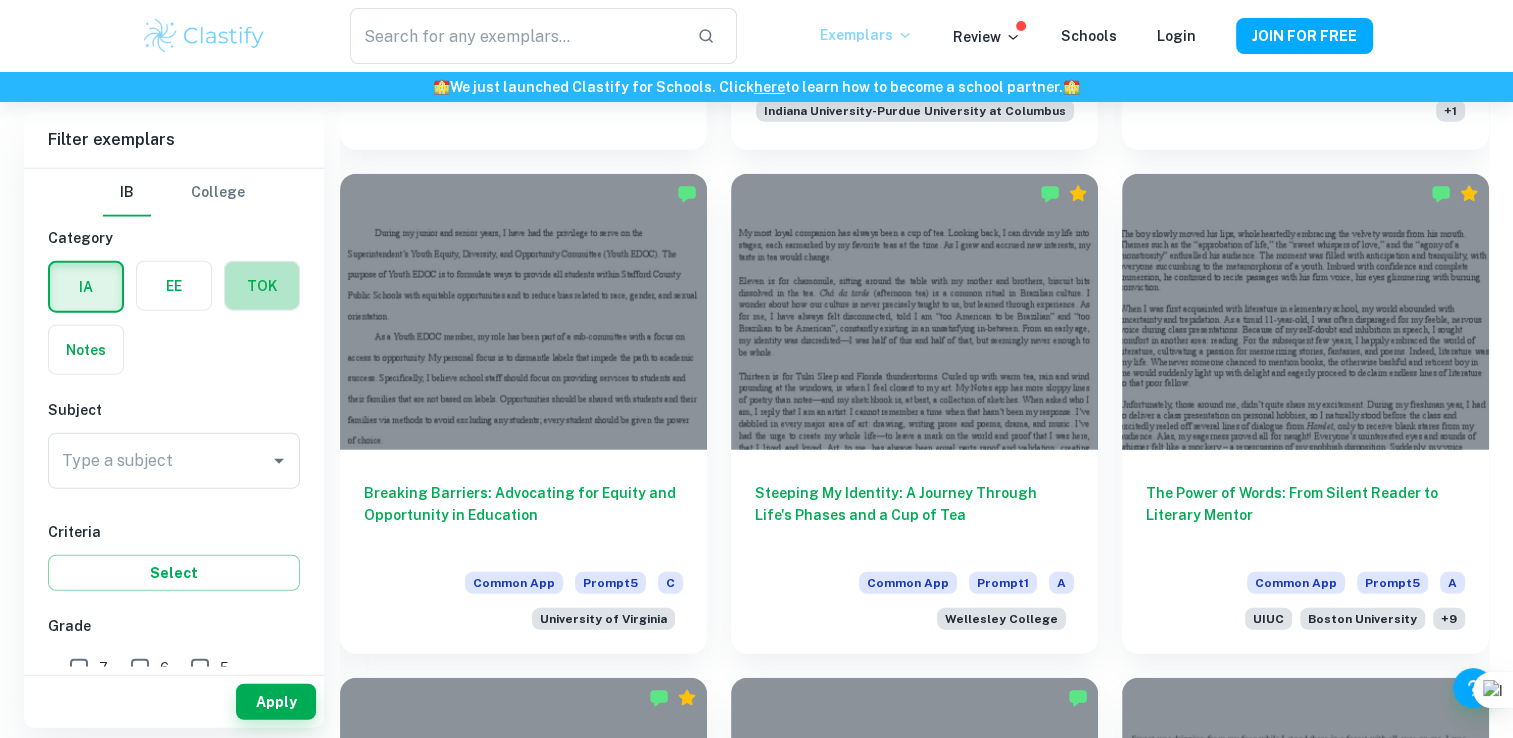 click at bounding box center (262, 286) 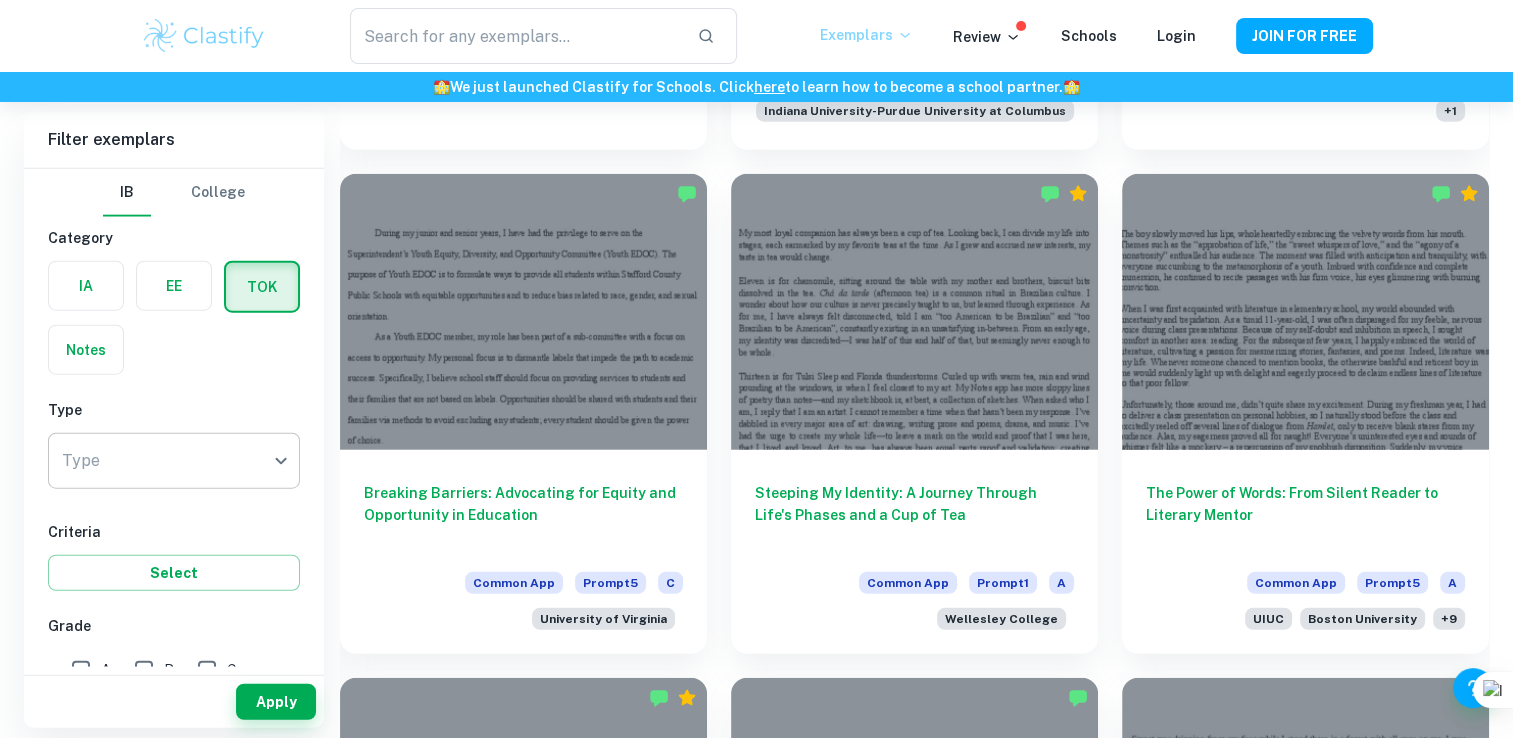 click on "We value your privacy We use cookies to enhance your browsing experience, serve personalised ads or content, and analyse our traffic. By clicking "Accept All", you consent to our use of cookies.   Cookie Policy Customise   Reject All   Accept All   Customise Consent Preferences   We use cookies to help you navigate efficiently and perform certain functions. You will find detailed information about all cookies under each consent category below. The cookies that are categorised as "Necessary" are stored on your browser as they are essential for enabling the basic functionalities of the site. ...  Show more For more information on how Google's third-party cookies operate and handle your data, see:   Google Privacy Policy Necessary Always Active Necessary cookies are required to enable the basic features of this site, such as providing secure log-in or adjusting your consent preferences. These cookies do not store any personally identifiable data. Functional Analytics Performance Advertisement Uncategorised" at bounding box center [756, -12027] 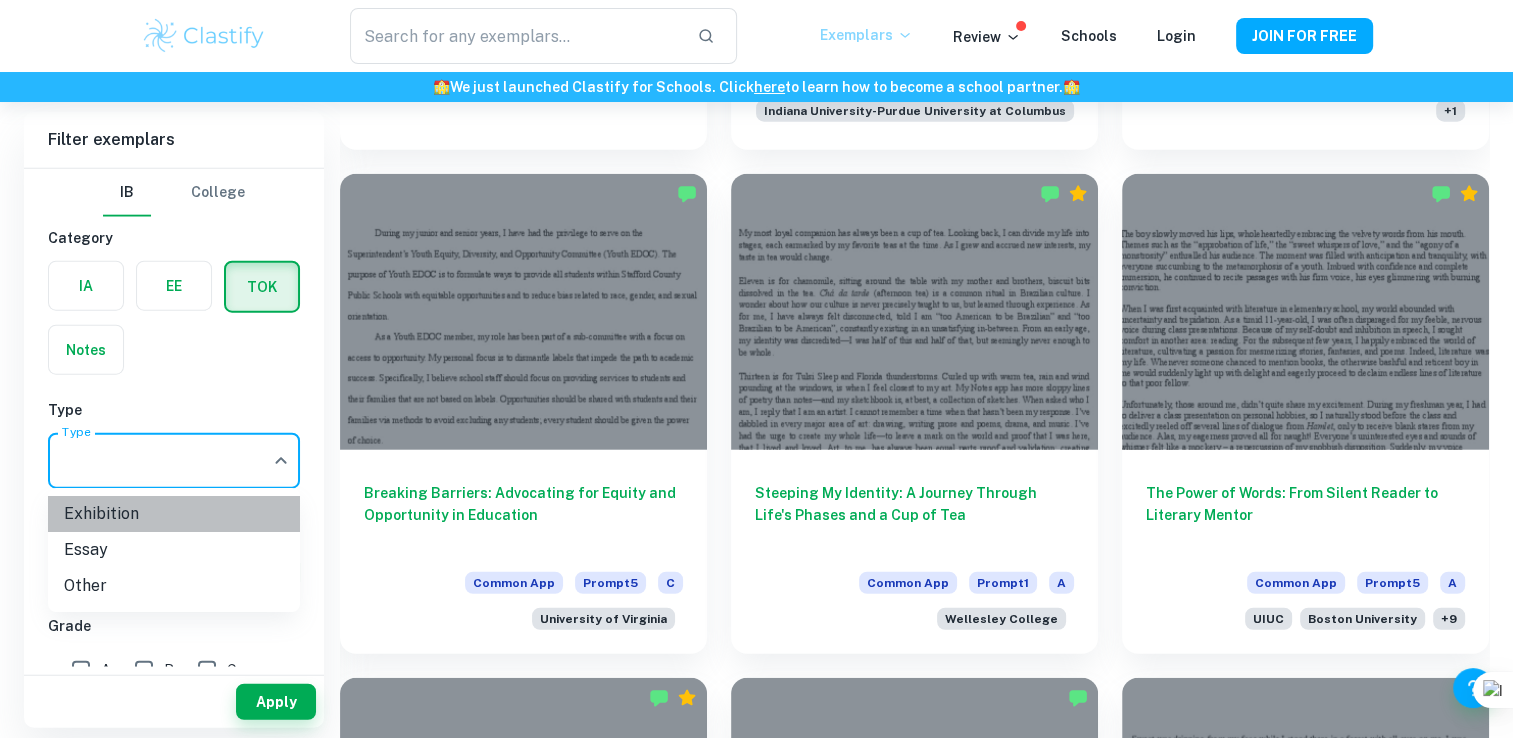 click on "Exhibition" at bounding box center [174, 514] 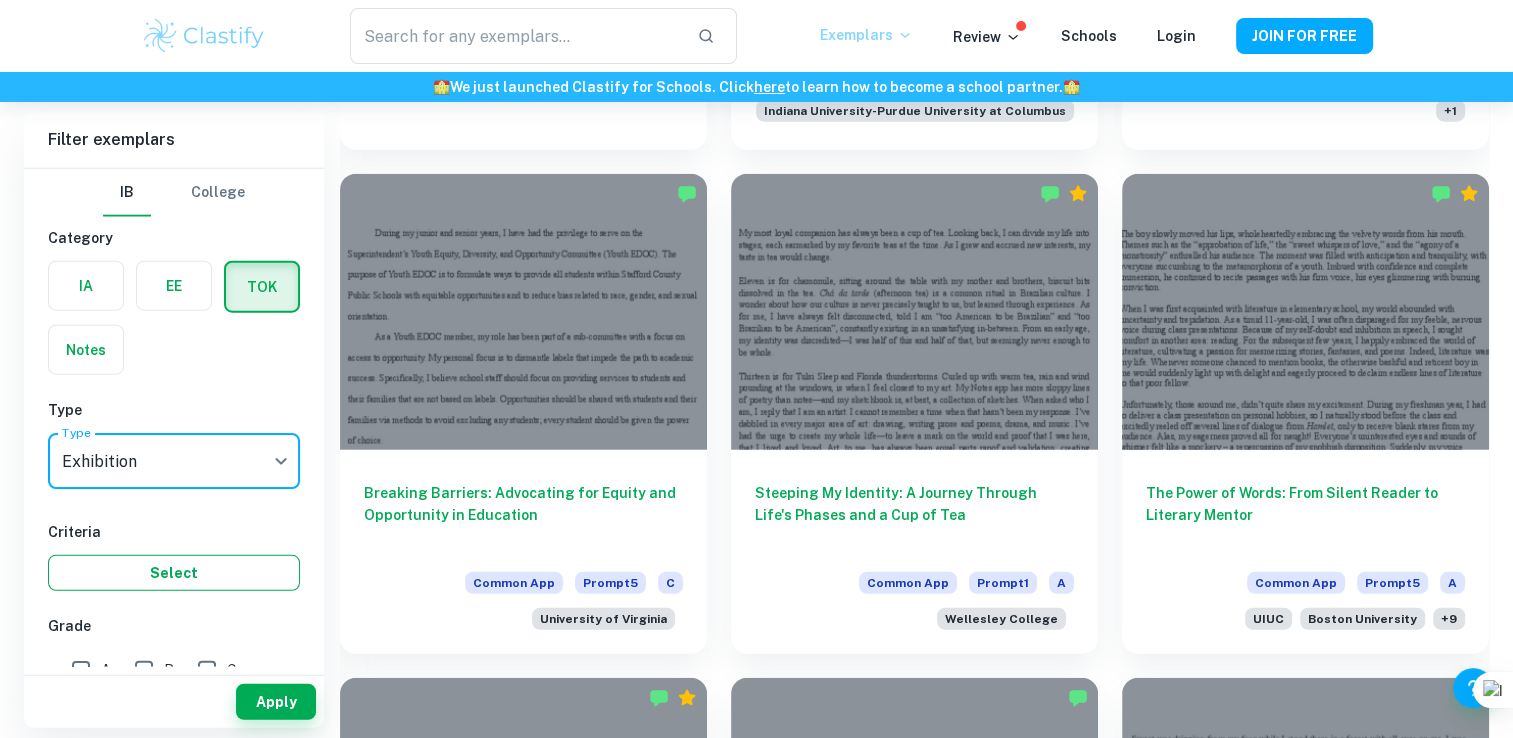 click on "Select" at bounding box center [174, 573] 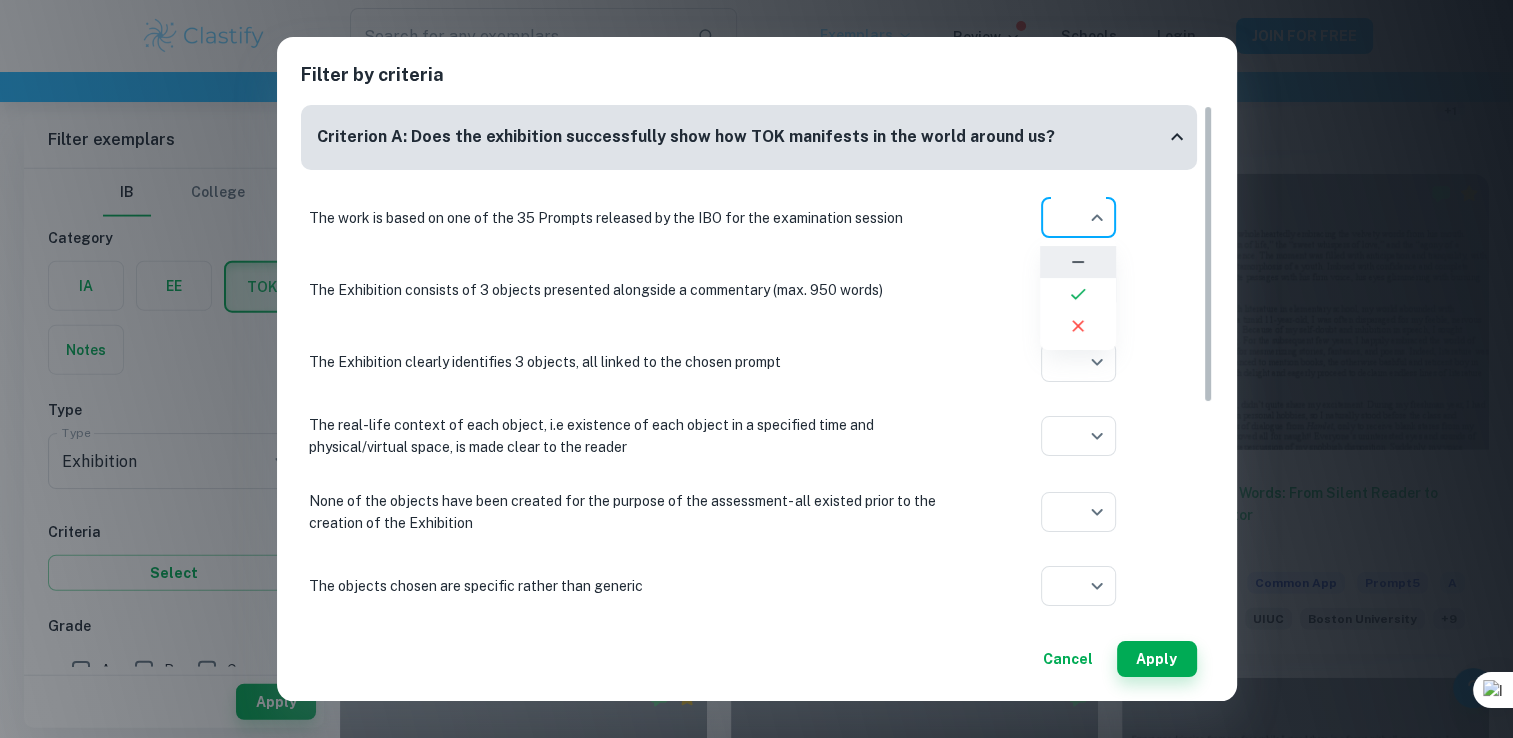 click on "We value your privacy We use cookies to enhance your browsing experience, serve personalised ads or content, and analyse our traffic. By clicking "Accept All", you consent to our use of cookies.   Cookie Policy Customise   Reject All   Accept All   Customise Consent Preferences   We use cookies to help you navigate efficiently and perform certain functions. You will find detailed information about all cookies under each consent category below. The cookies that are categorised as "Necessary" are stored on your browser as they are essential for enabling the basic functionalities of the site. ...  Show more For more information on how Google's third-party cookies operate and handle your data, see:   Google Privacy Policy Necessary Always Active Necessary cookies are required to enable the basic features of this site, such as providing secure log-in or adjusting your consent preferences. These cookies do not store any personally identifiable data. Functional Analytics Performance Advertisement Uncategorised" at bounding box center (756, -12027) 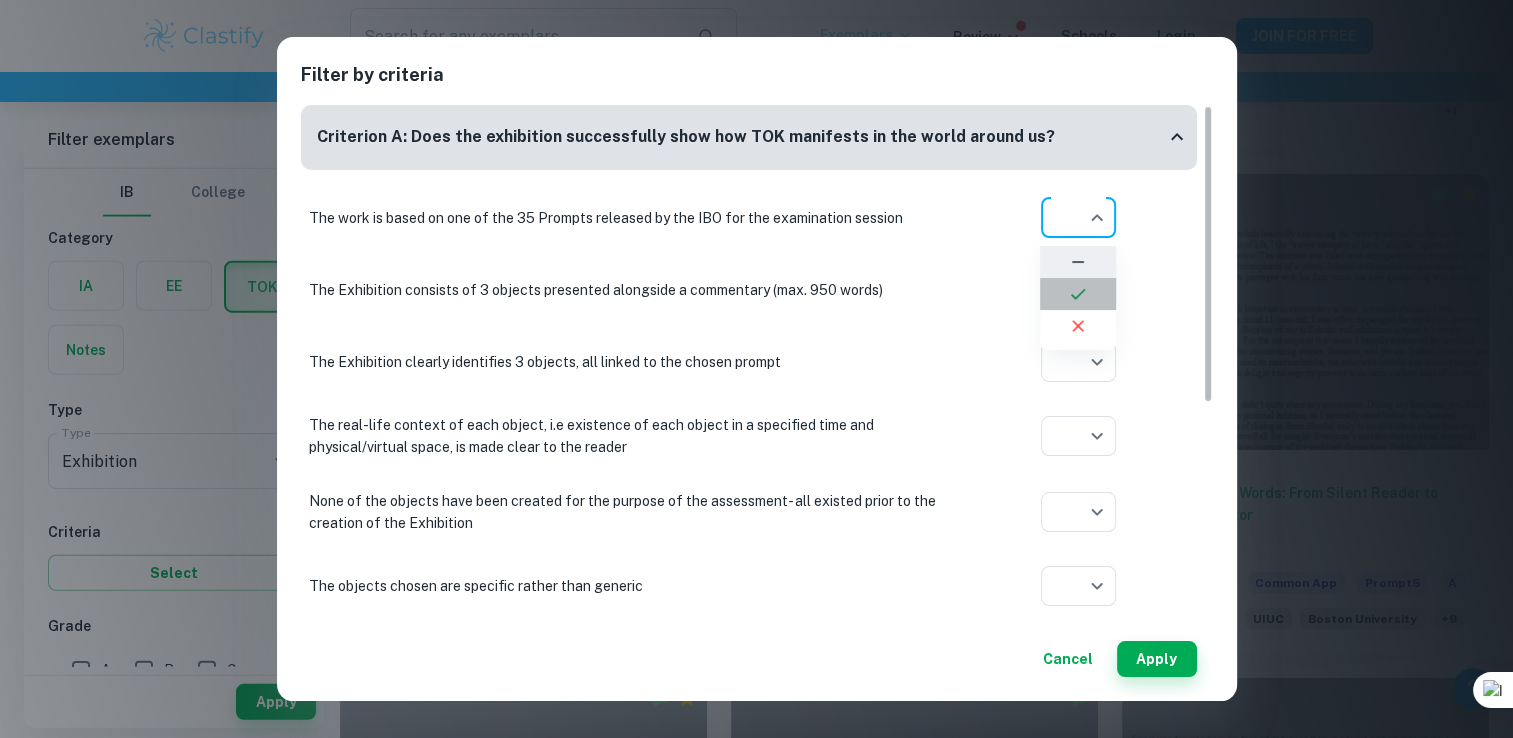 click 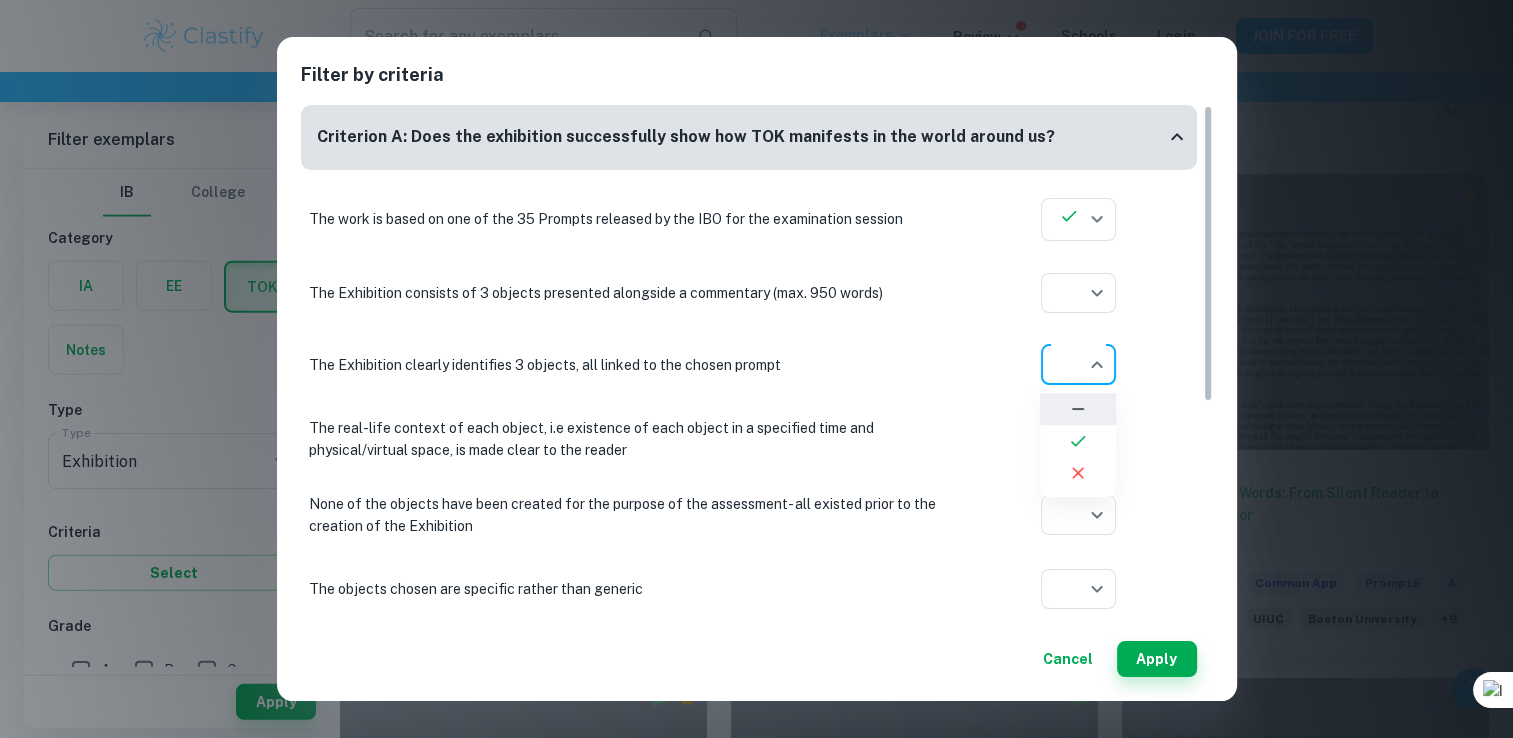 click on "We value your privacy We use cookies to enhance your browsing experience, serve personalised ads or content, and analyse our traffic. By clicking "Accept All", you consent to our use of cookies.   Cookie Policy Customise   Reject All   Accept All   Customise Consent Preferences   We use cookies to help you navigate efficiently and perform certain functions. You will find detailed information about all cookies under each consent category below. The cookies that are categorised as "Necessary" are stored on your browser as they are essential for enabling the basic functionalities of the site. ...  Show more For more information on how Google's third-party cookies operate and handle your data, see:   Google Privacy Policy Necessary Always Active Necessary cookies are required to enable the basic features of this site, such as providing secure log-in or adjusting your consent preferences. These cookies do not store any personally identifiable data. Functional Analytics Performance Advertisement Uncategorised" at bounding box center [756, -12027] 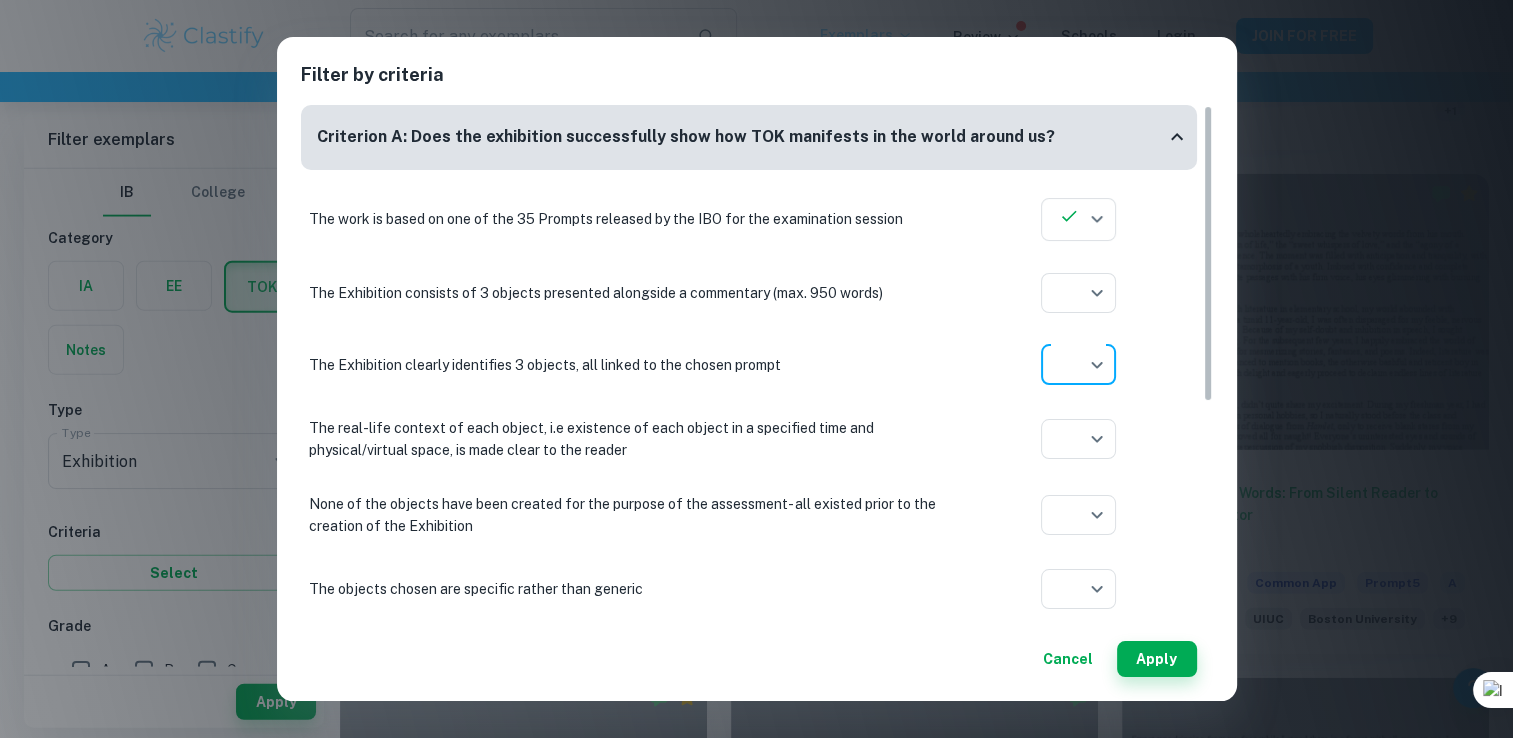 click on "Cancel" at bounding box center (1068, 659) 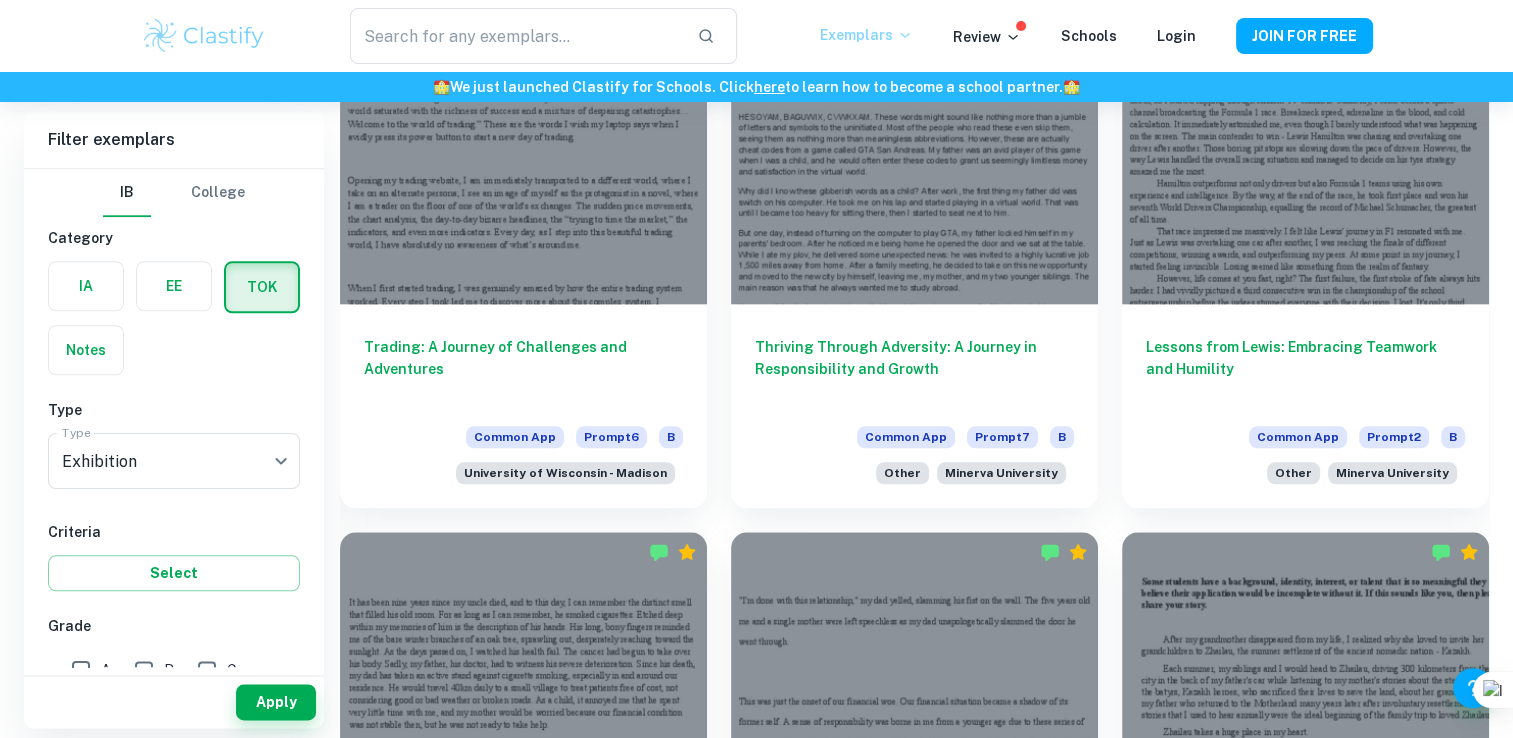 scroll, scrollTop: 17870, scrollLeft: 0, axis: vertical 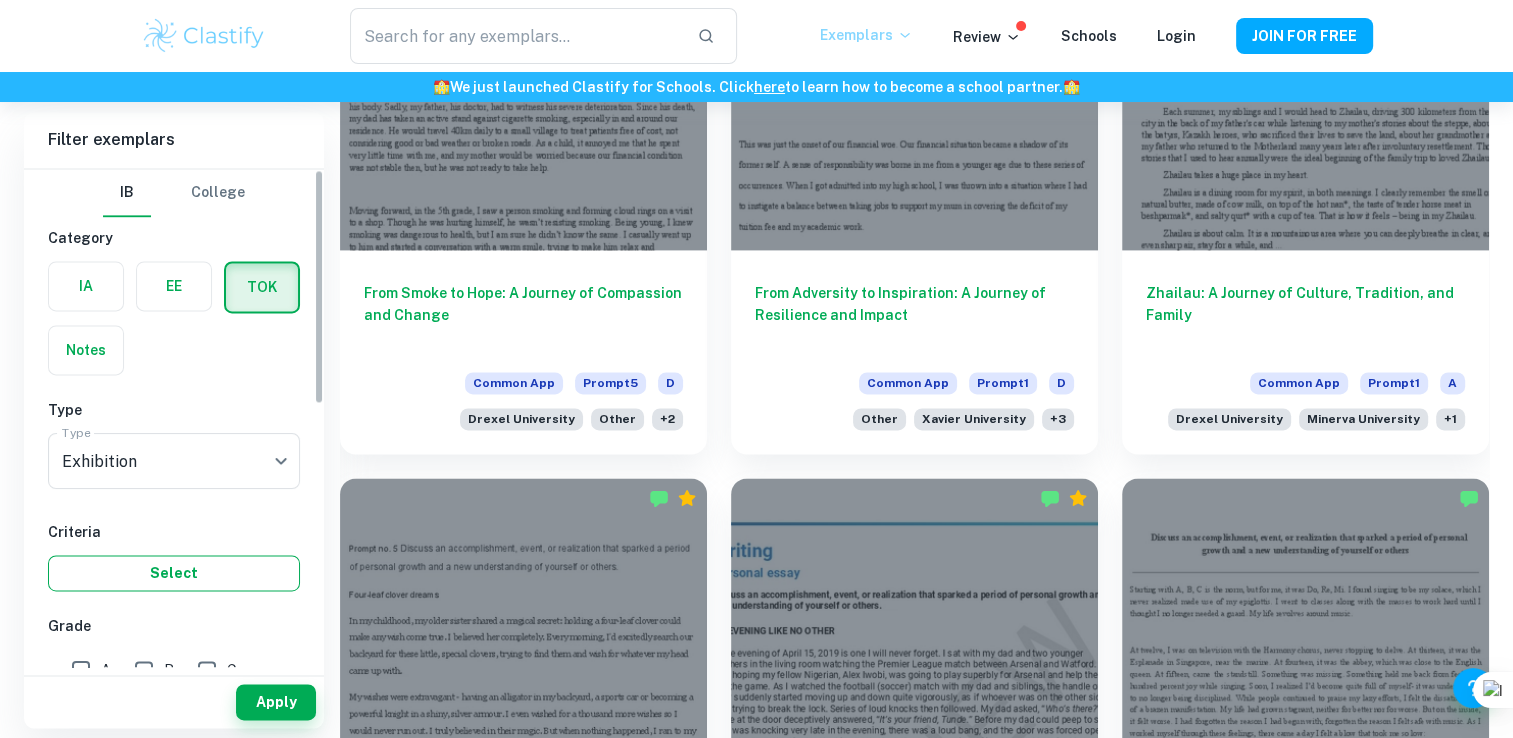 click on "Select" at bounding box center [174, 573] 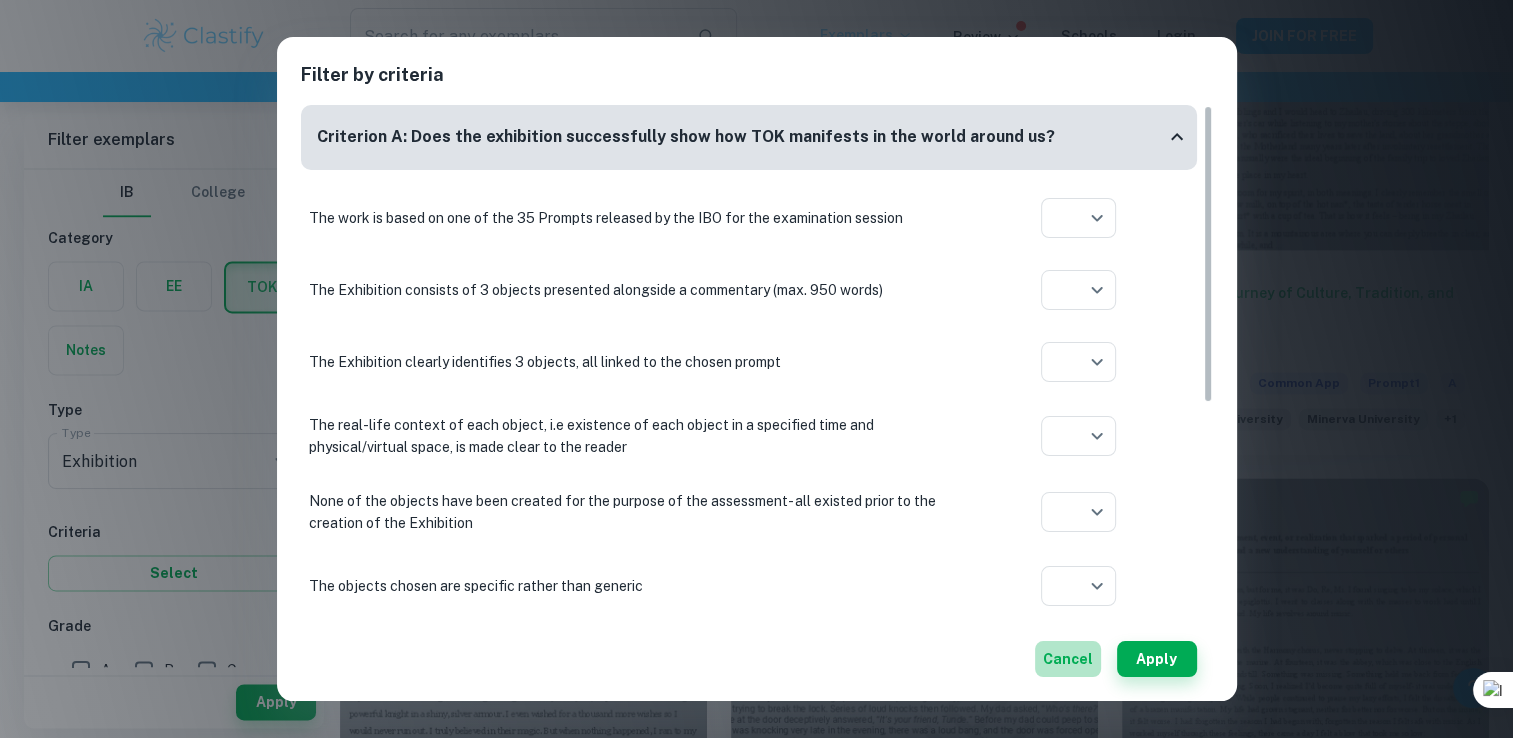 click on "Cancel" at bounding box center [1068, 659] 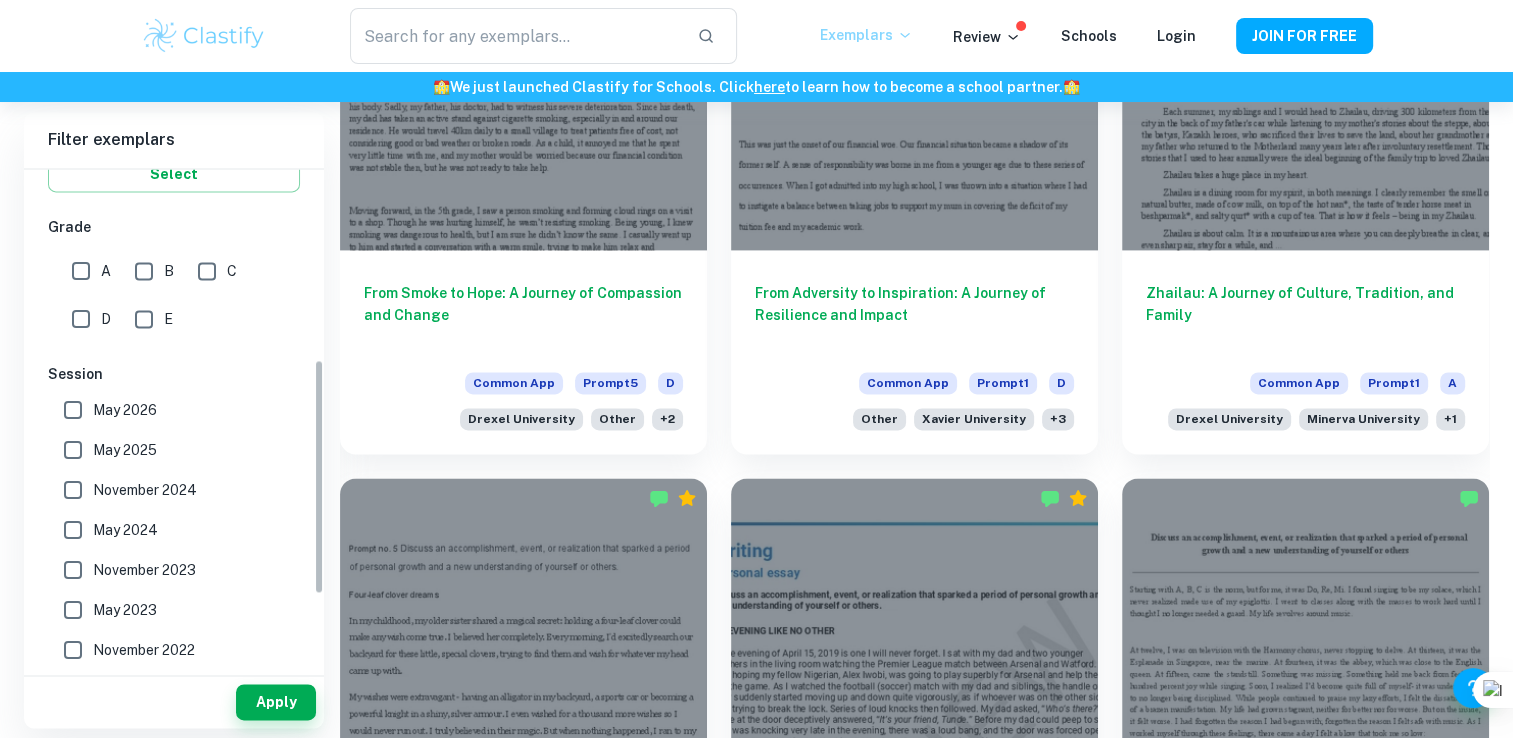 scroll, scrollTop: 409, scrollLeft: 0, axis: vertical 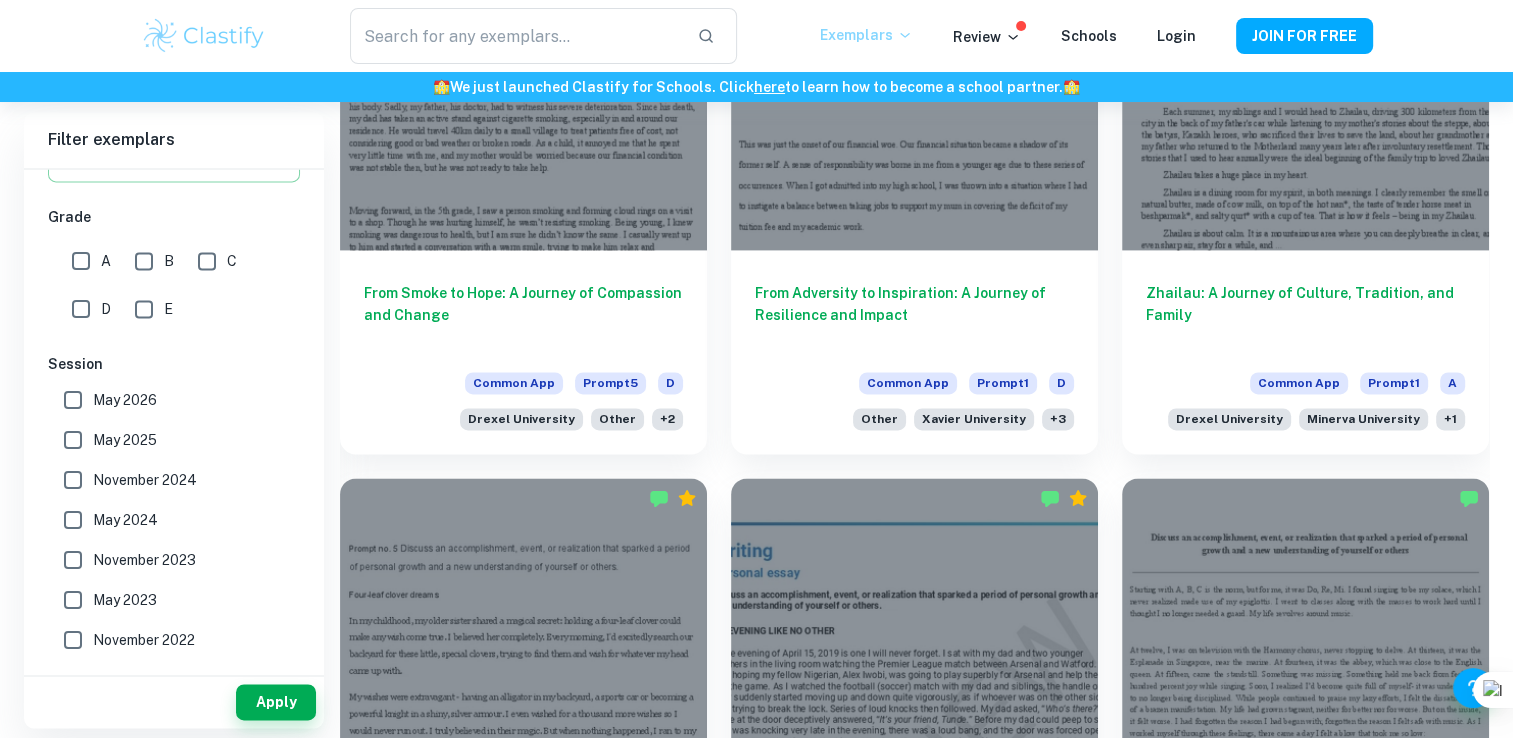 drag, startPoint x: 320, startPoint y: 322, endPoint x: 327, endPoint y: 515, distance: 193.1269 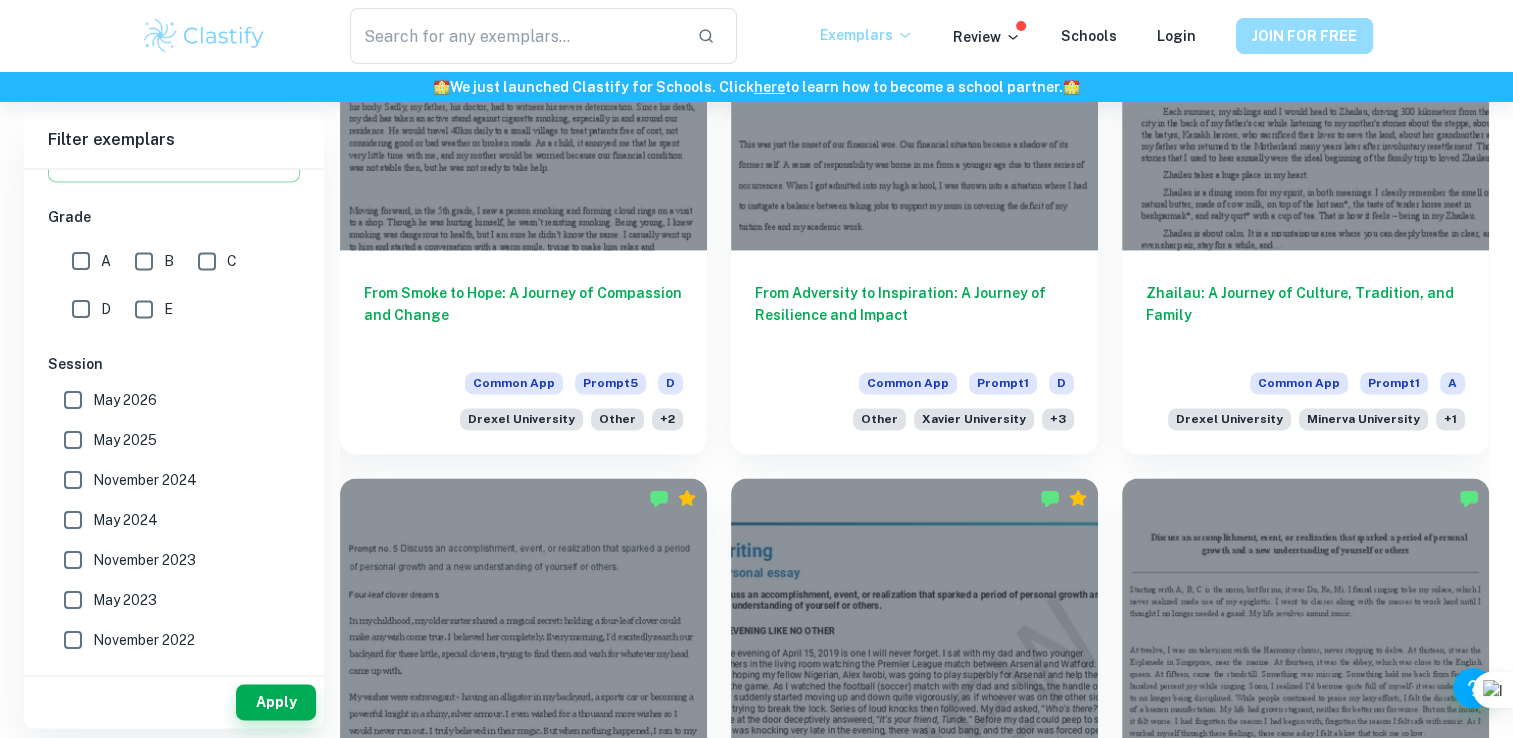 click on "JOIN FOR FREE" at bounding box center [1304, 36] 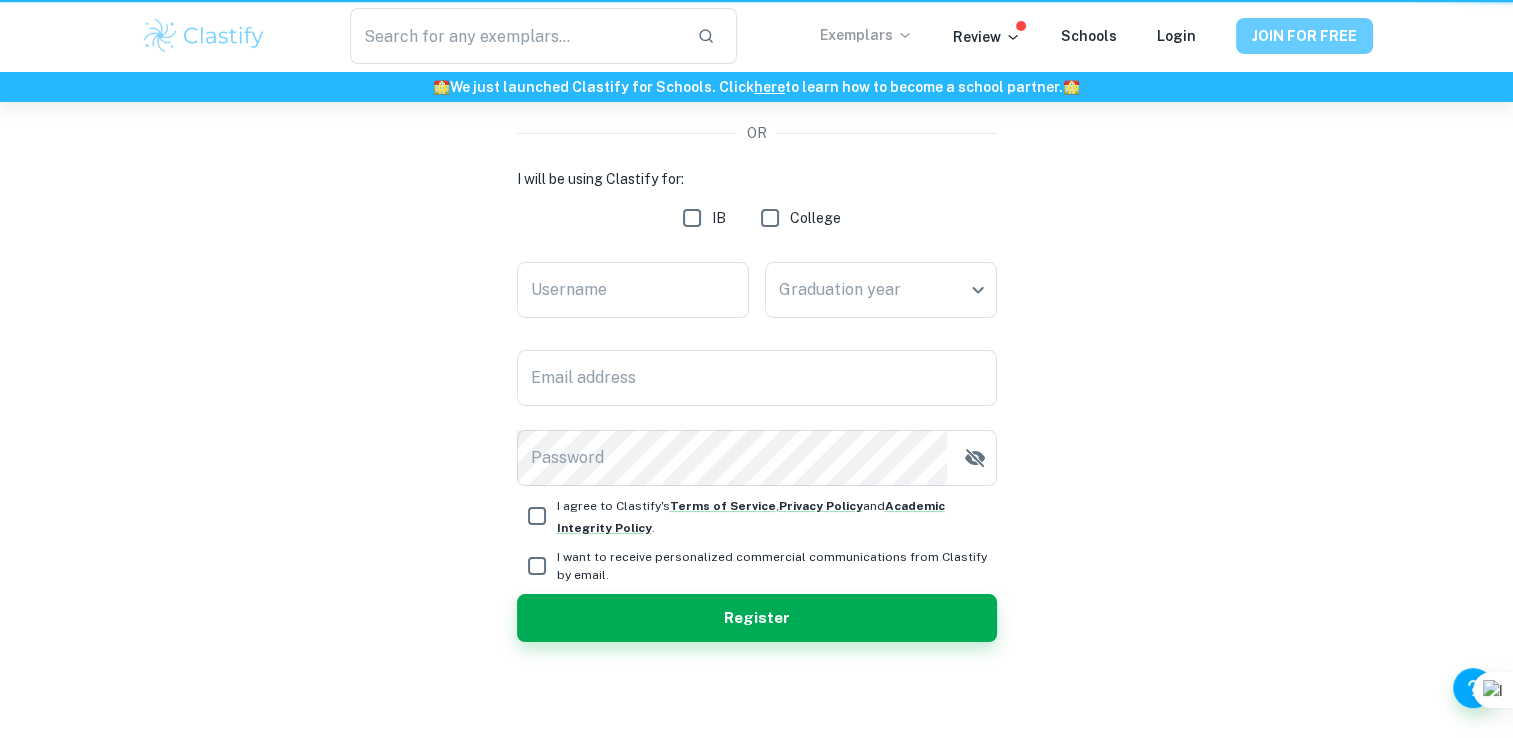 scroll, scrollTop: 0, scrollLeft: 0, axis: both 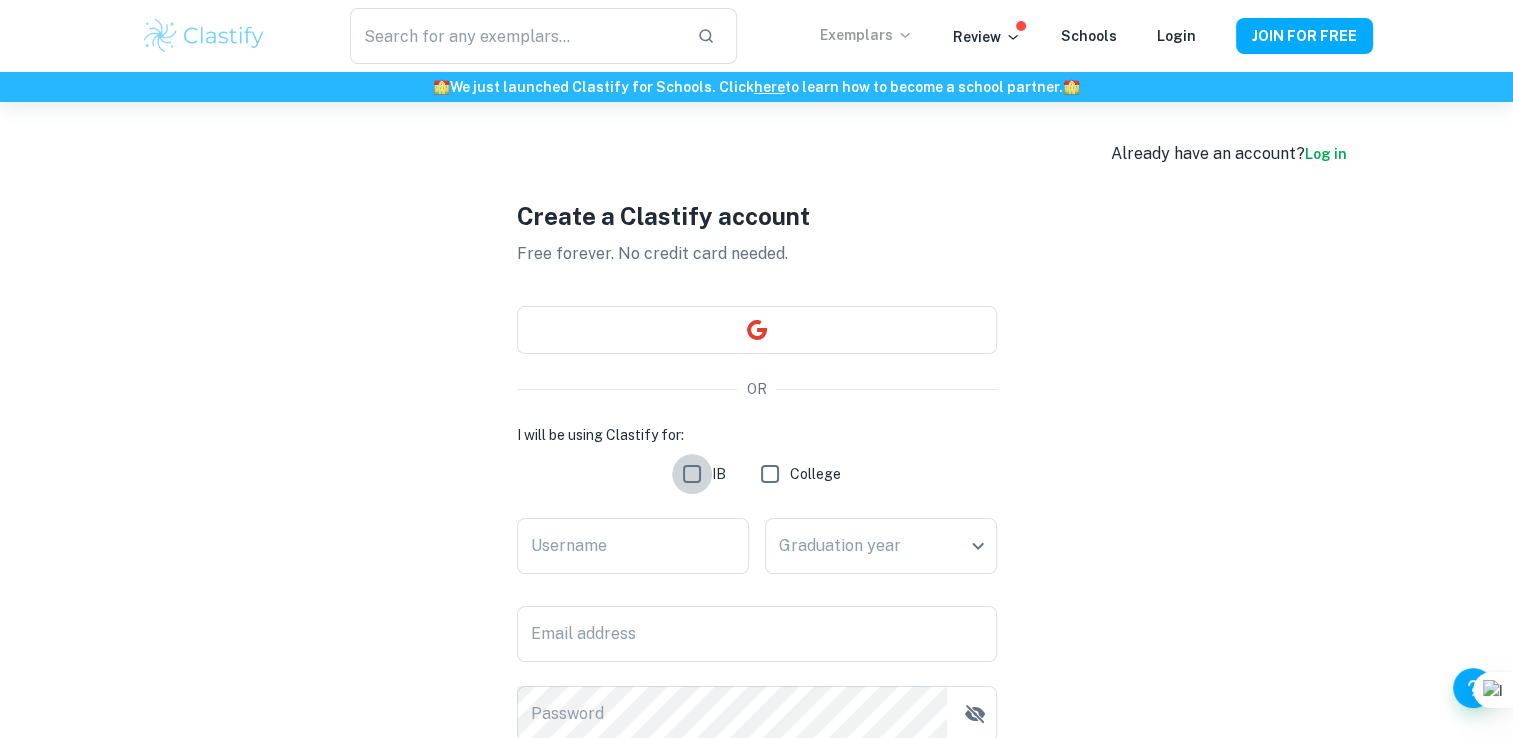 click on "IB" at bounding box center [692, 474] 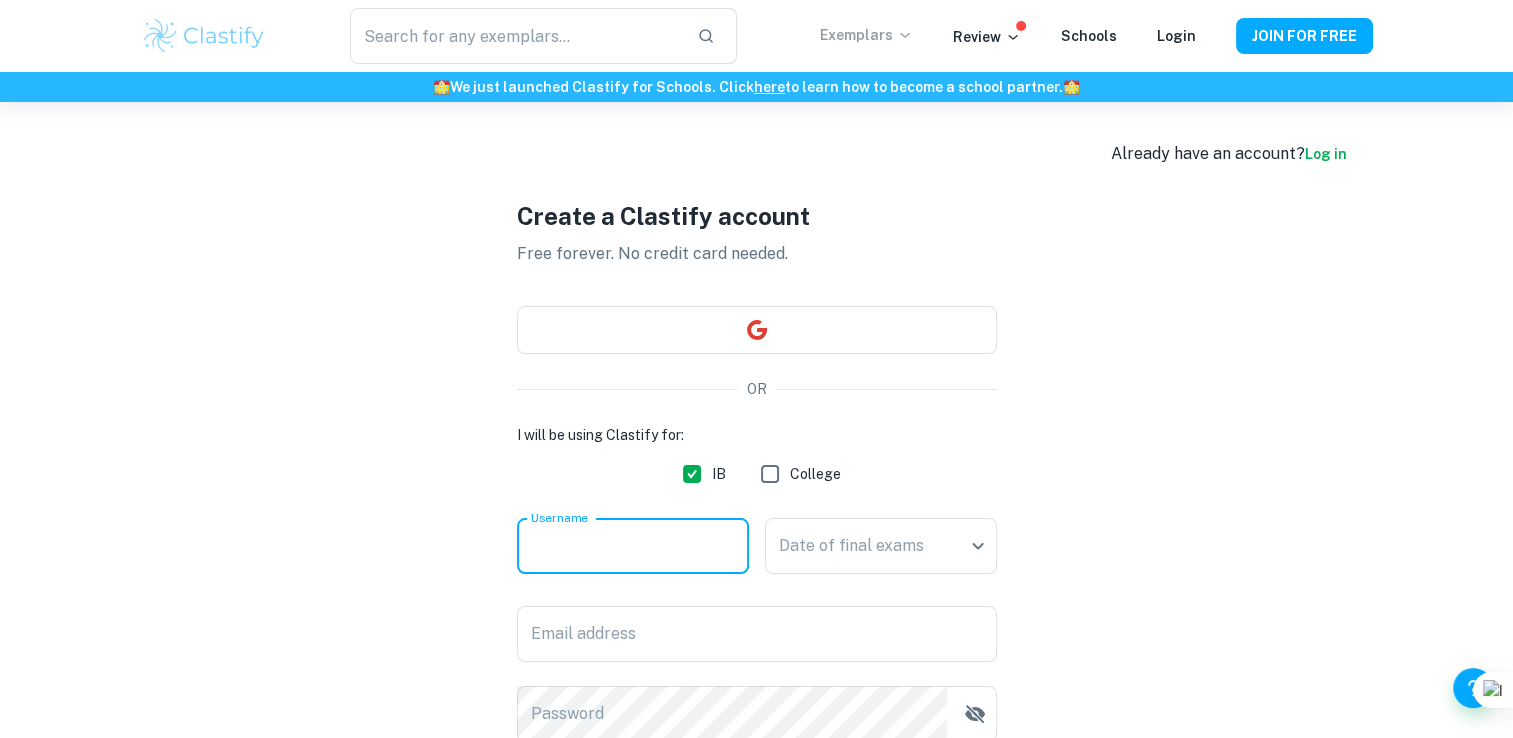 click on "Username" at bounding box center (633, 546) 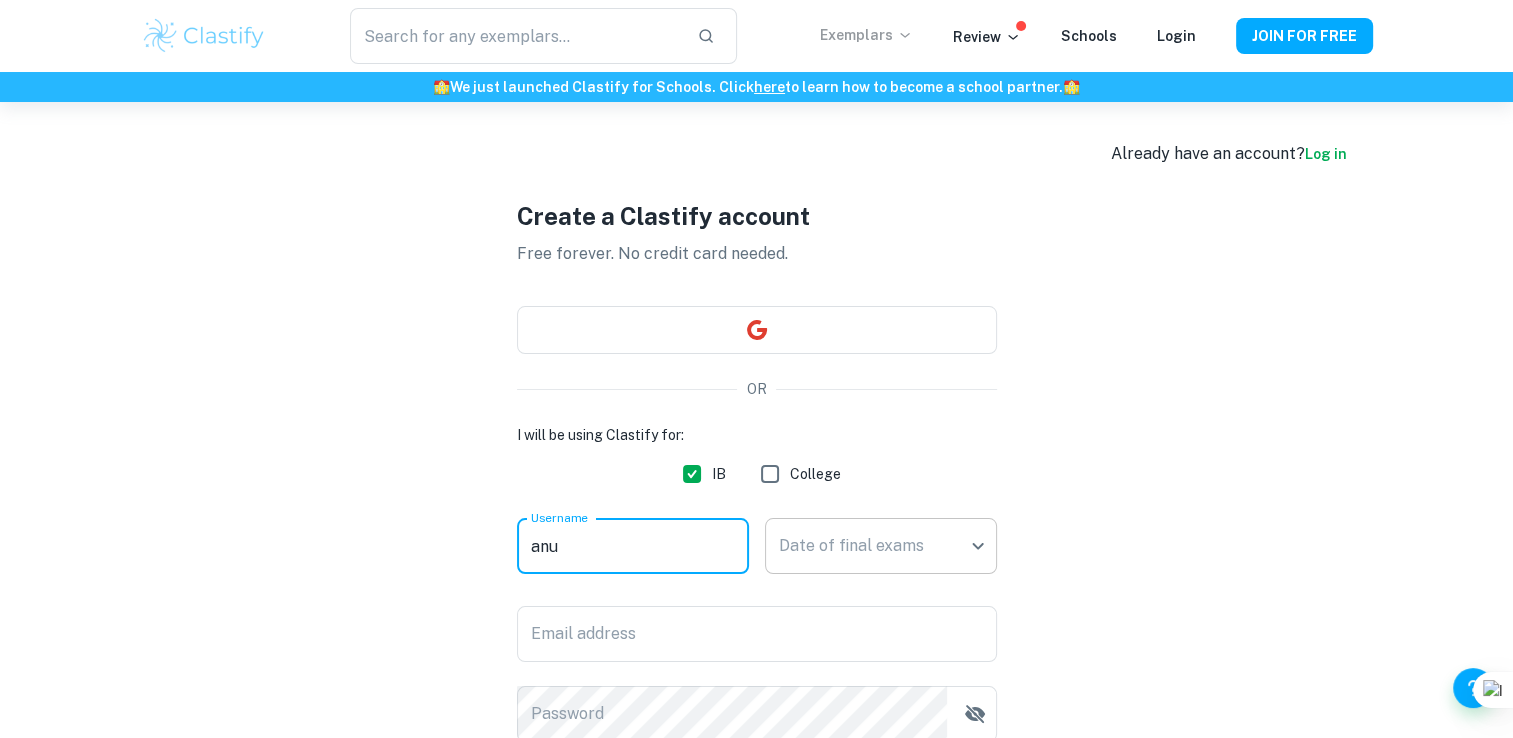 type on "anu" 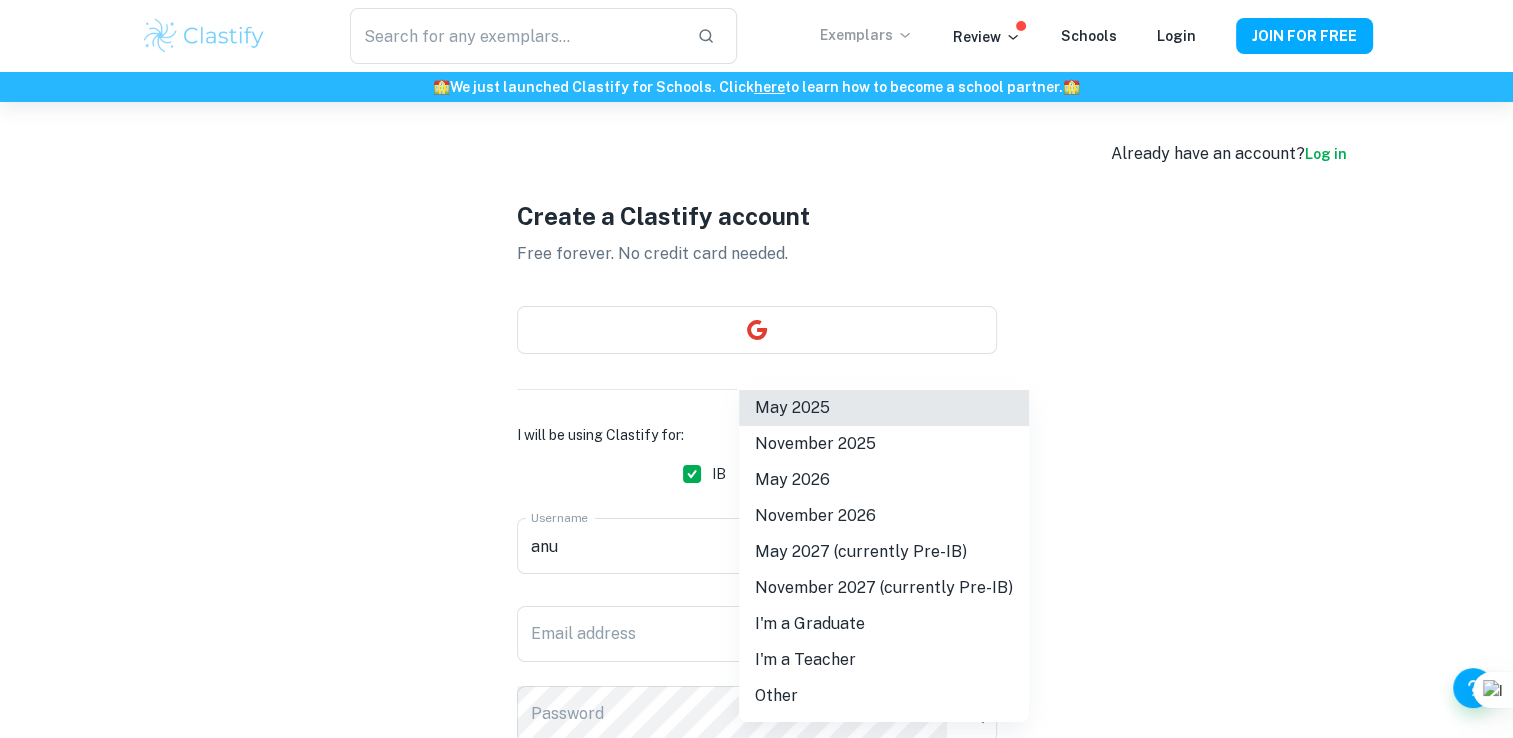click on "We value your privacy We use cookies to enhance your browsing experience, serve personalised ads or content, and analyse our traffic. By clicking "Accept All", you consent to our use of cookies.   Cookie Policy Customise   Reject All   Accept All   Customise Consent Preferences   We use cookies to help you navigate efficiently and perform certain functions. You will find detailed information about all cookies under each consent category below. The cookies that are categorised as "Necessary" are stored on your browser as they are essential for enabling the basic functionalities of the site. ...  Show more For more information on how Google's third-party cookies operate and handle your data, see:   Google Privacy Policy Necessary Always Active Necessary cookies are required to enable the basic features of this site, such as providing secure log-in or adjusting your consent preferences. These cookies do not store any personally identifiable data. Functional Analytics Performance Advertisement Uncategorised" at bounding box center (756, 471) 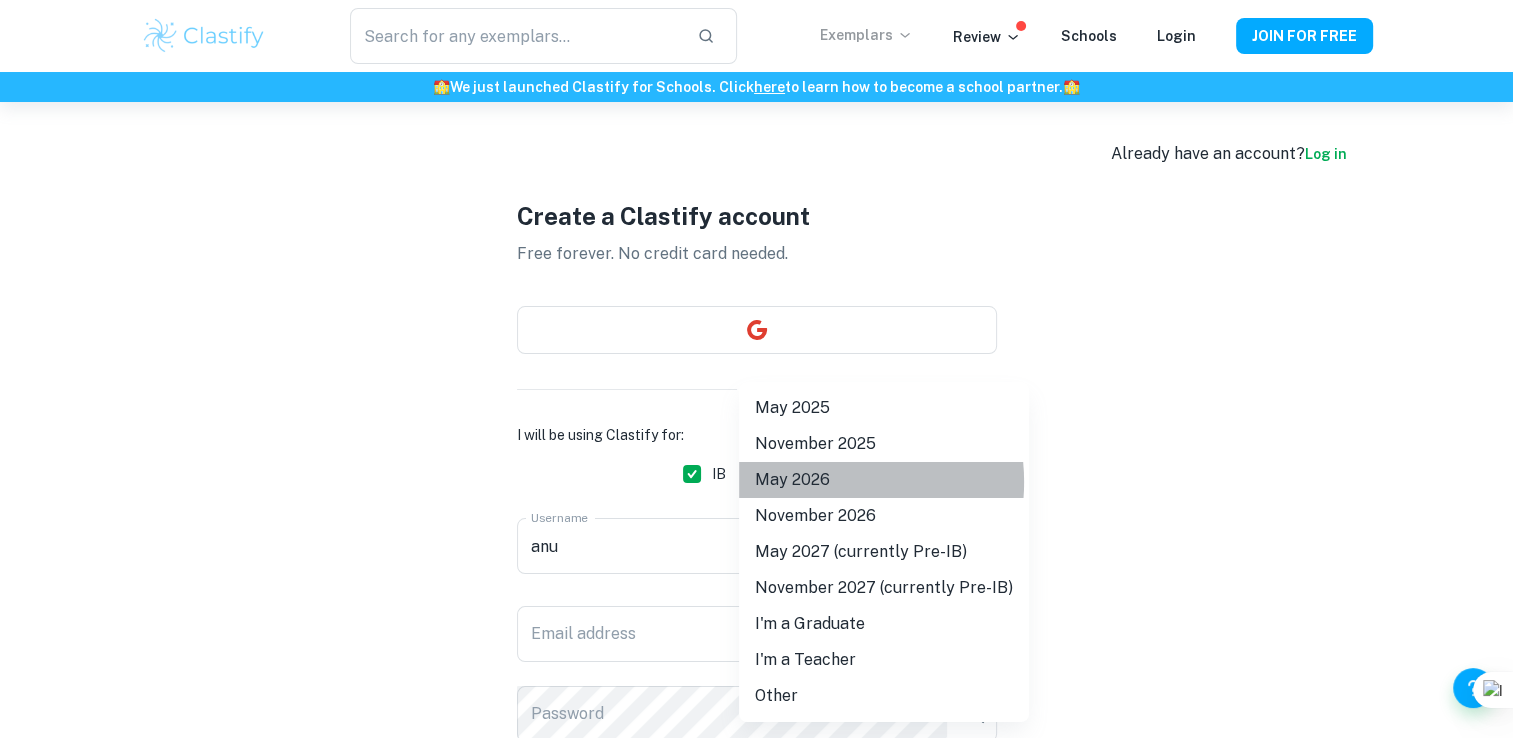 click on "May 2026" at bounding box center (884, 480) 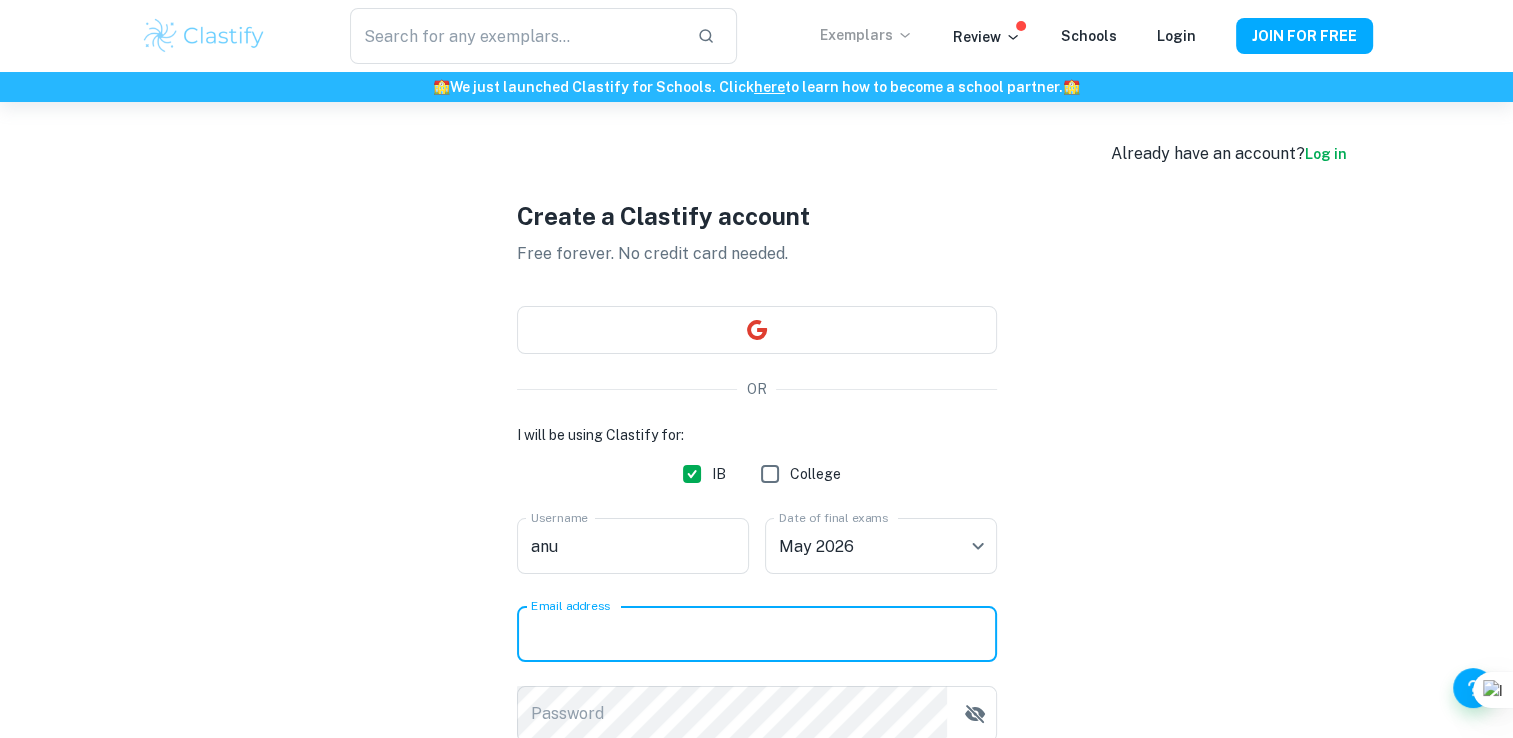 click on "Email address" at bounding box center [757, 634] 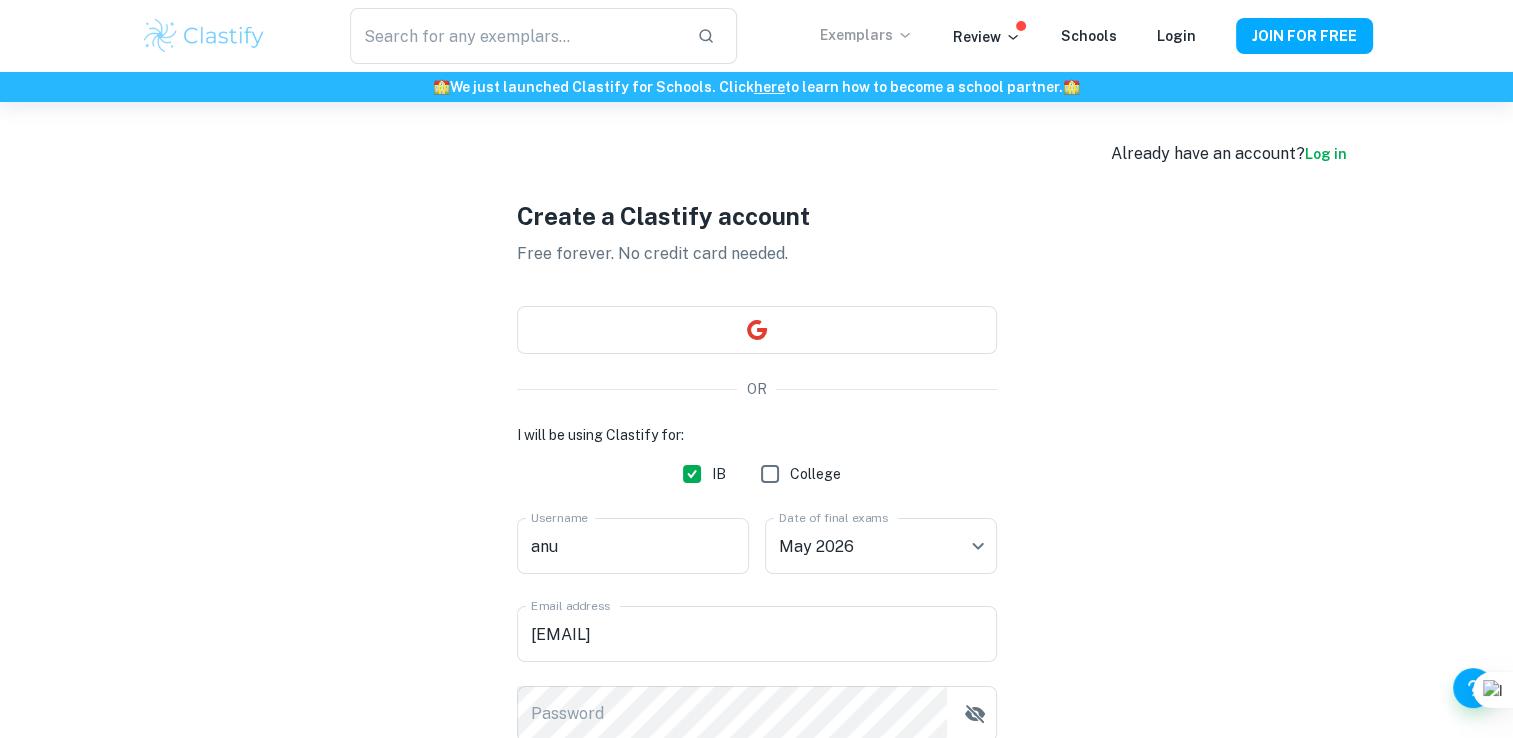 click on "Create a Clastify account Free forever. No credit card needed. OR I will be using Clastify for: IB College Username anu Username Date of final exams May 2026 M26 Date of final exams Email address anubhadarsh@gmail.com Email address Password Password I agree to Clastify's  Terms of Service ,  Privacy Policy  and  Academic Integrity Policy . I want to receive personalized commercial communications from Clastify by email. Register" at bounding box center (757, 548) 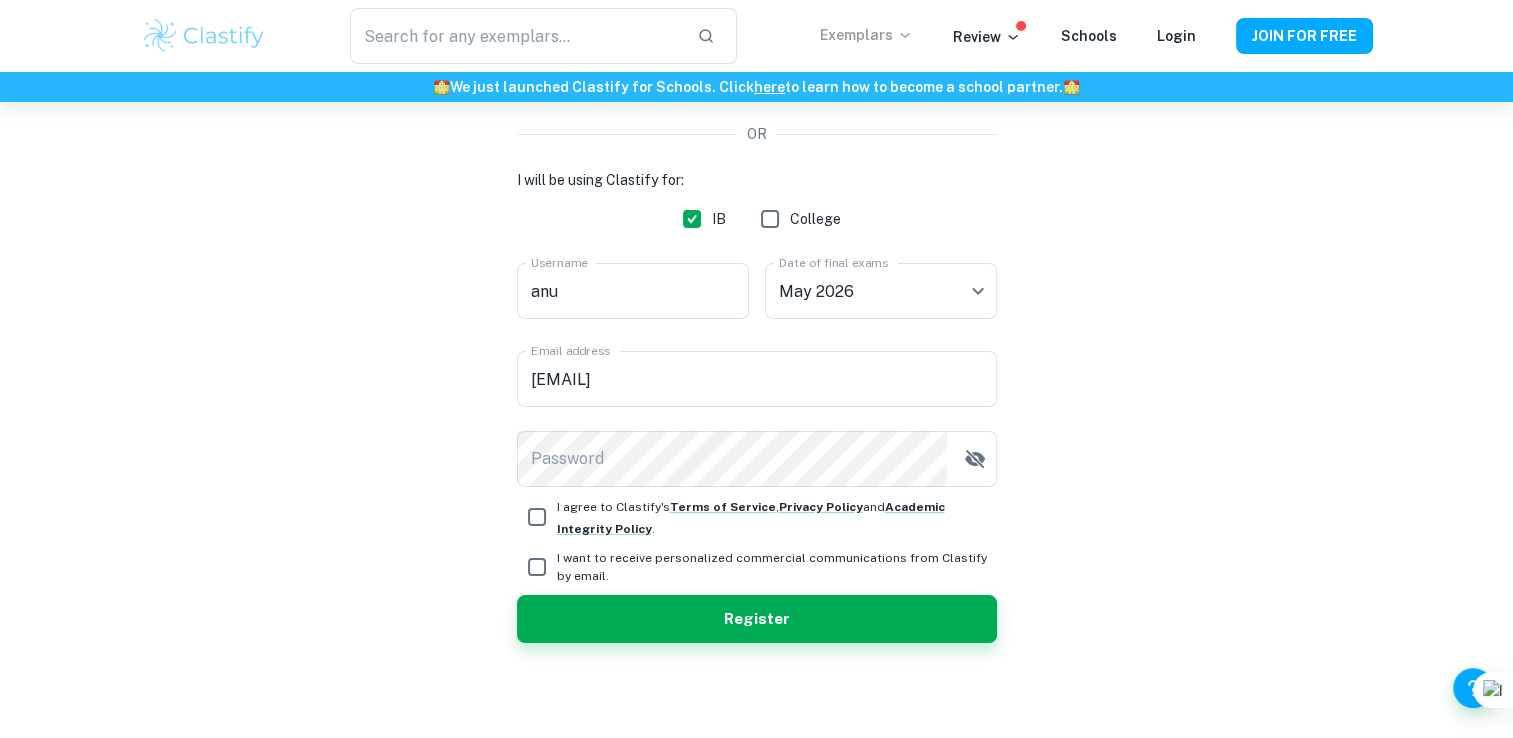 scroll, scrollTop: 256, scrollLeft: 0, axis: vertical 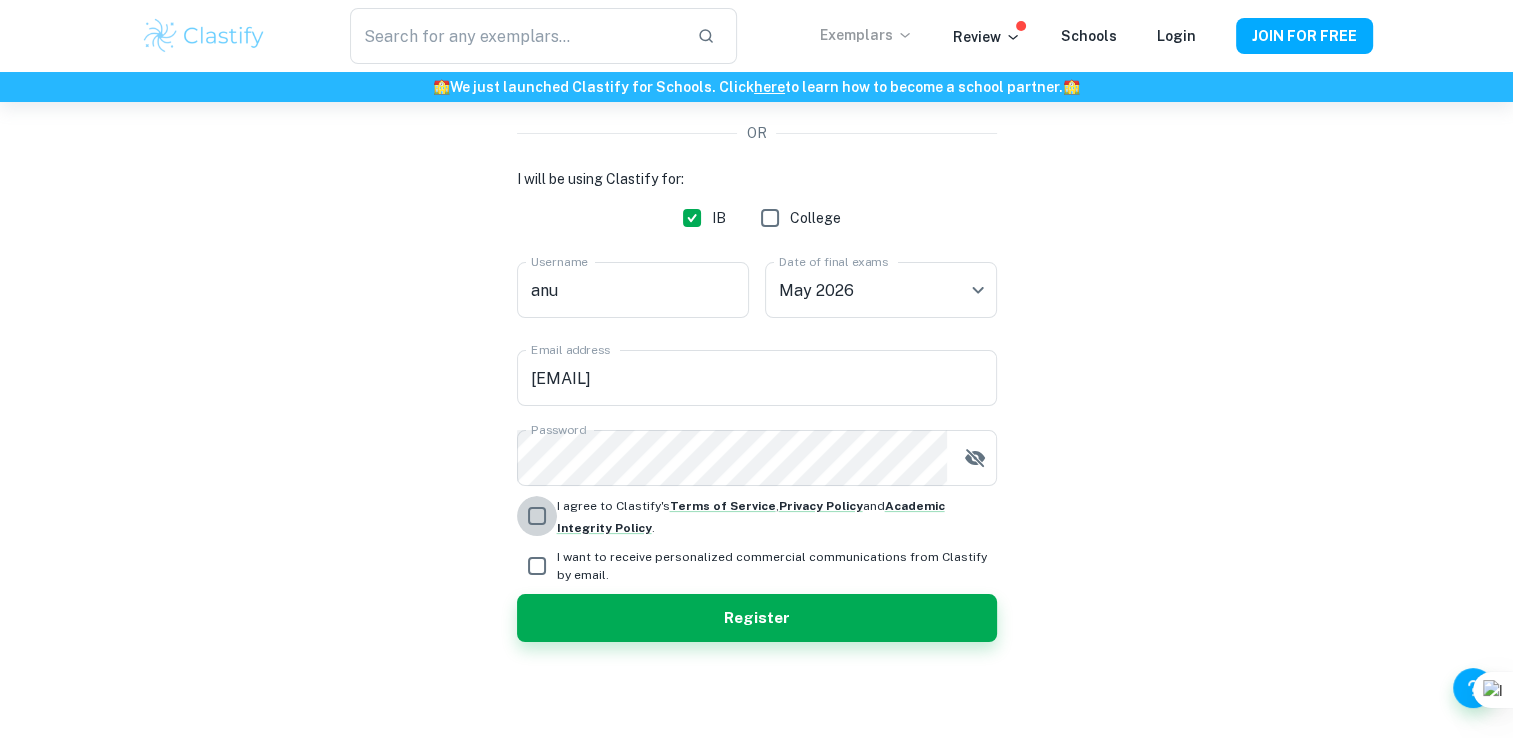 click on "I agree to Clastify's  Terms of Service ,  Privacy Policy  and  Academic Integrity Policy ." at bounding box center (537, 516) 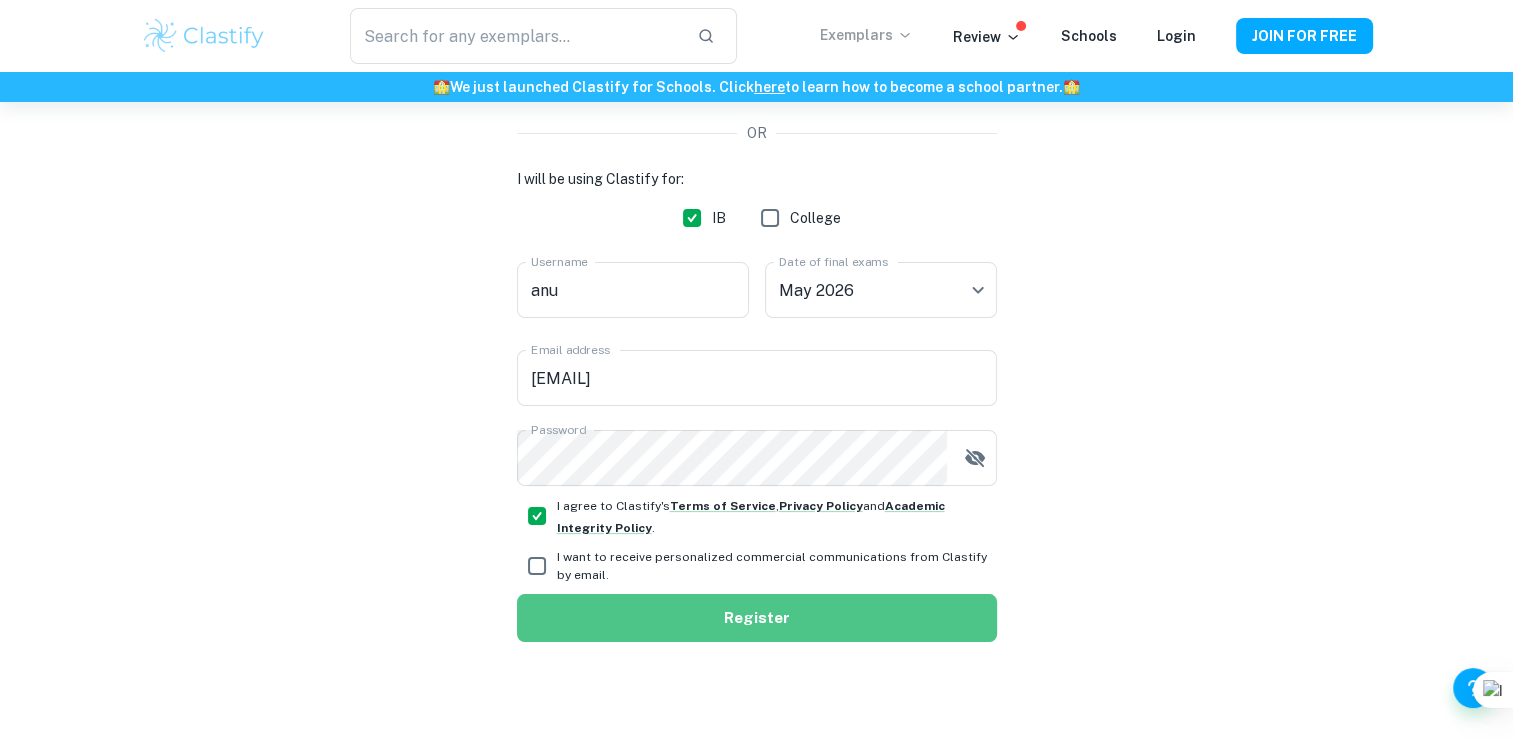 click on "Register" at bounding box center [757, 618] 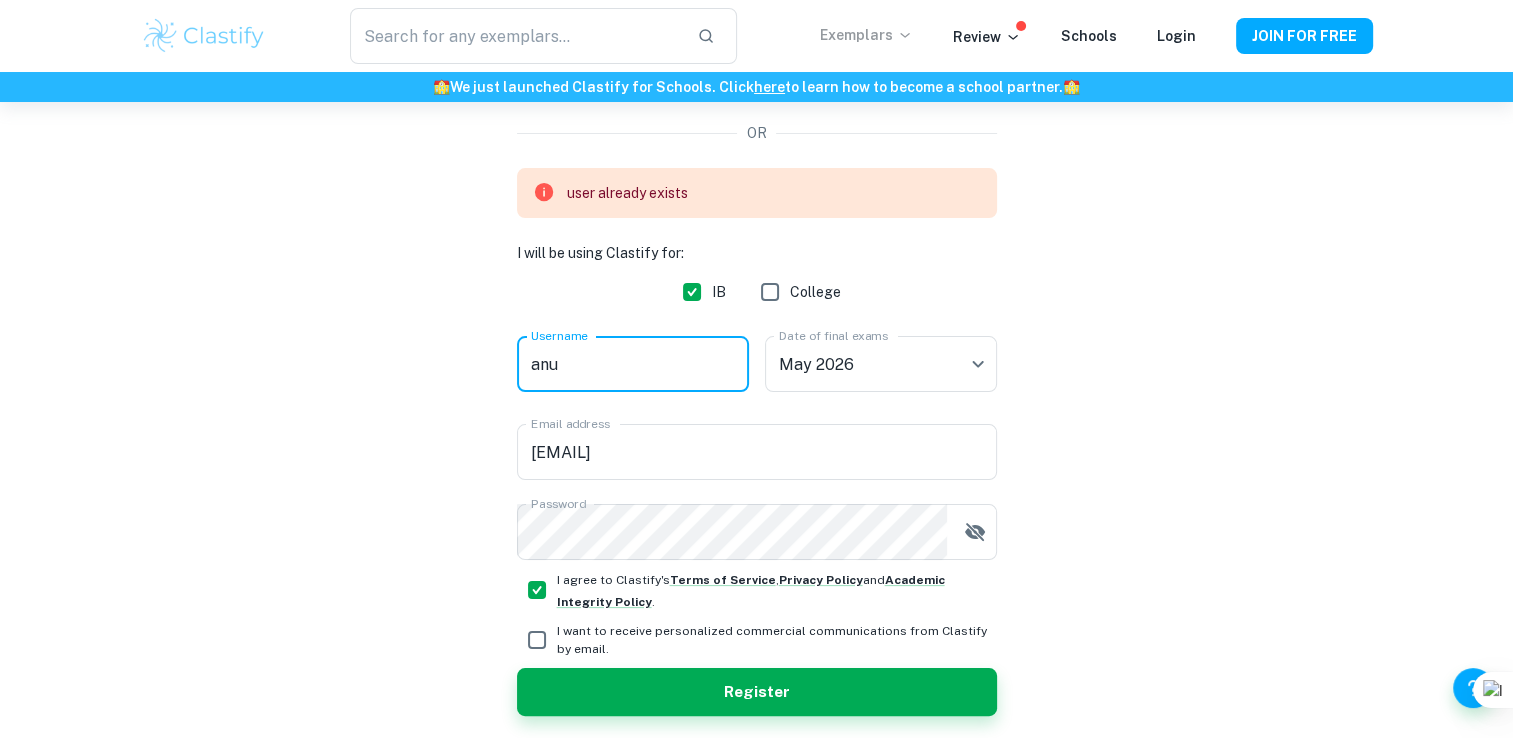 click on "anu" at bounding box center (633, 364) 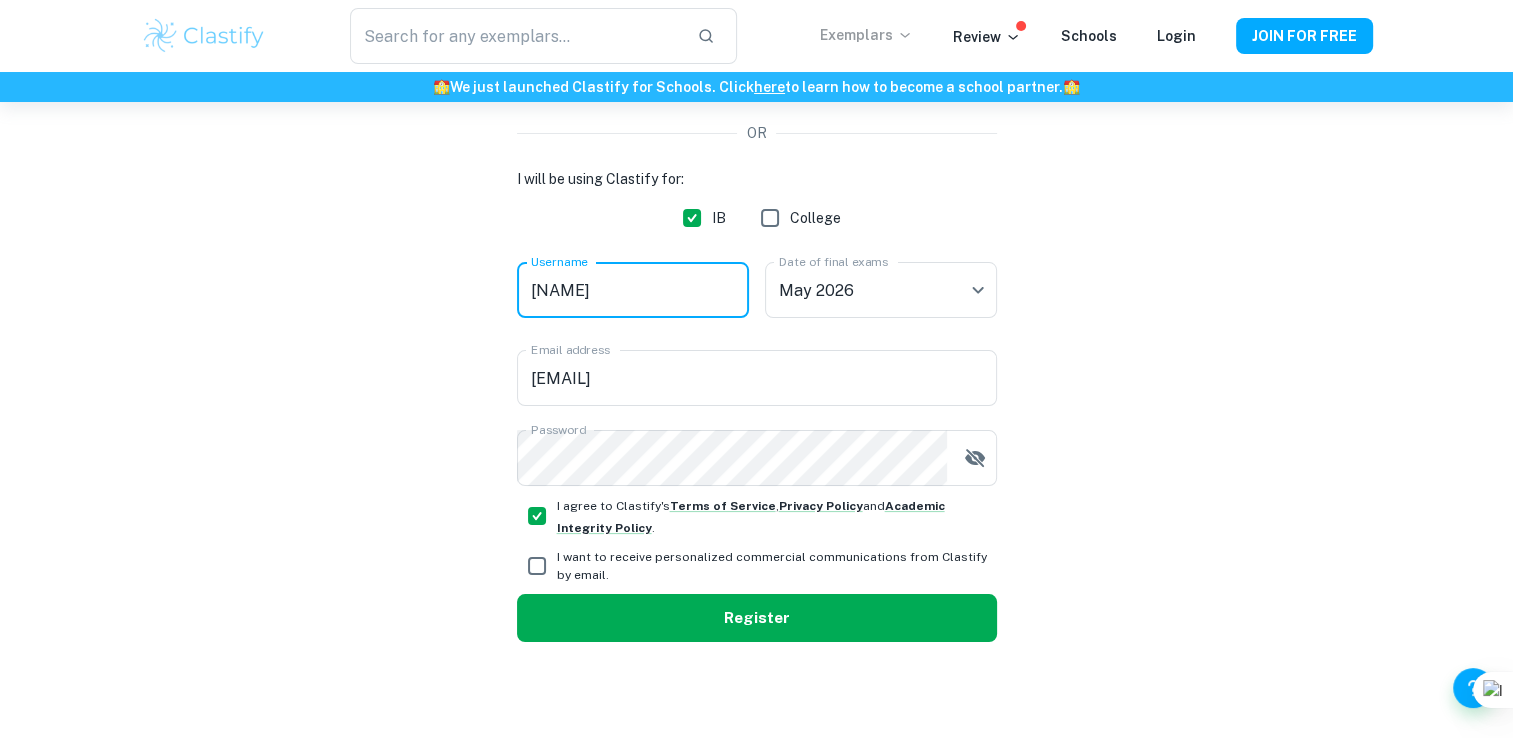 click on "Register" at bounding box center (757, 618) 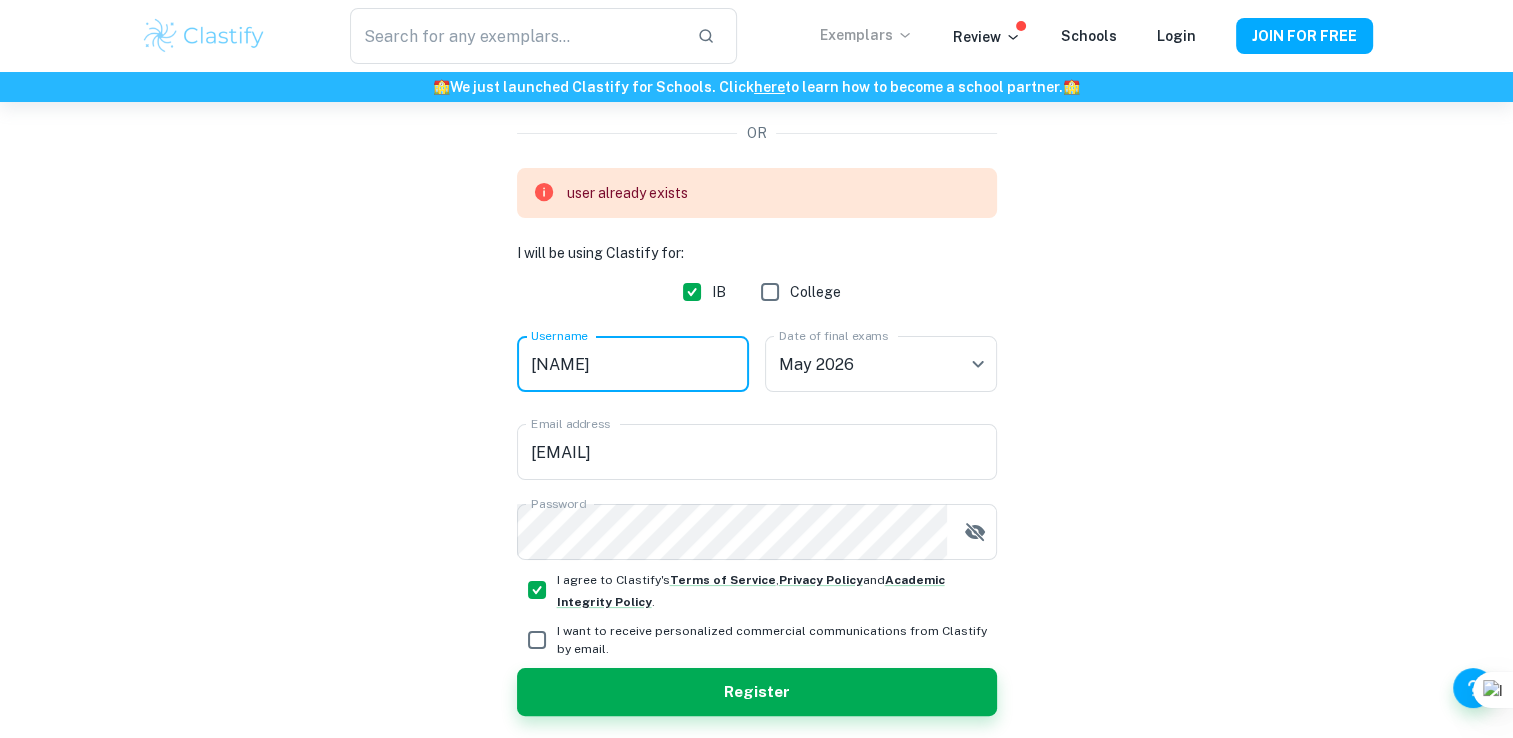 click on "aisha" at bounding box center [633, 364] 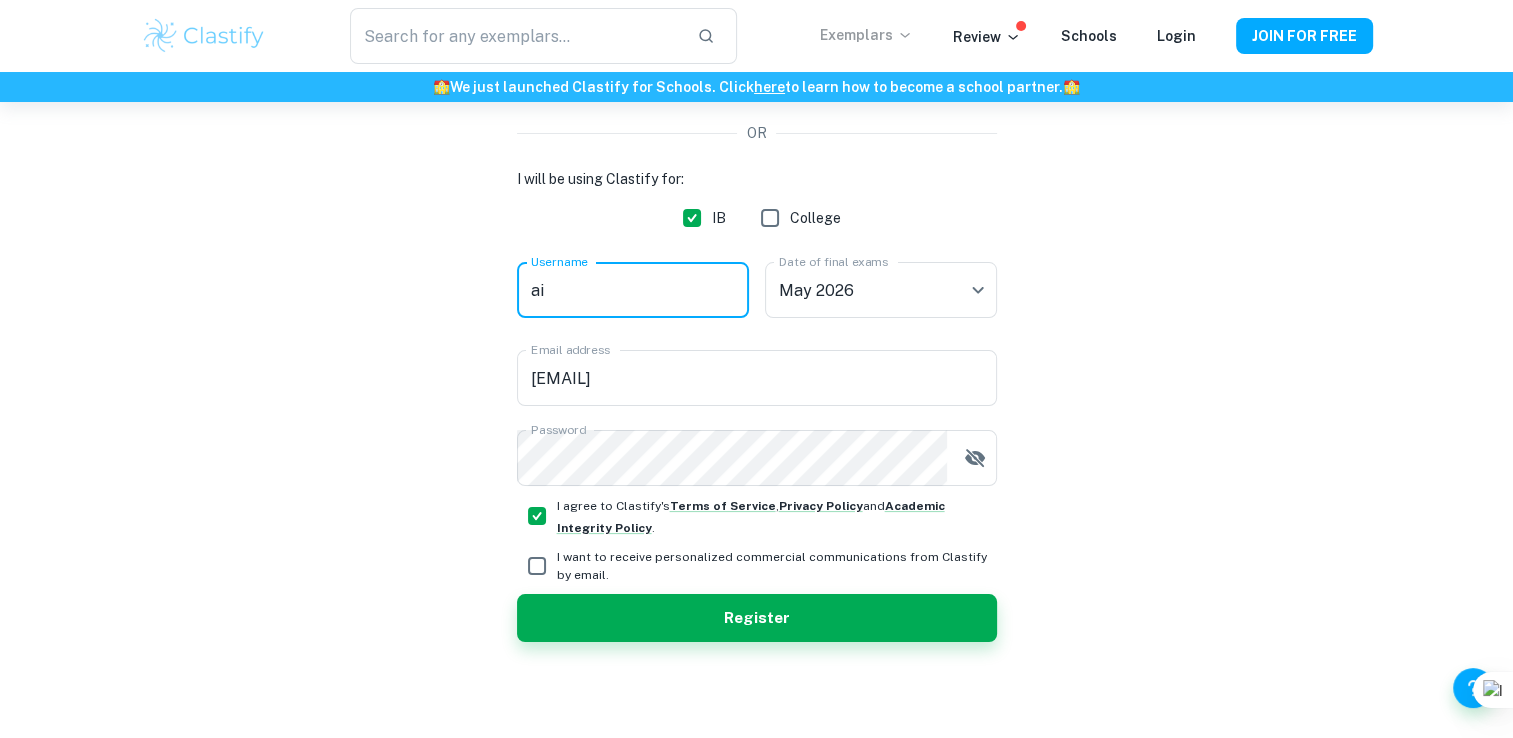 type on "a" 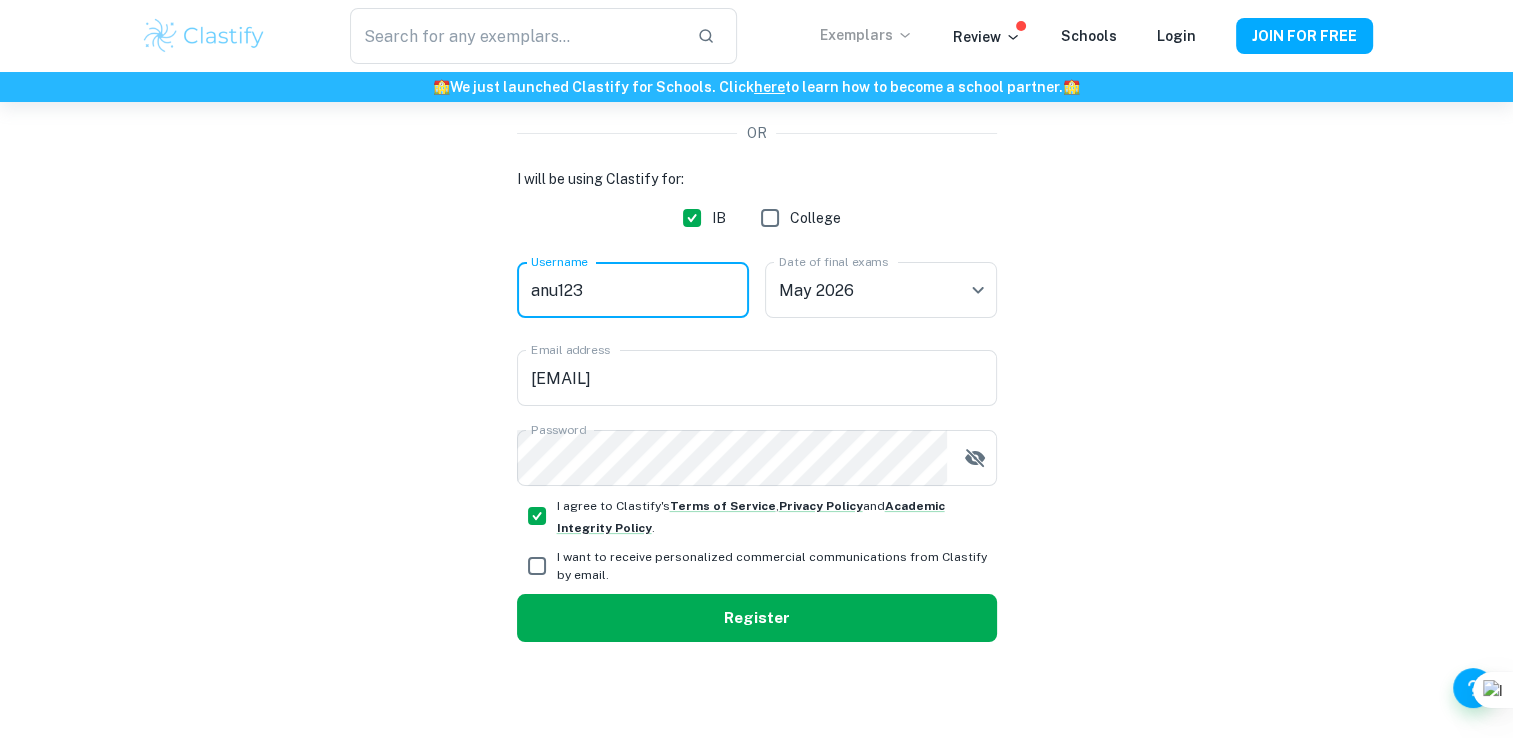 type on "anu123" 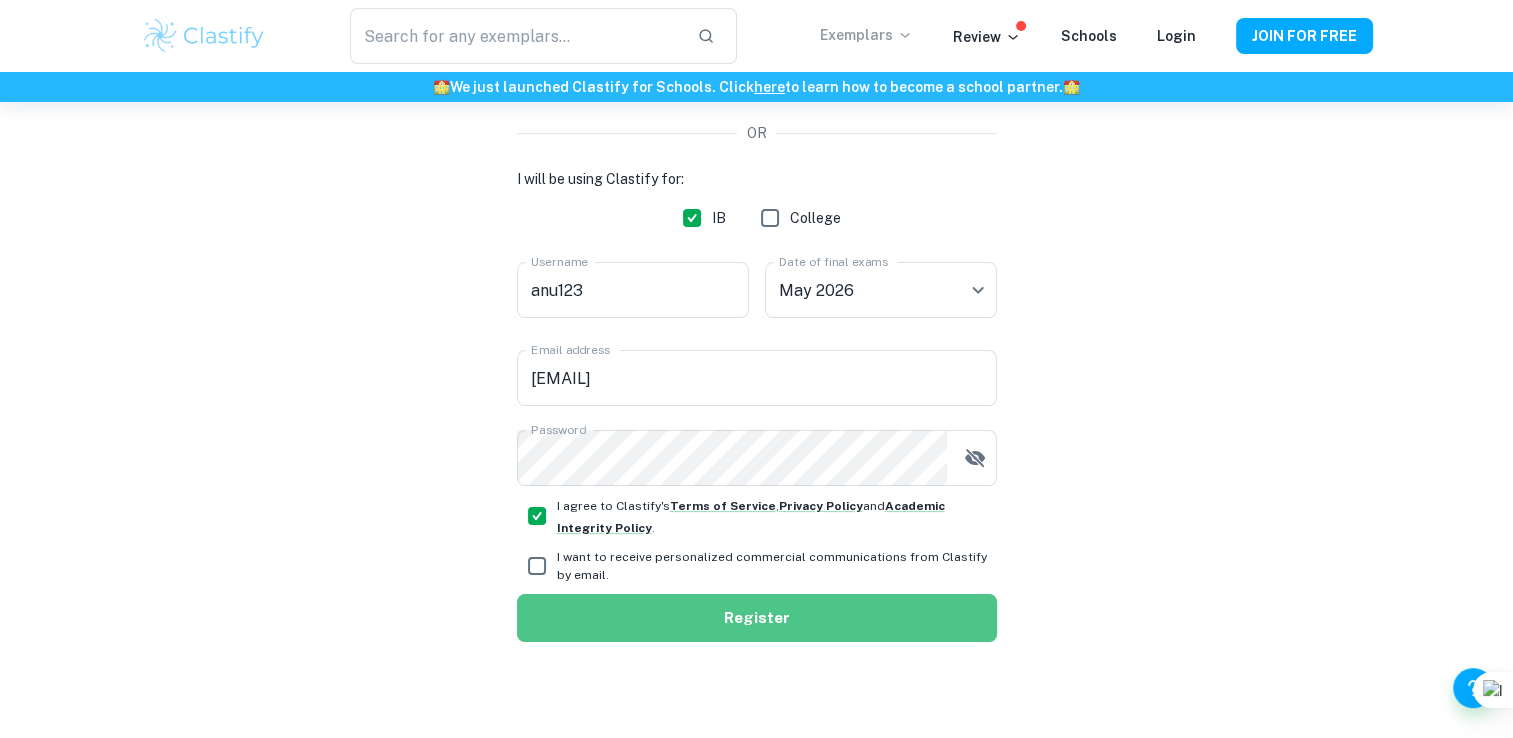 click on "Register" at bounding box center [757, 618] 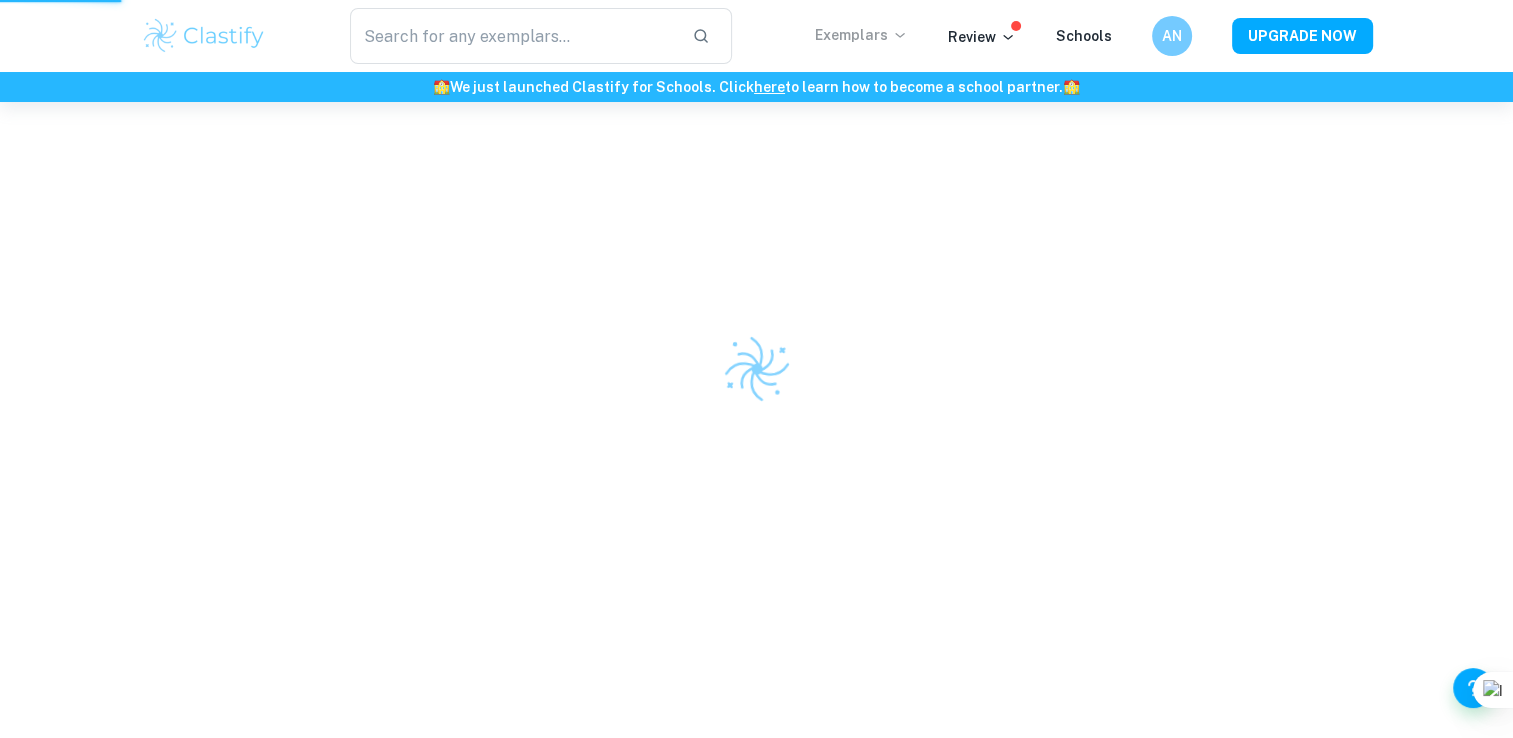 scroll, scrollTop: 102, scrollLeft: 0, axis: vertical 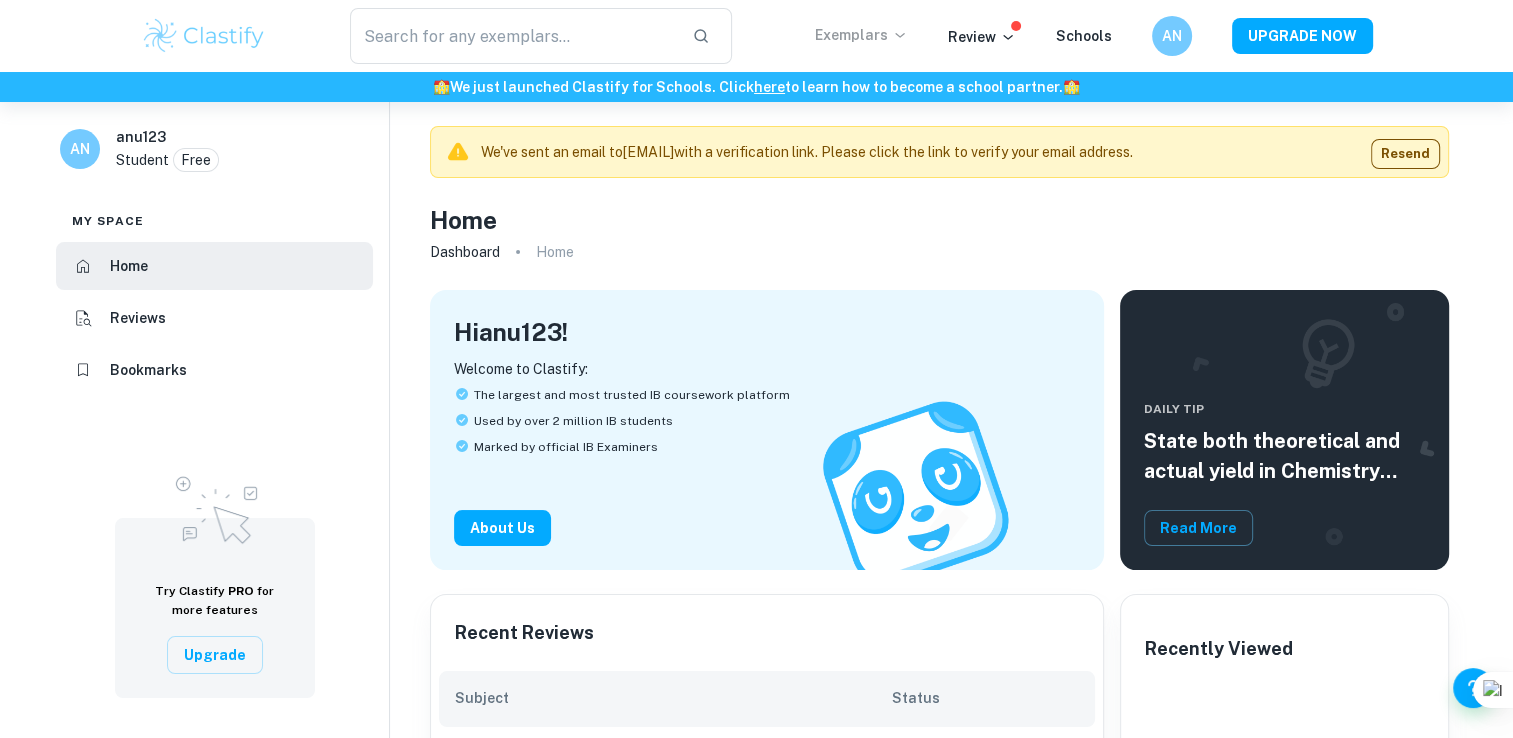 click on "AN anu123 Student Free My space Home Reviews Bookmarks Try Clastify   PRO   for more features Upgrade" at bounding box center [207, 420] 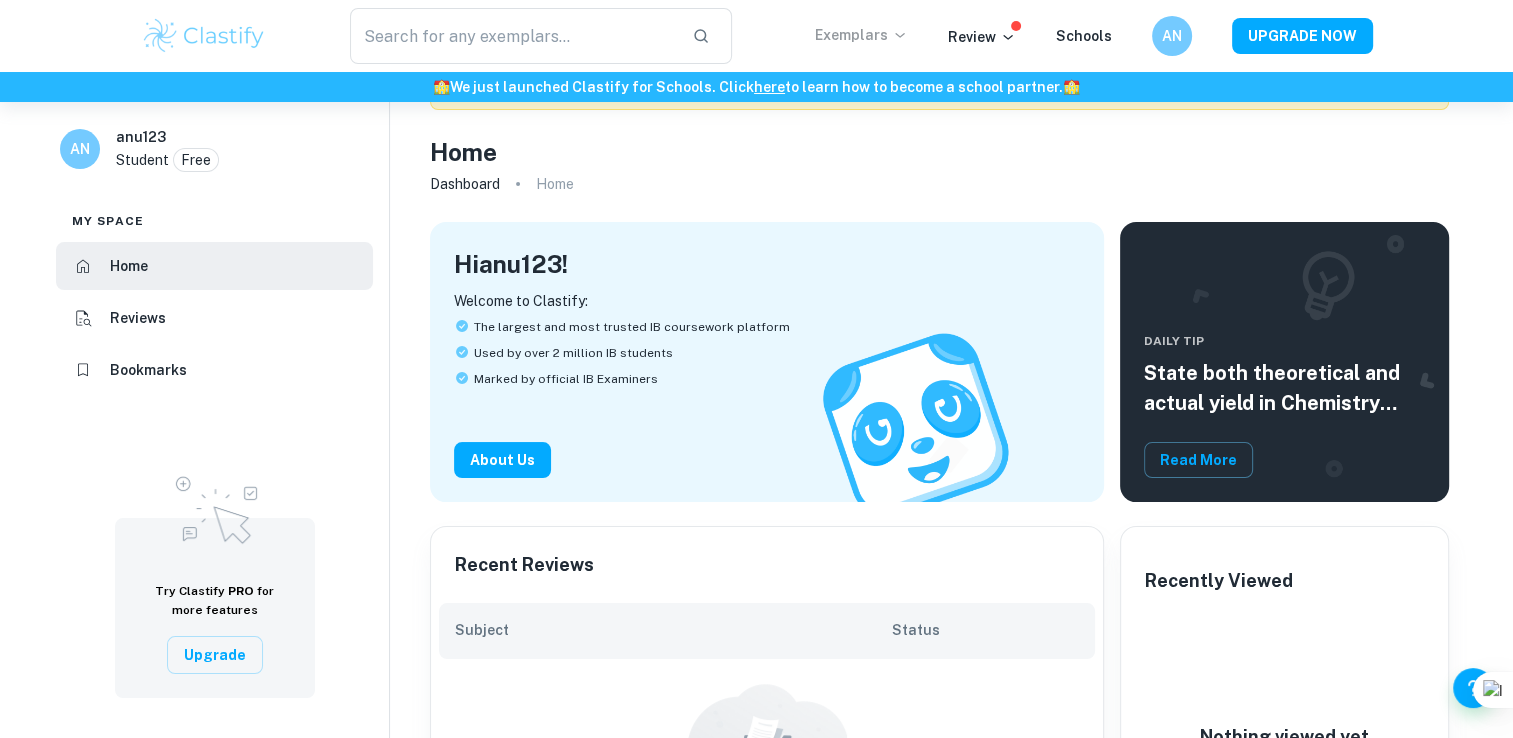 scroll, scrollTop: 0, scrollLeft: 0, axis: both 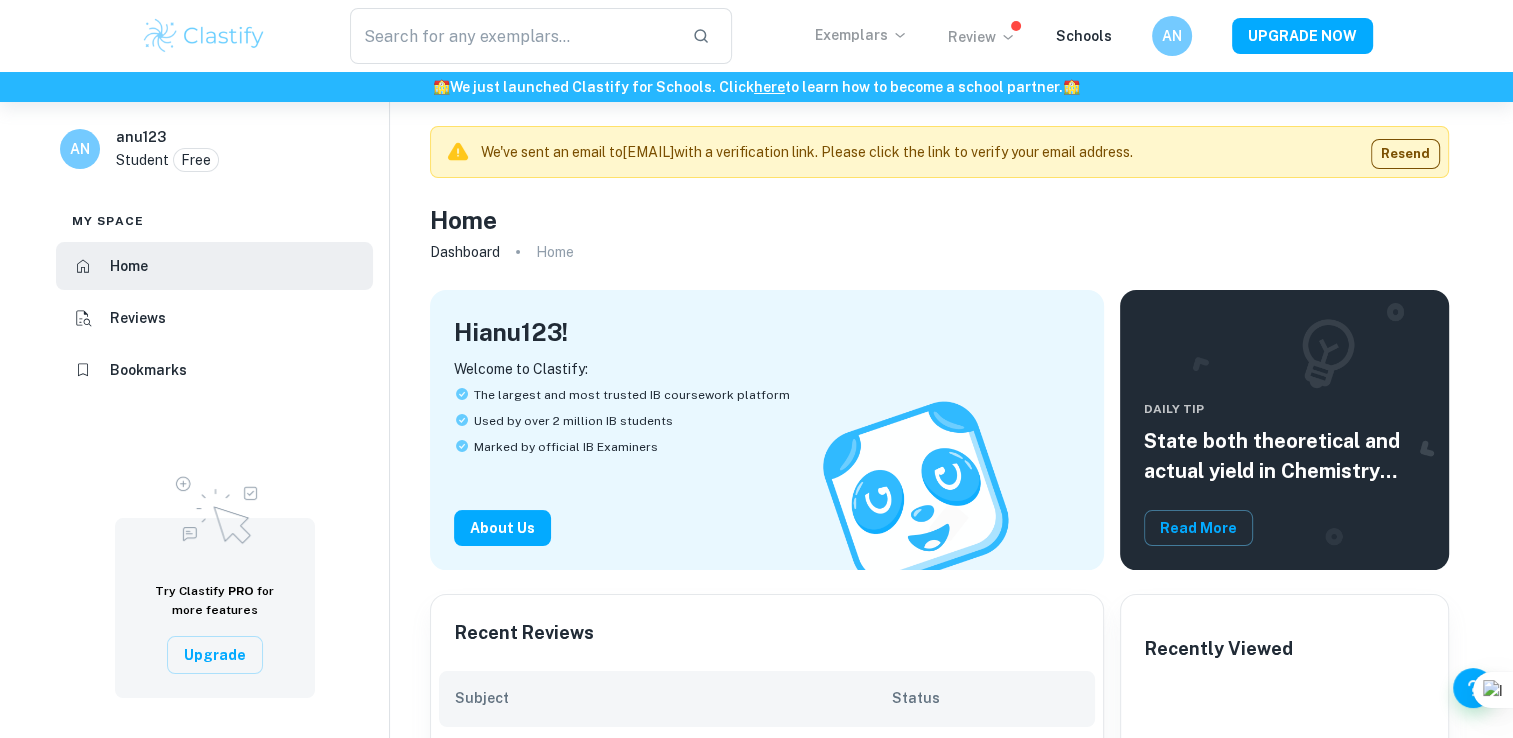 click 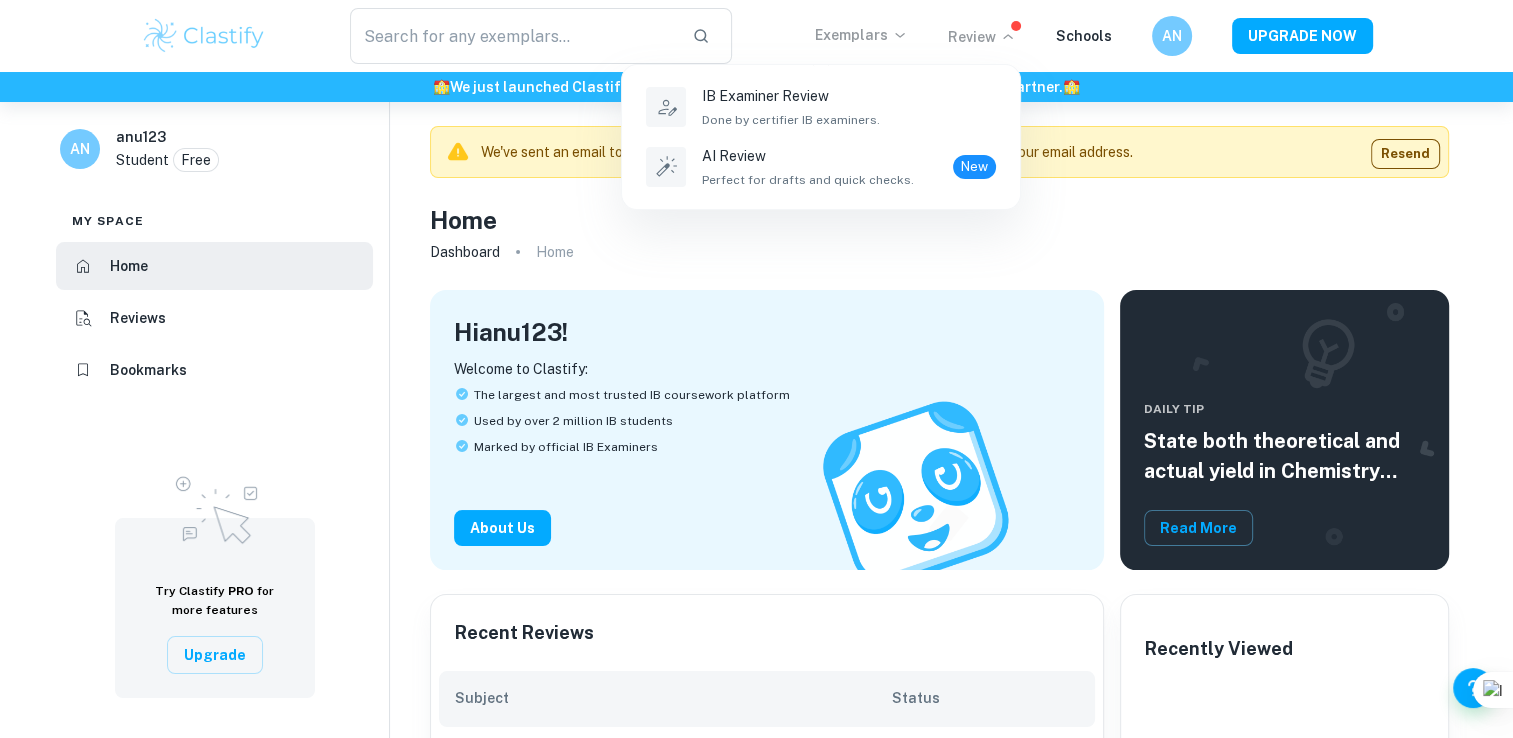 click at bounding box center (756, 369) 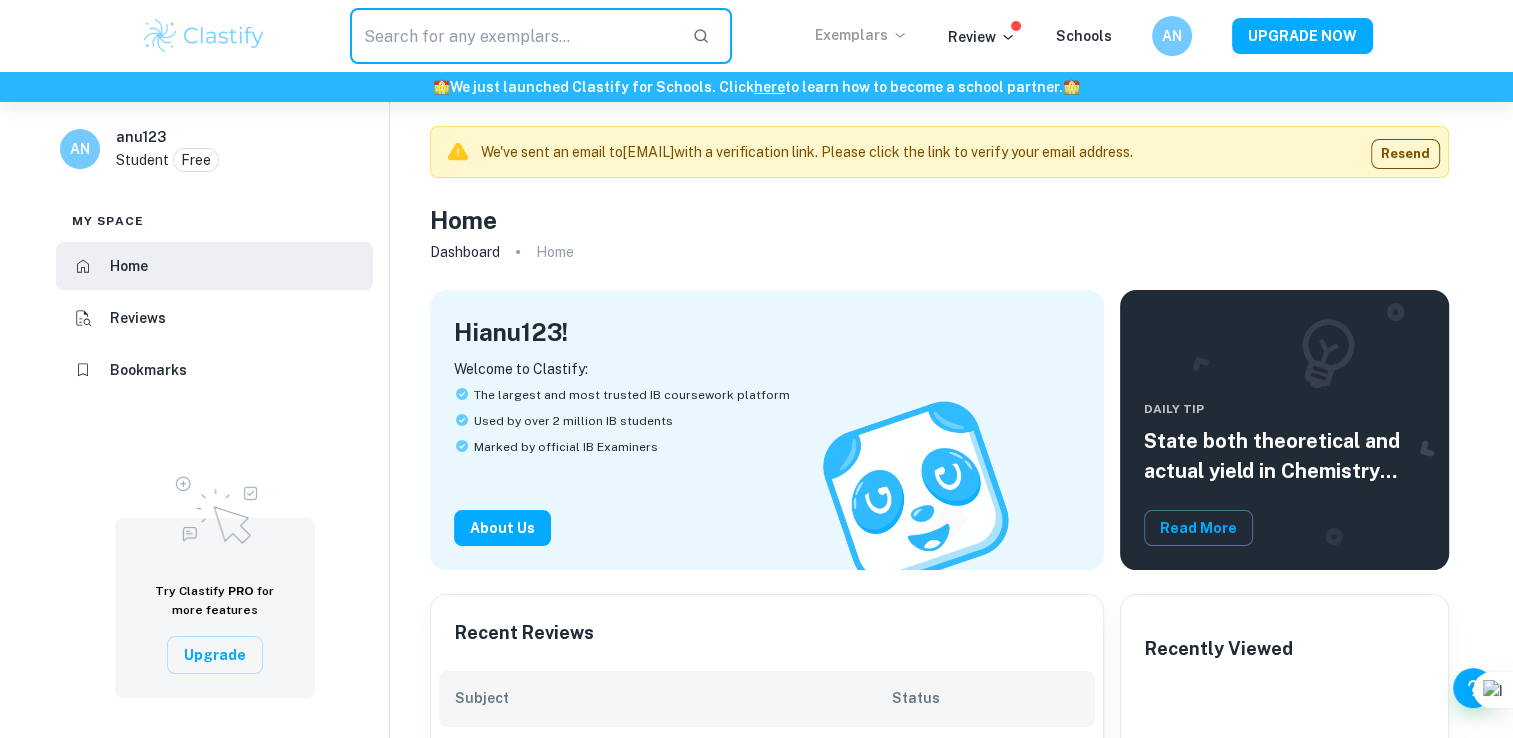 click at bounding box center [513, 36] 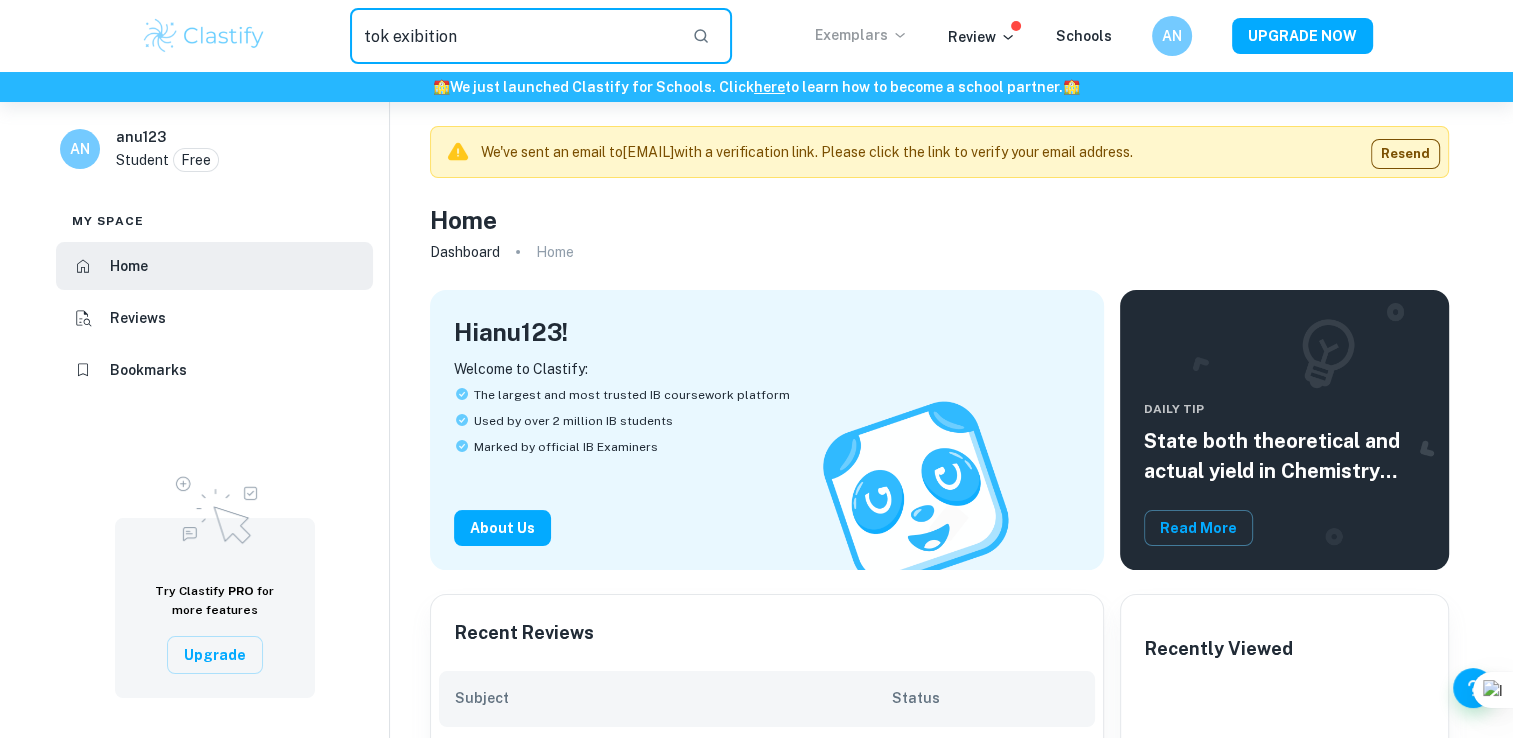 type on "tok exibition" 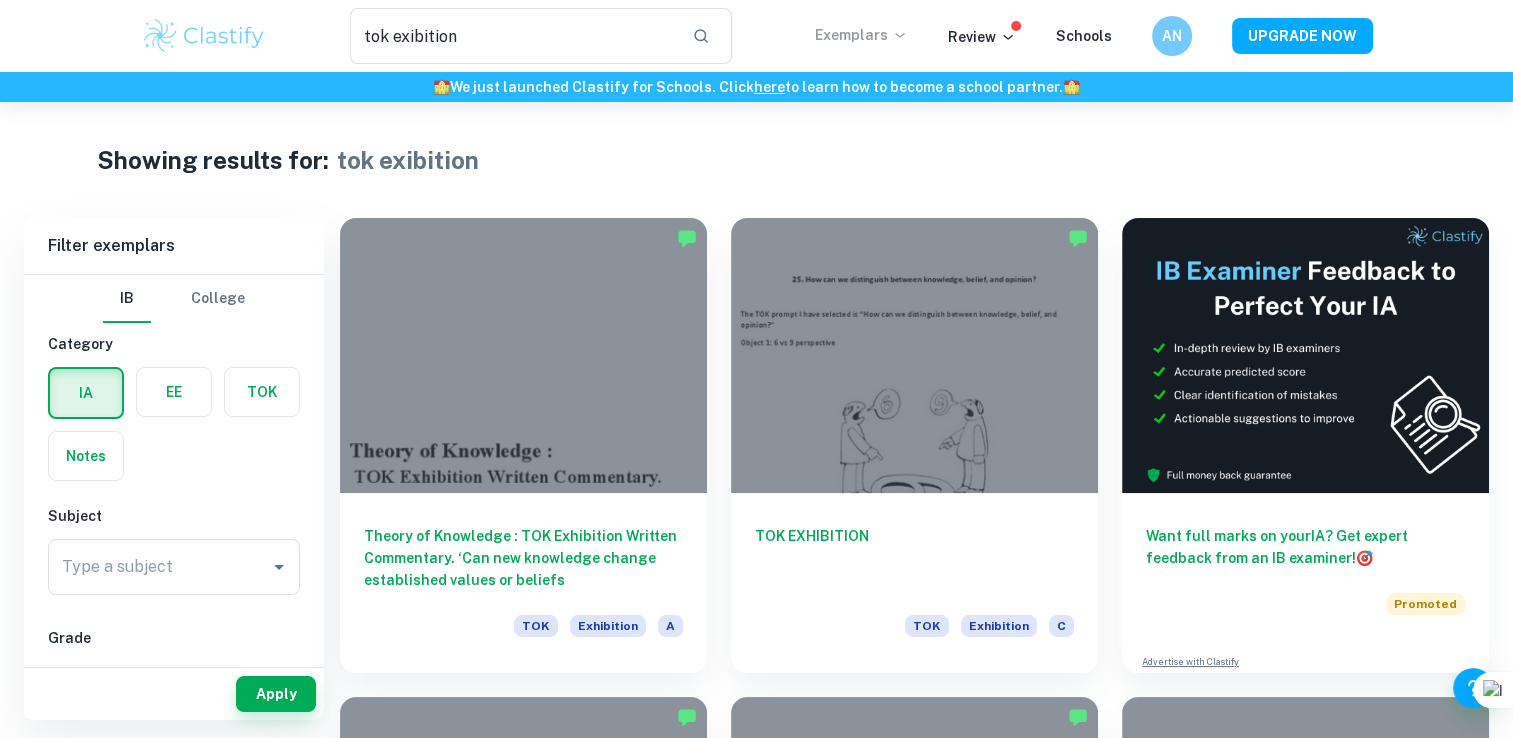 click on "Showing results for: tok exibition" at bounding box center [756, 160] 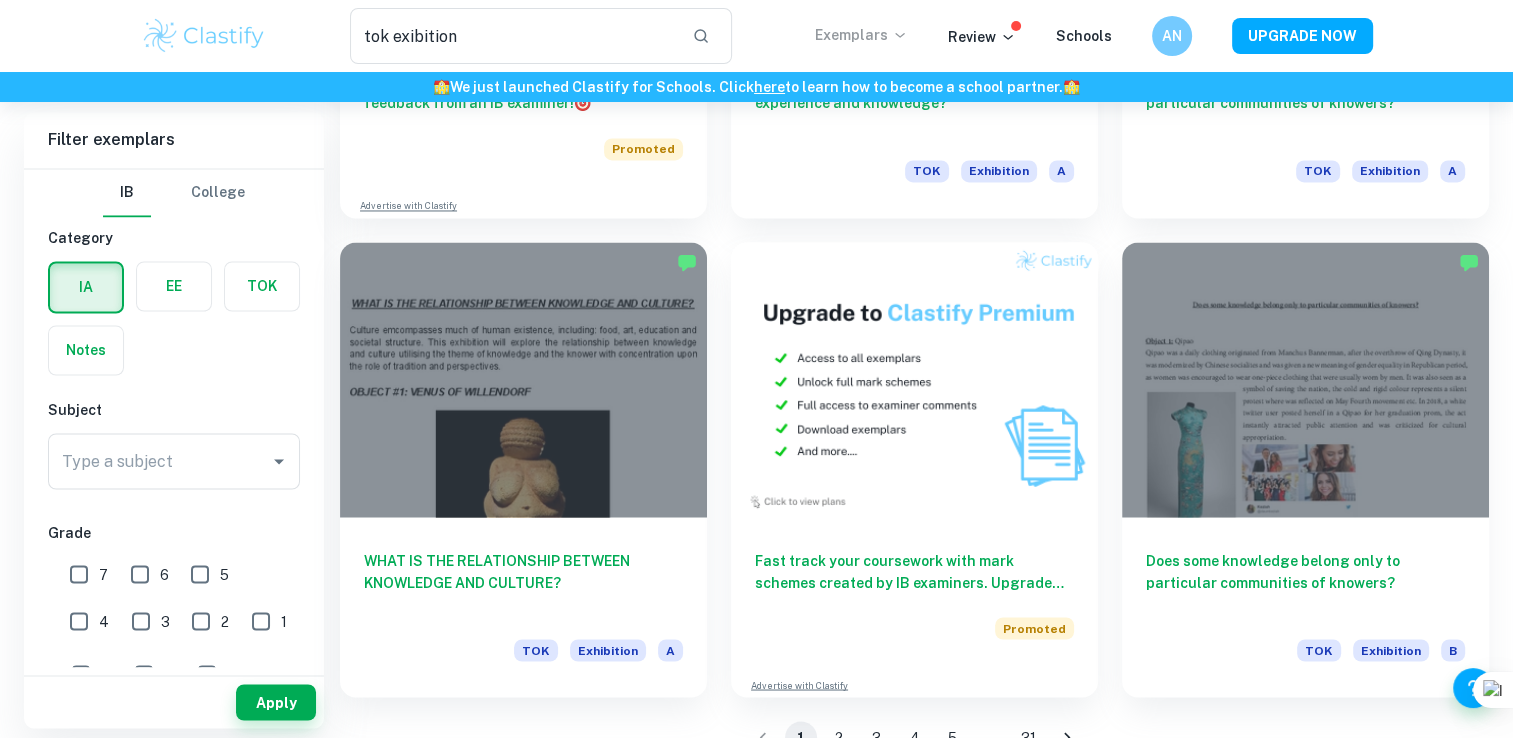 scroll, scrollTop: 3368, scrollLeft: 0, axis: vertical 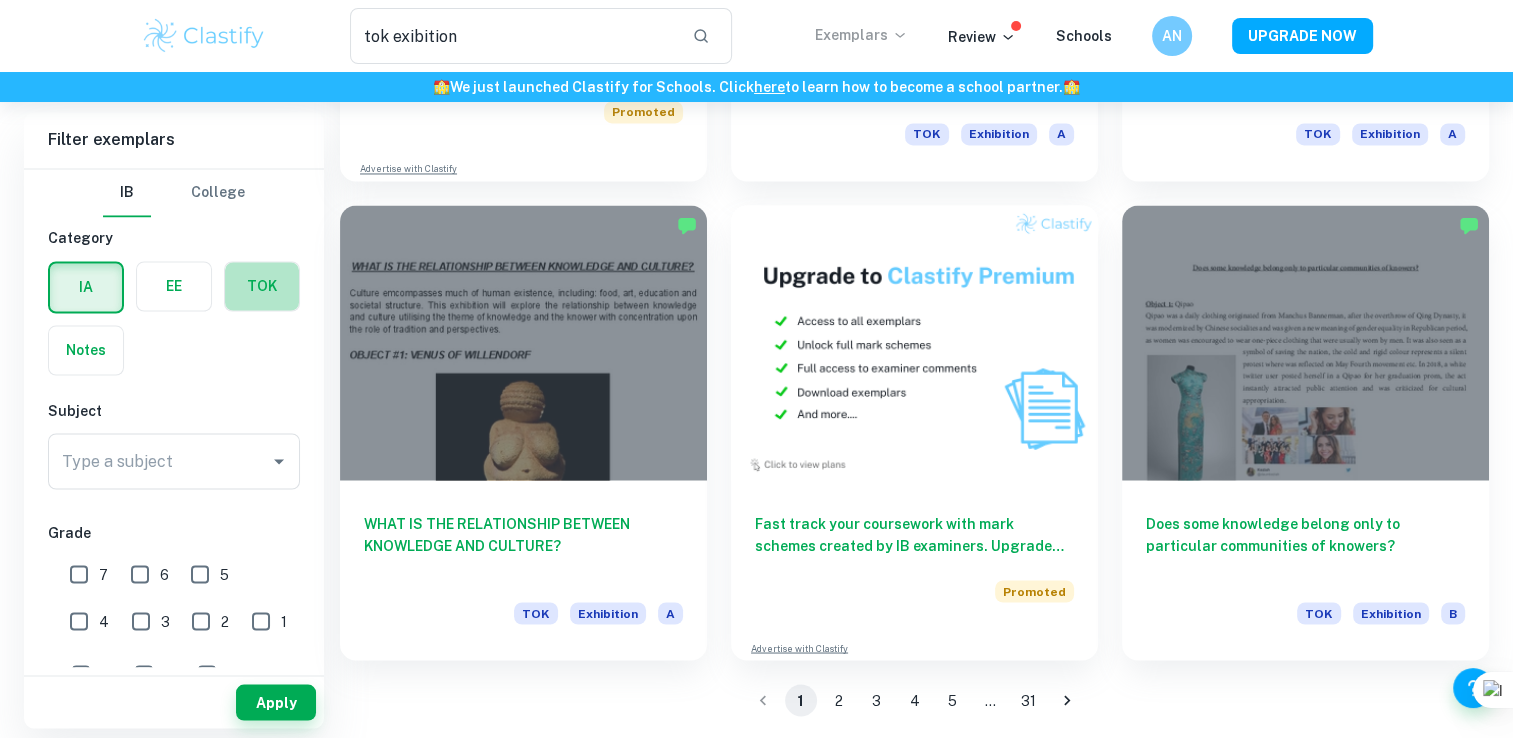 click at bounding box center (262, 286) 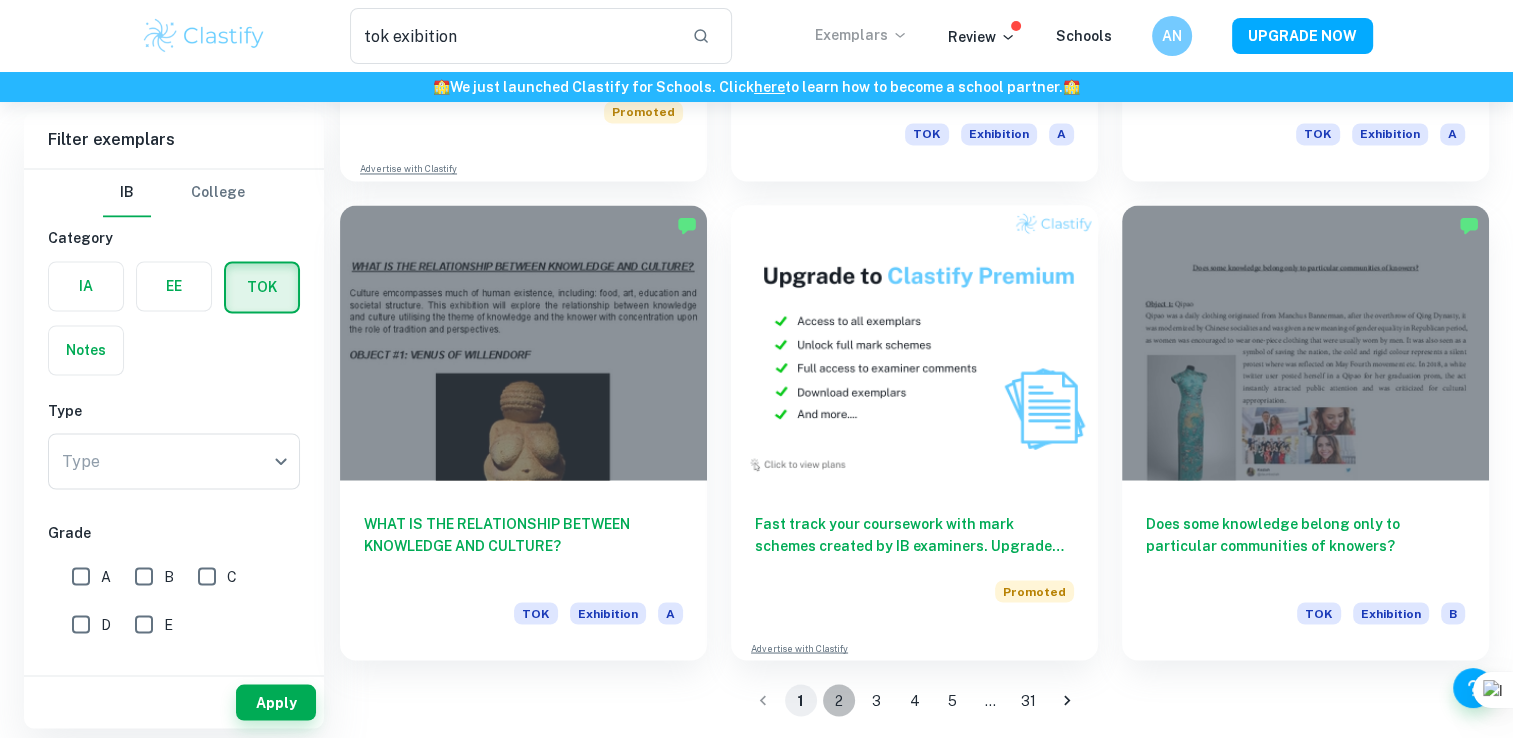 click on "2" at bounding box center [839, 700] 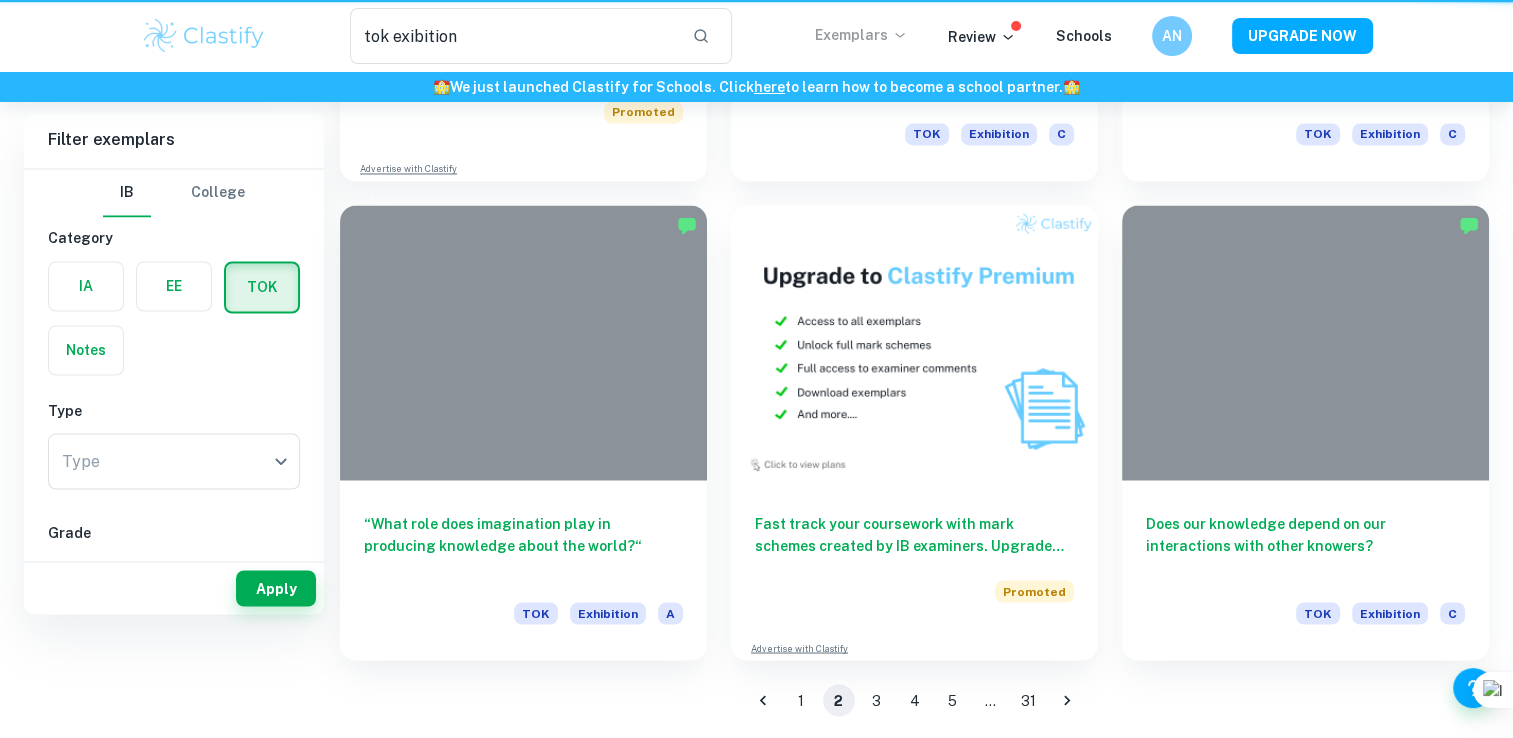 scroll, scrollTop: 0, scrollLeft: 0, axis: both 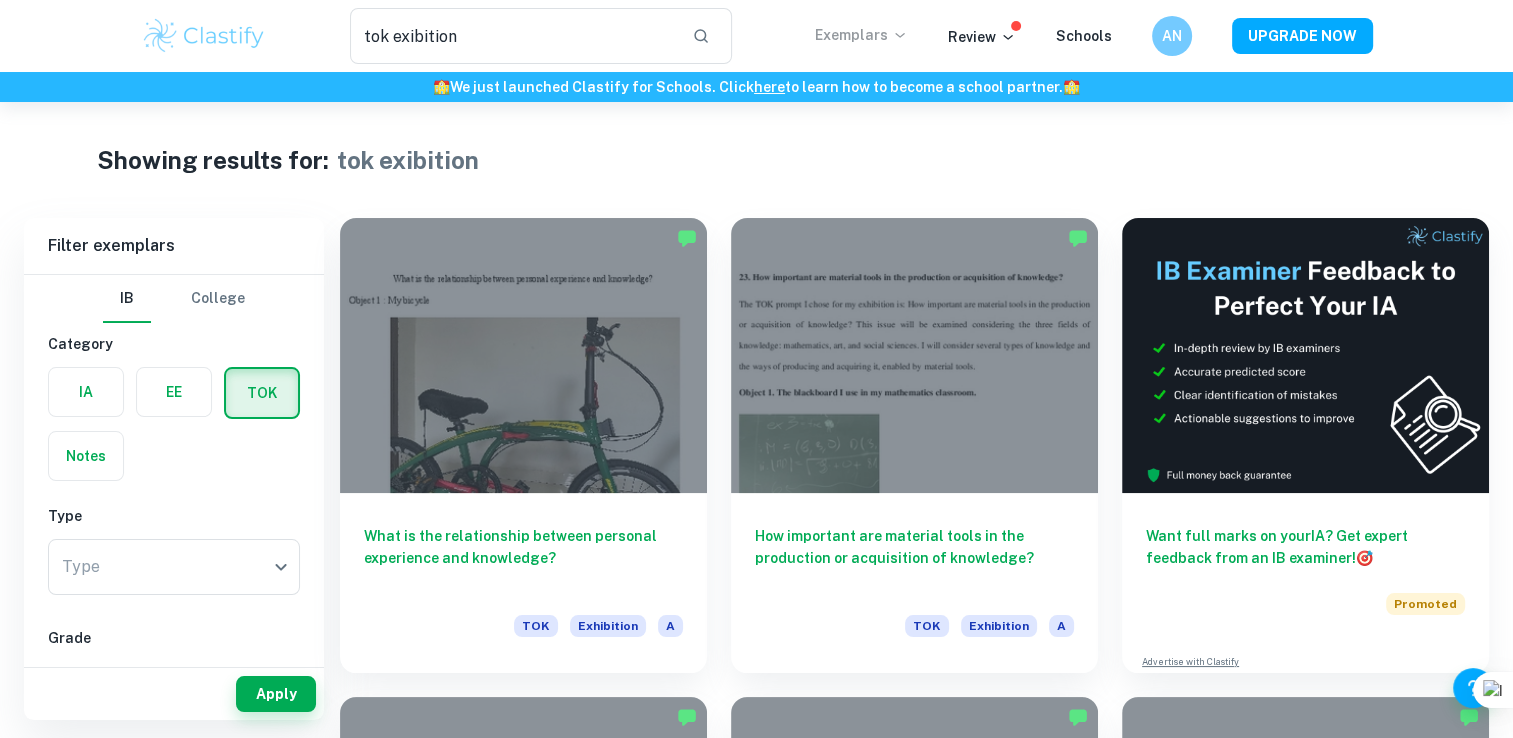type 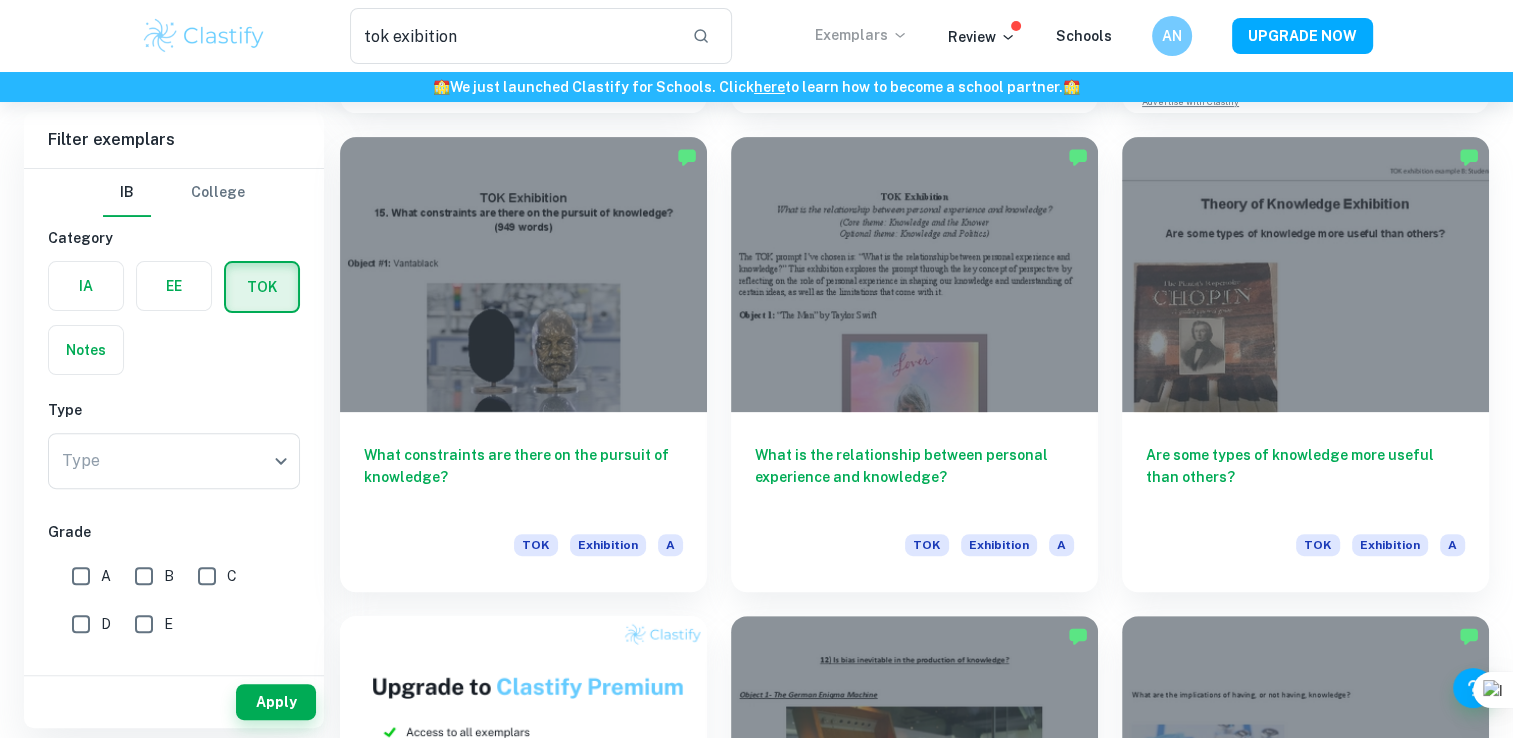 scroll, scrollTop: 640, scrollLeft: 0, axis: vertical 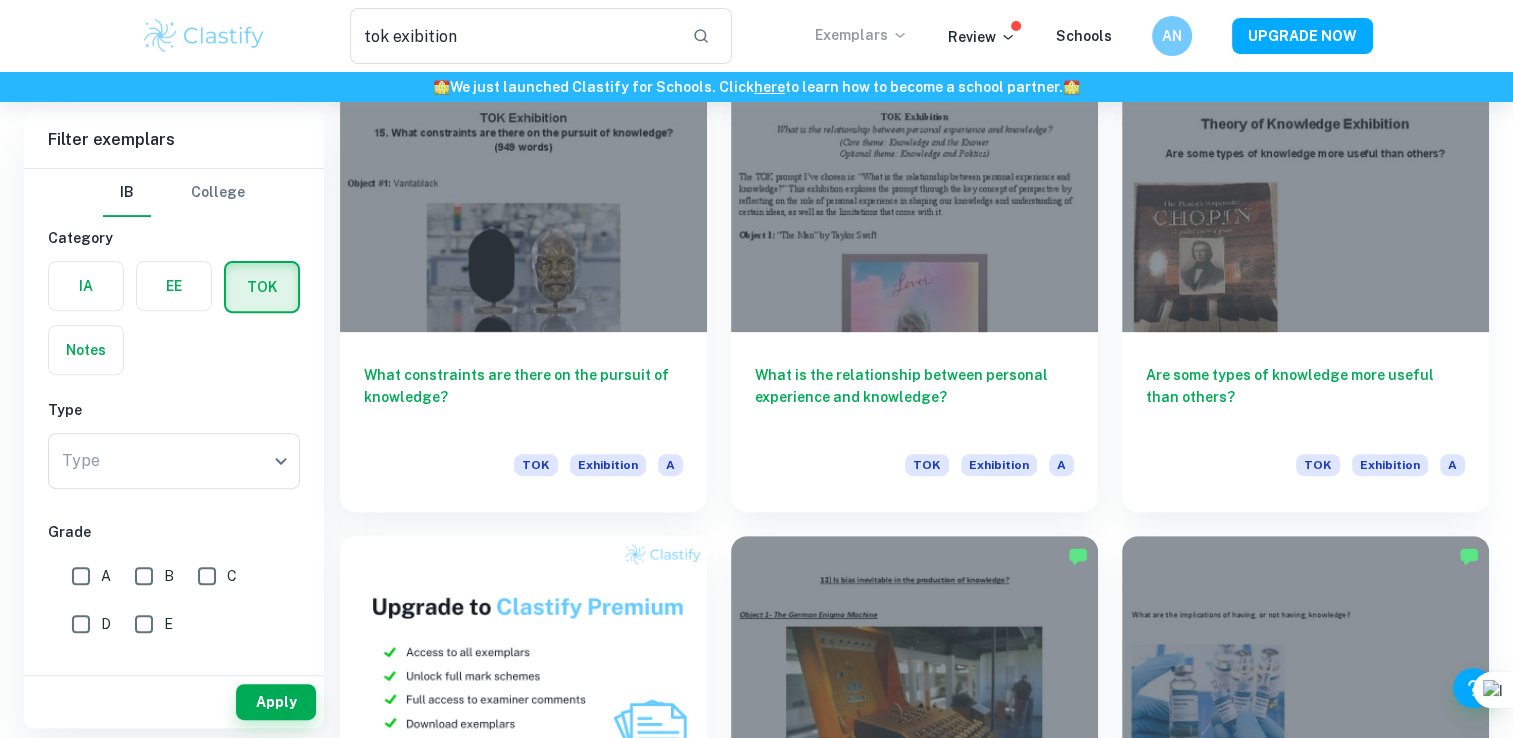 click on "A" at bounding box center [81, 576] 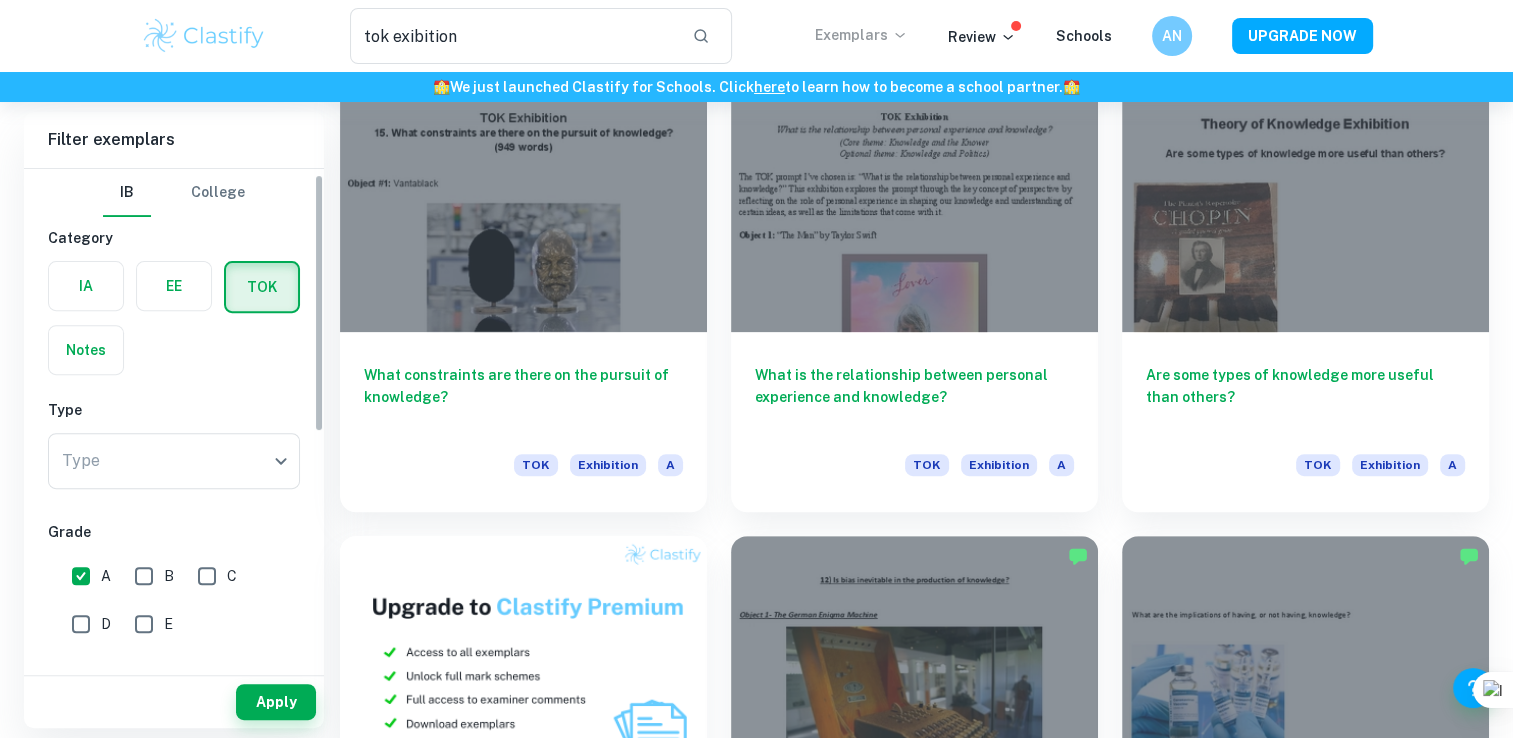 scroll, scrollTop: 40, scrollLeft: 0, axis: vertical 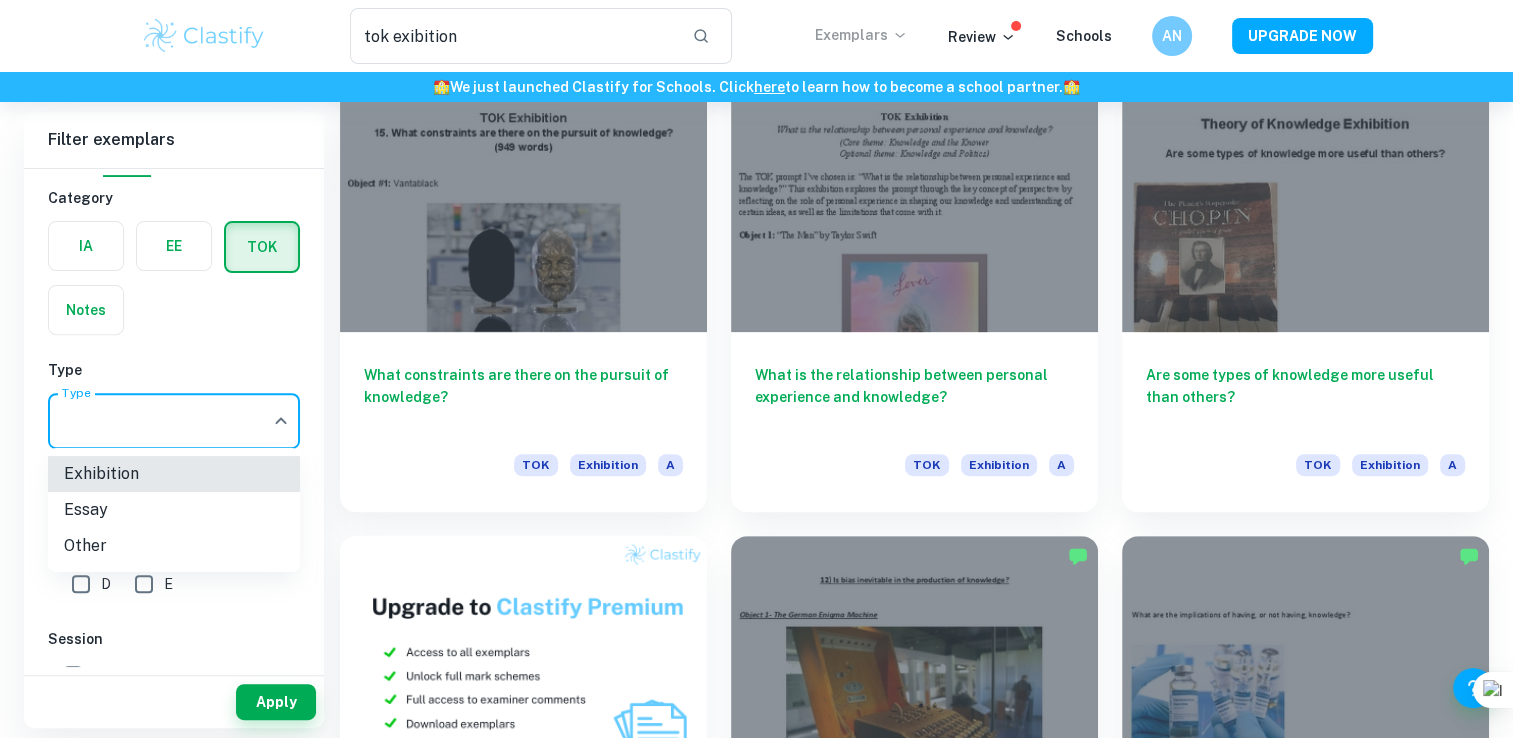 click on "We value your privacy We use cookies to enhance your browsing experience, serve personalised ads or content, and analyse our traffic. By clicking "Accept All", you consent to our use of cookies.   Cookie Policy Customise   Reject All   Accept All   Customise Consent Preferences   We use cookies to help you navigate efficiently and perform certain functions. You will find detailed information about all cookies under each consent category below. The cookies that are categorised as "Necessary" are stored on your browser as they are essential for enabling the basic functionalities of the site. ...  Show more For more information on how Google's third-party cookies operate and handle your data, see:   Google Privacy Policy Necessary Always Active Necessary cookies are required to enable the basic features of this site, such as providing secure log-in or adjusting your consent preferences. These cookies do not store any personally identifiable data. Functional Analytics Performance Advertisement Uncategorised" at bounding box center [756, -169] 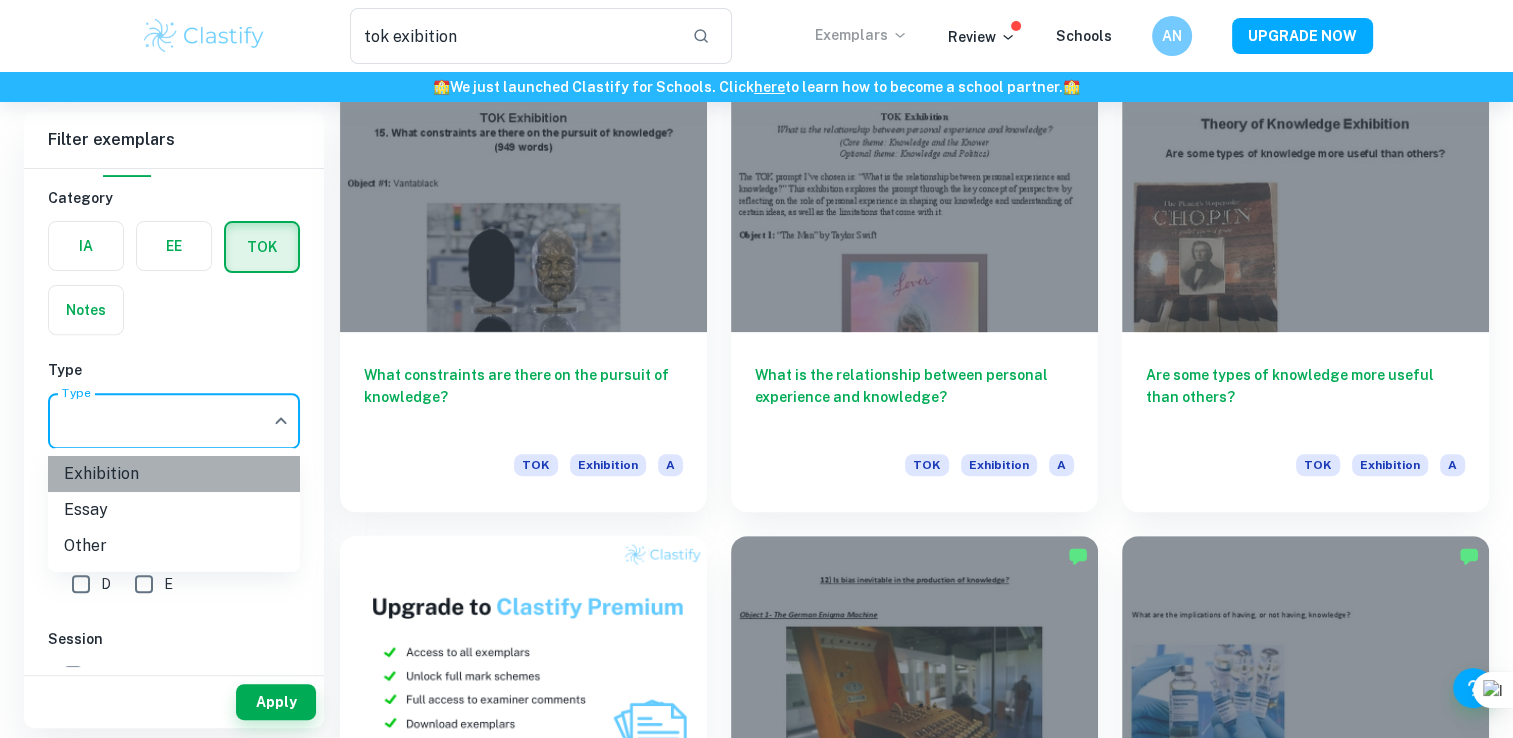 click on "Exhibition" at bounding box center (174, 474) 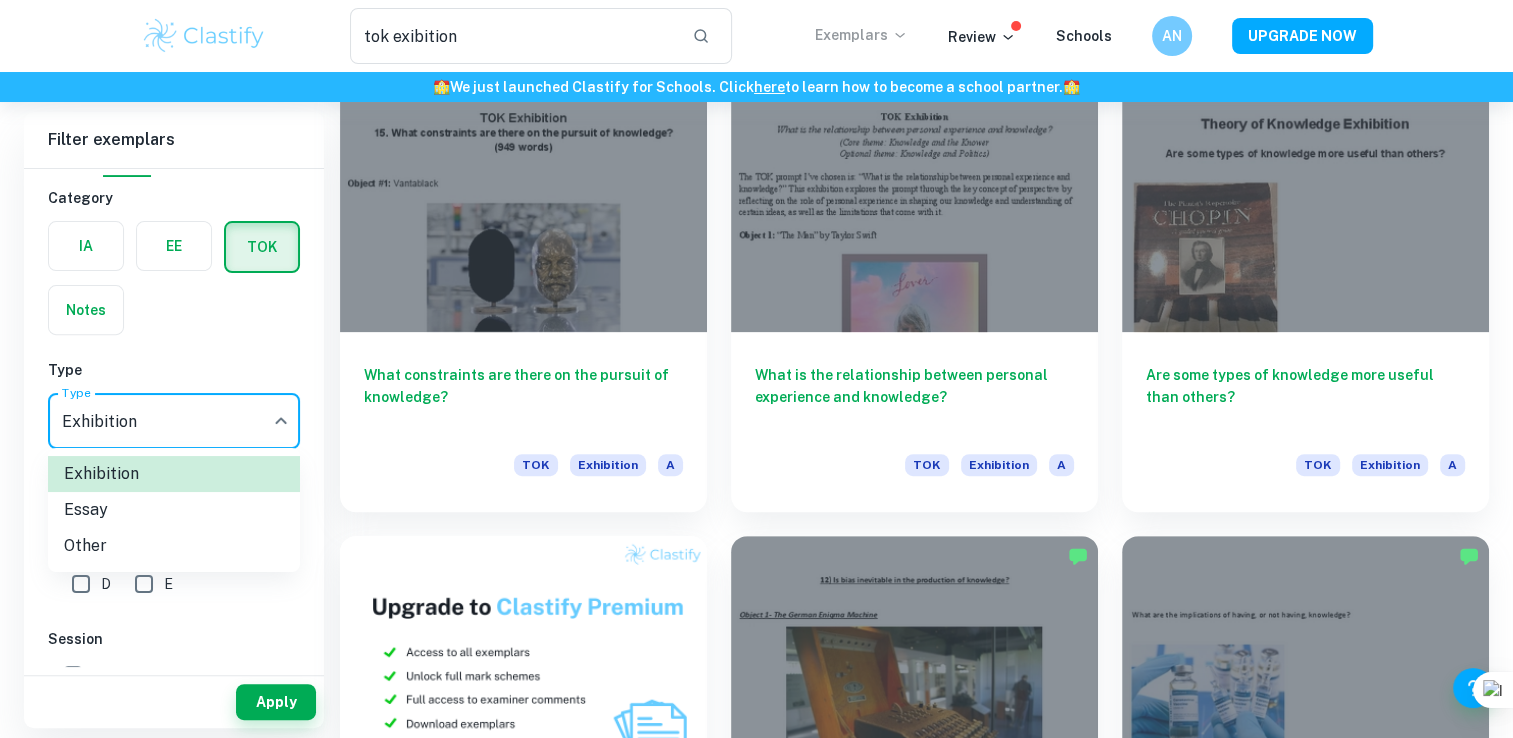 type 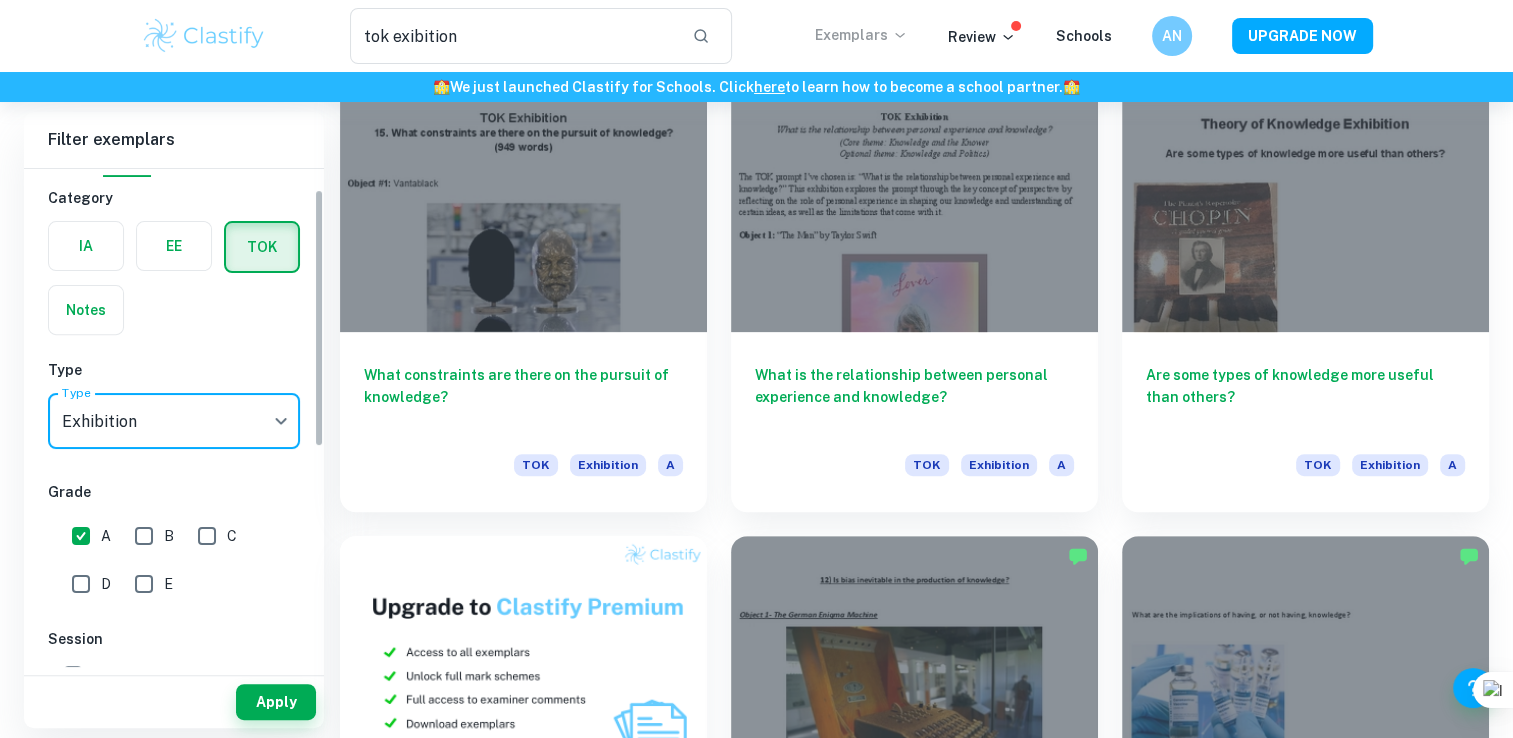click on "IB College Category IA EE TOK Notes Type Type Exhibition Exhibition Type Grade A B C D E Session May 2026 May 2025 November 2024 May 2024 November 2023 May 2023 November 2022 May 2022 November 2021 May 2021 Other" at bounding box center (174, 612) 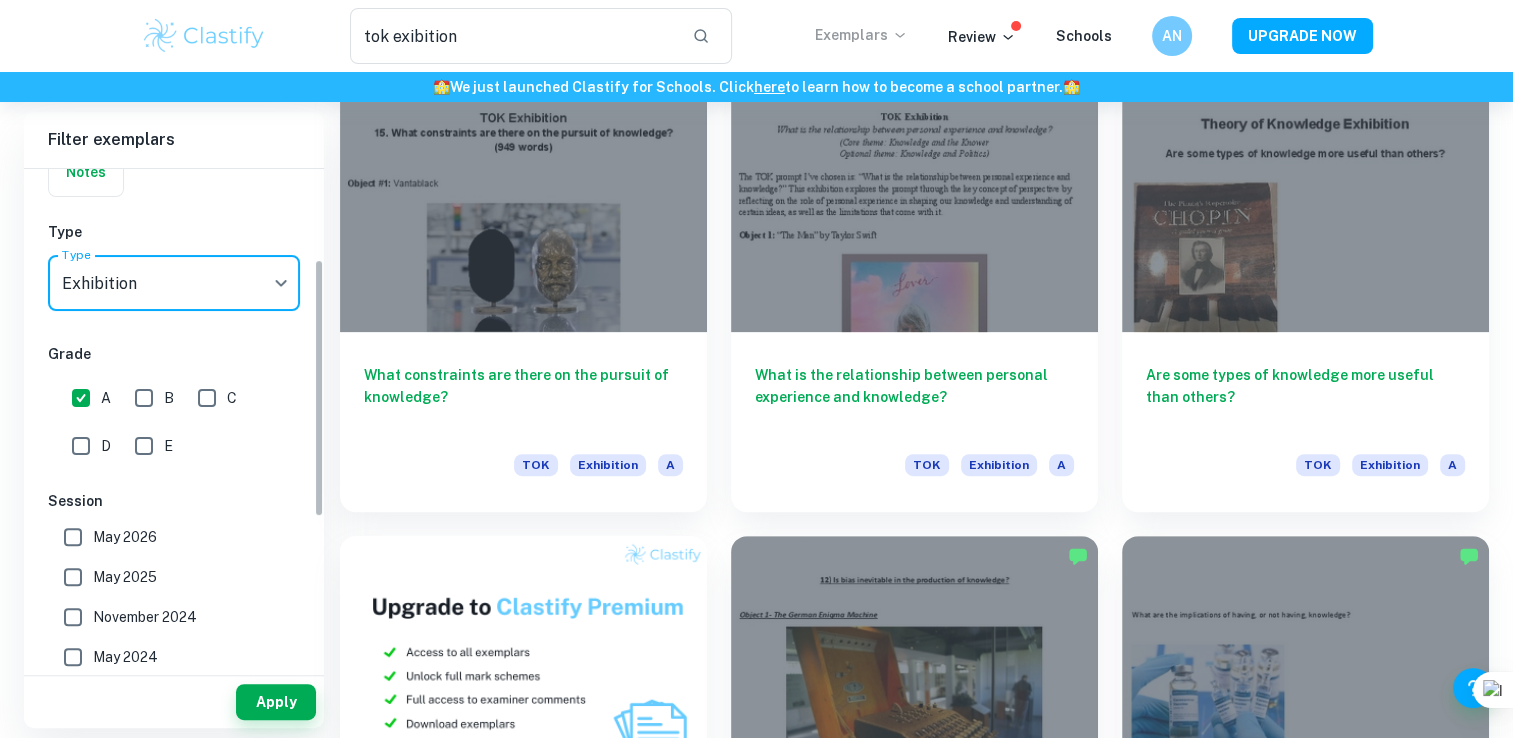 scroll, scrollTop: 180, scrollLeft: 0, axis: vertical 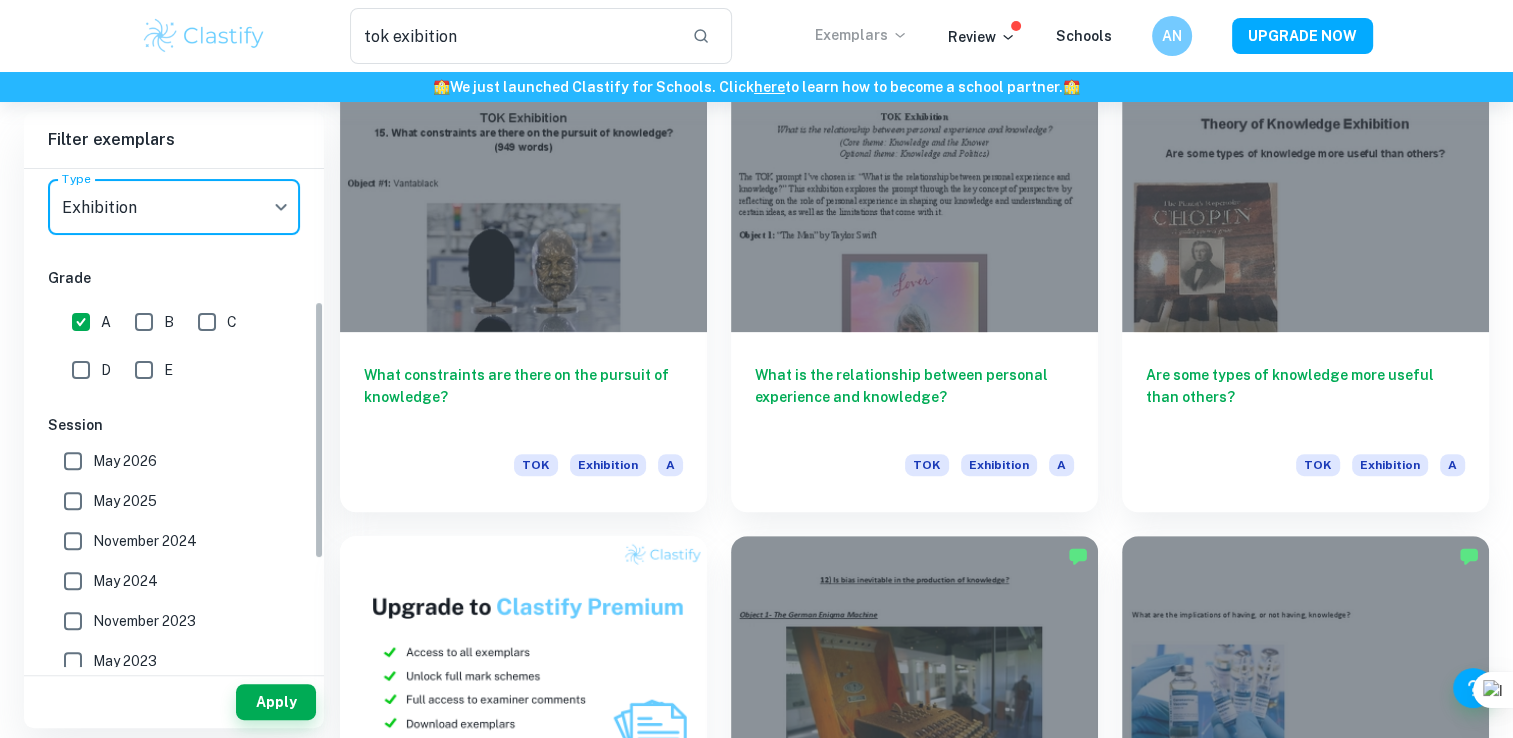 drag, startPoint x: 315, startPoint y: 426, endPoint x: 332, endPoint y: 538, distance: 113.28283 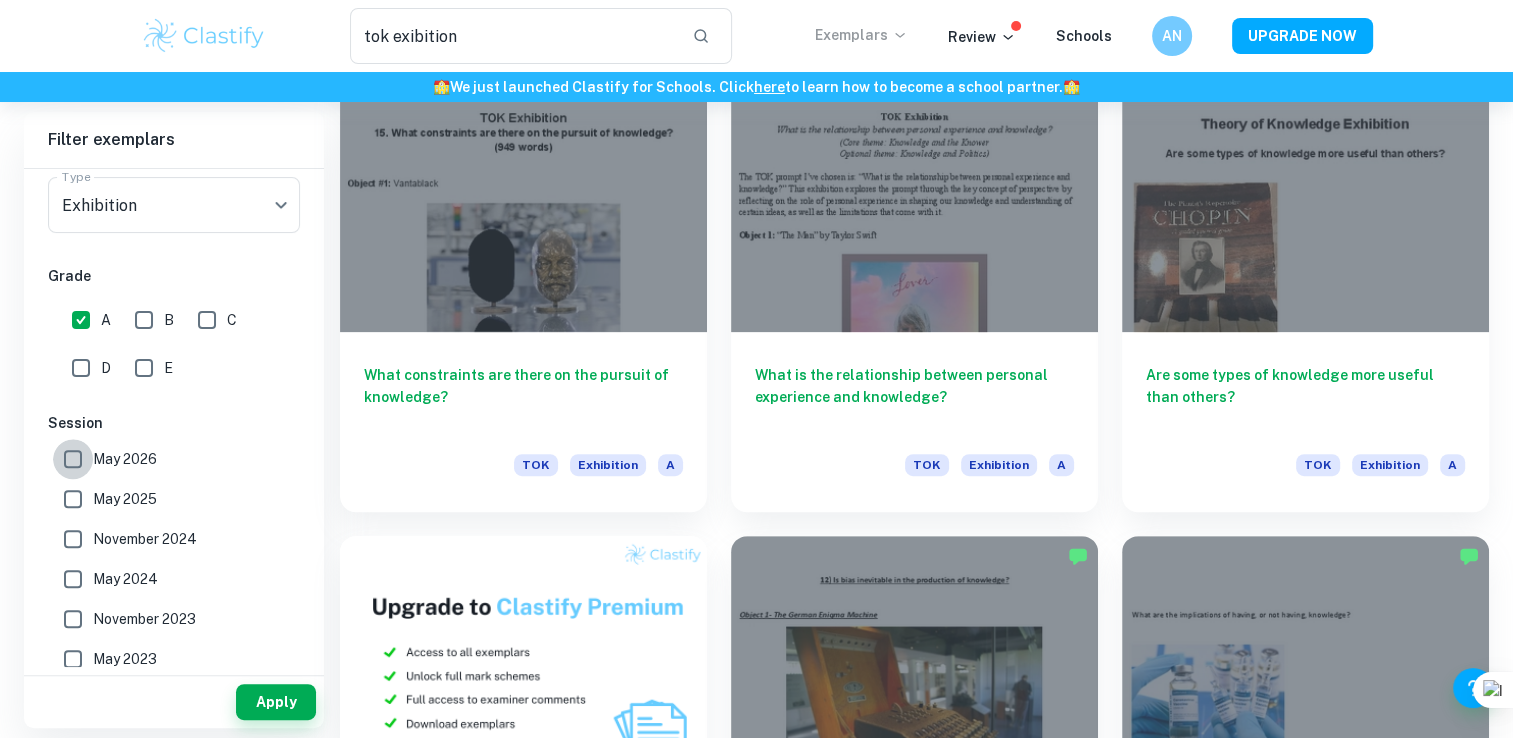 click on "May 2026" at bounding box center (73, 459) 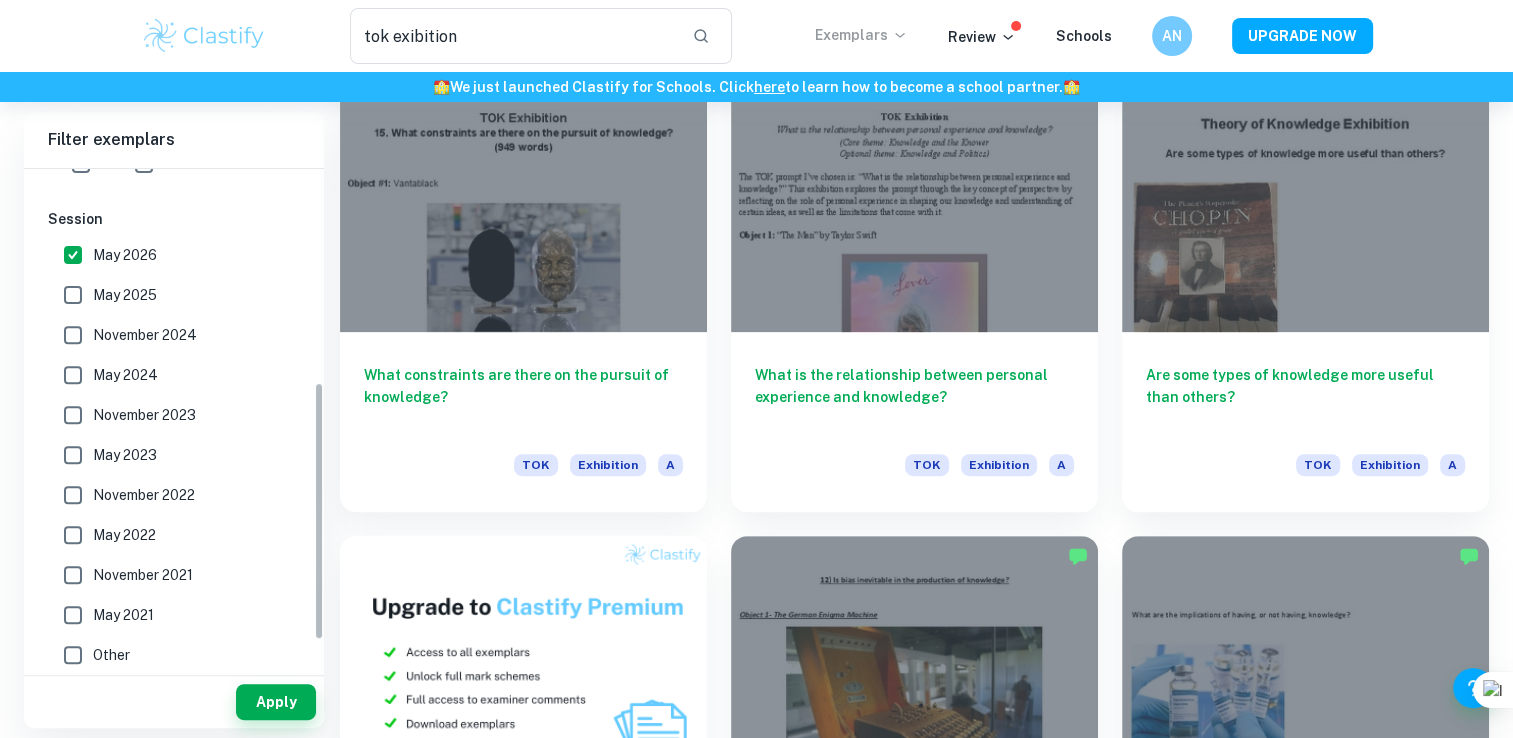 scroll, scrollTop: 465, scrollLeft: 0, axis: vertical 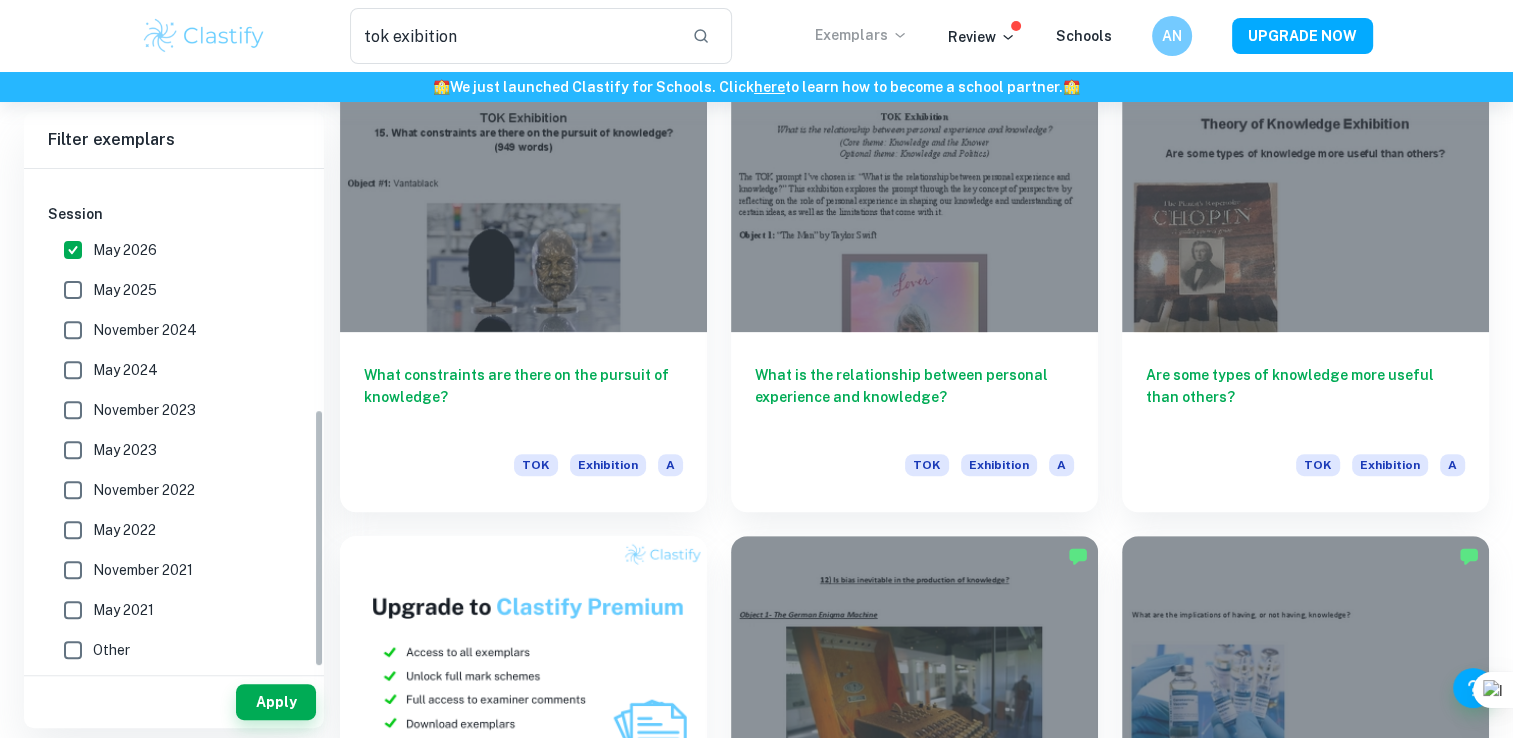 drag, startPoint x: 314, startPoint y: 494, endPoint x: 320, endPoint y: 651, distance: 157.11461 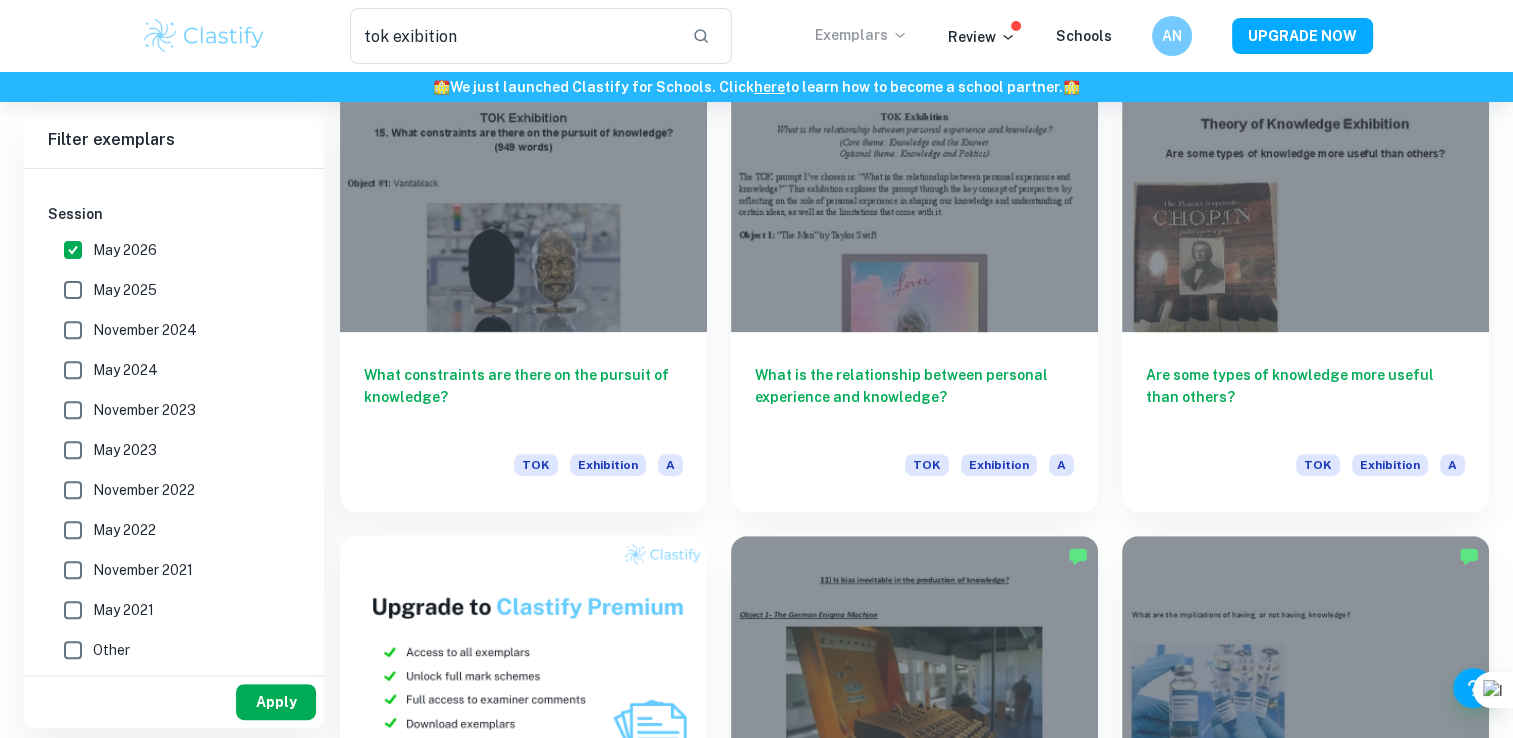 click on "Apply" at bounding box center [276, 702] 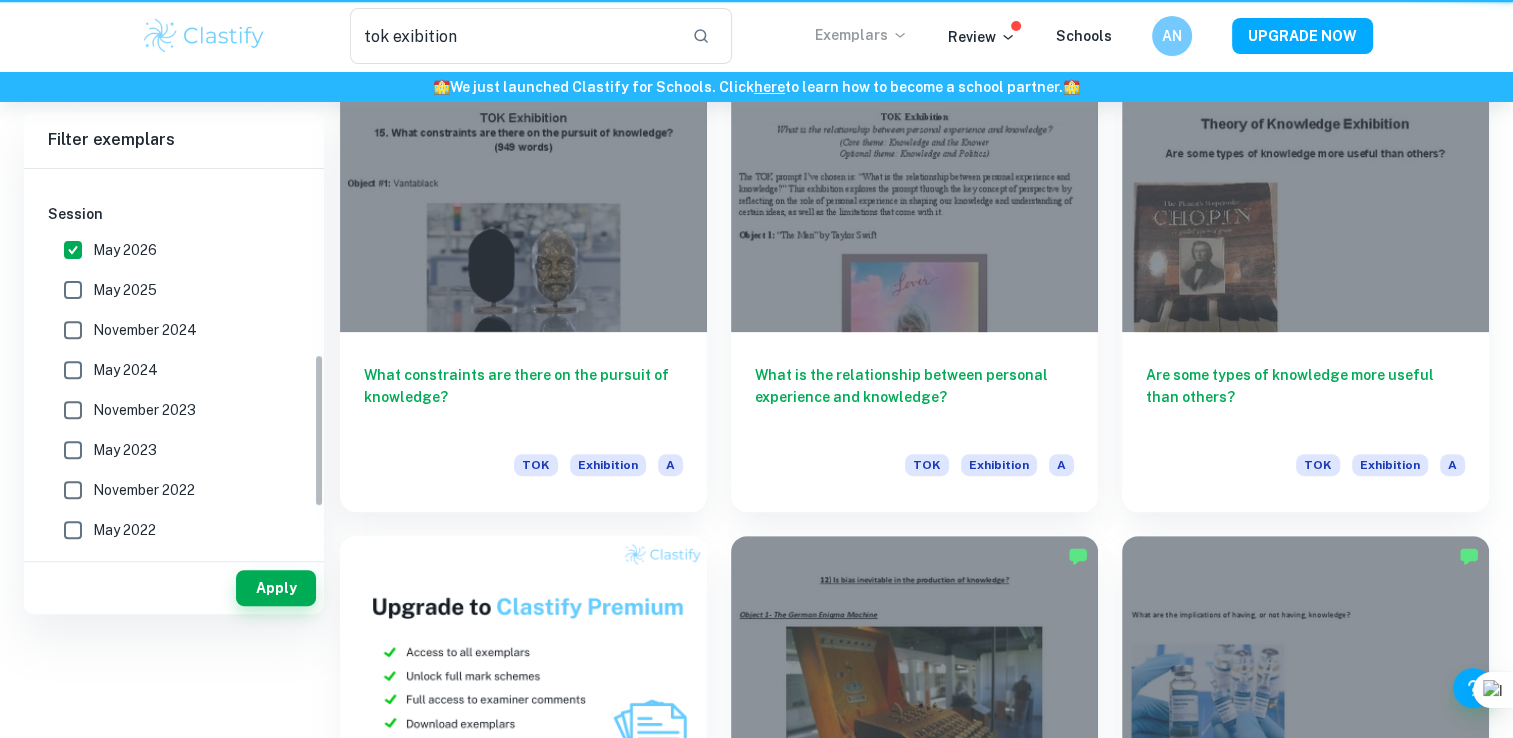 scroll, scrollTop: 0, scrollLeft: 0, axis: both 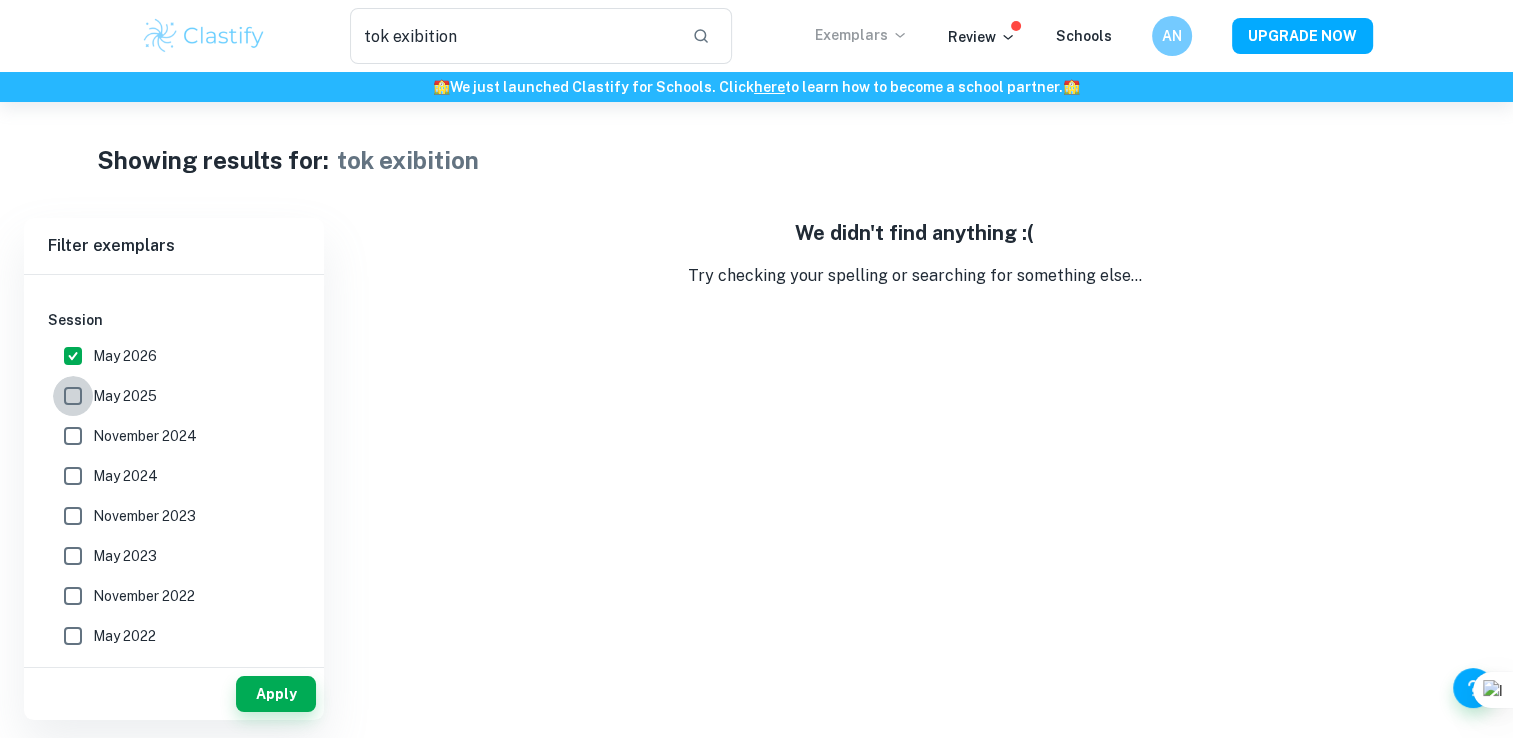click on "May 2025" at bounding box center [73, 396] 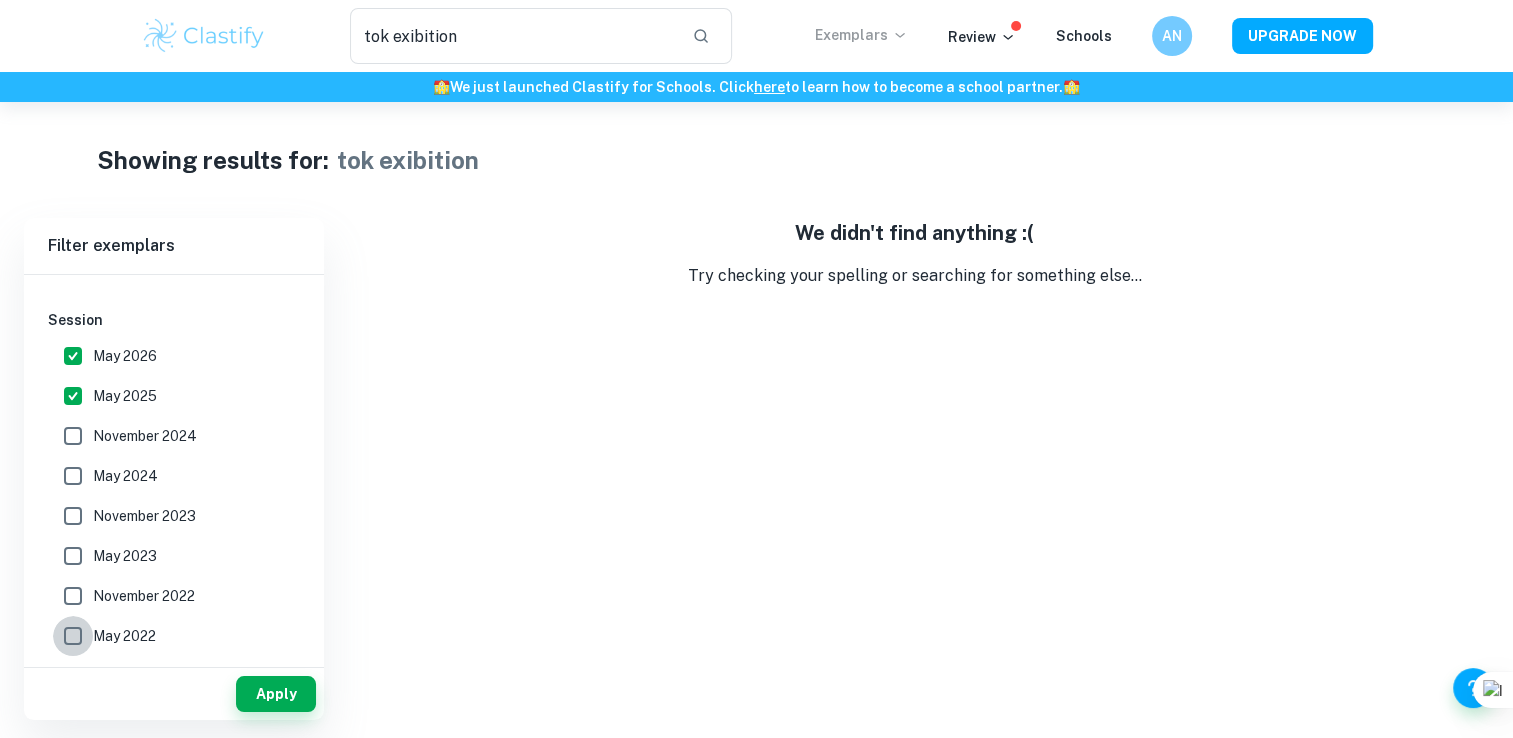 click on "May 2022" at bounding box center (73, 636) 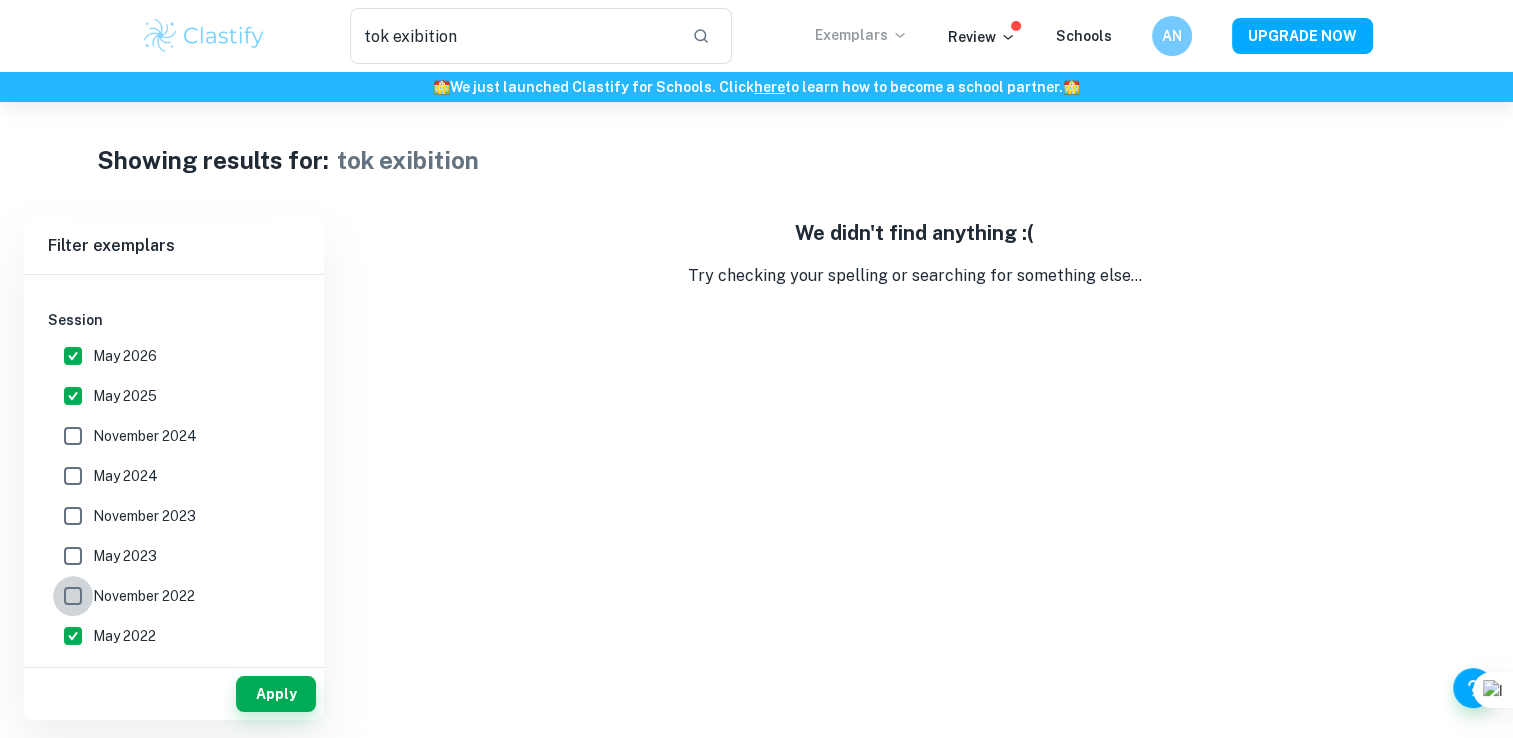 click on "November 2022" at bounding box center (73, 596) 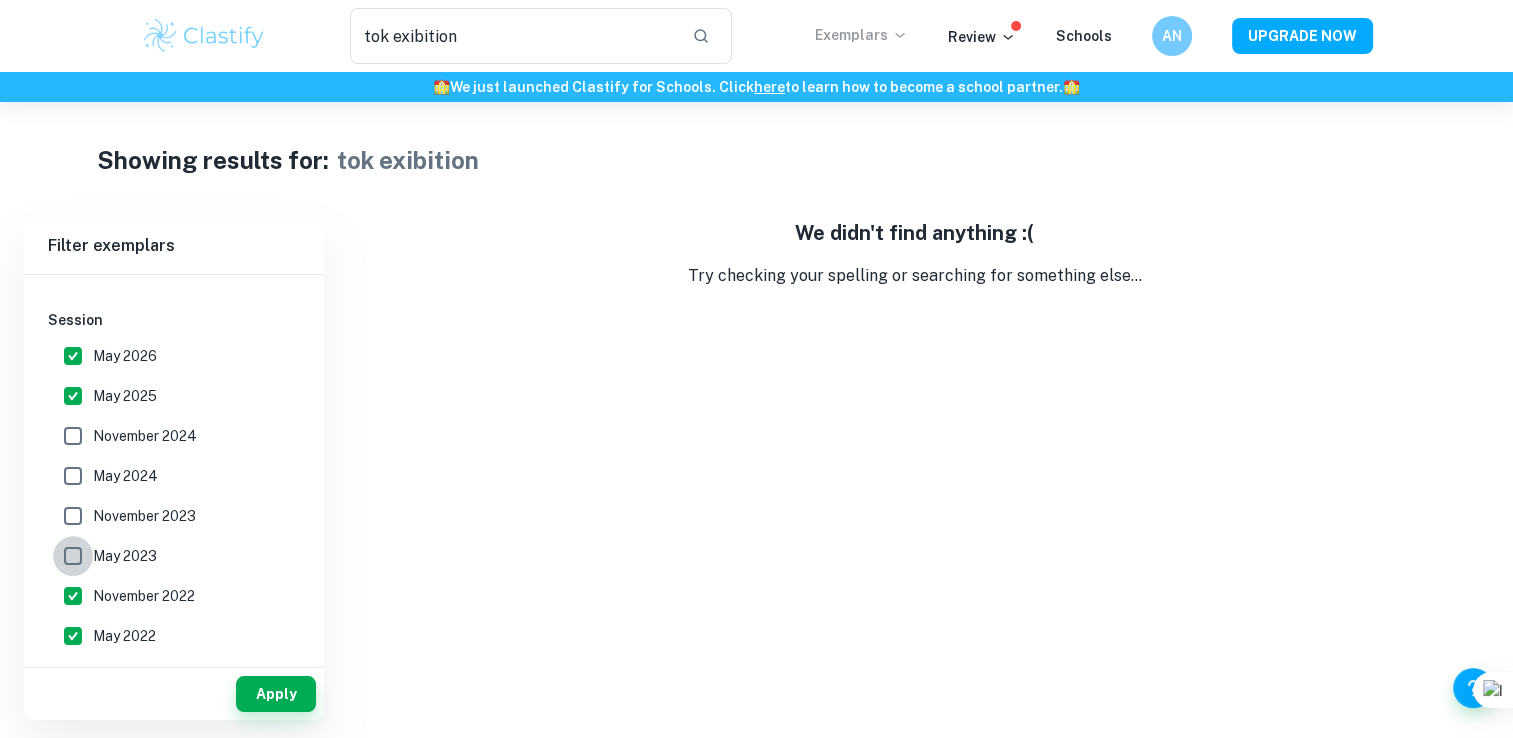 click on "May 2023" at bounding box center [73, 556] 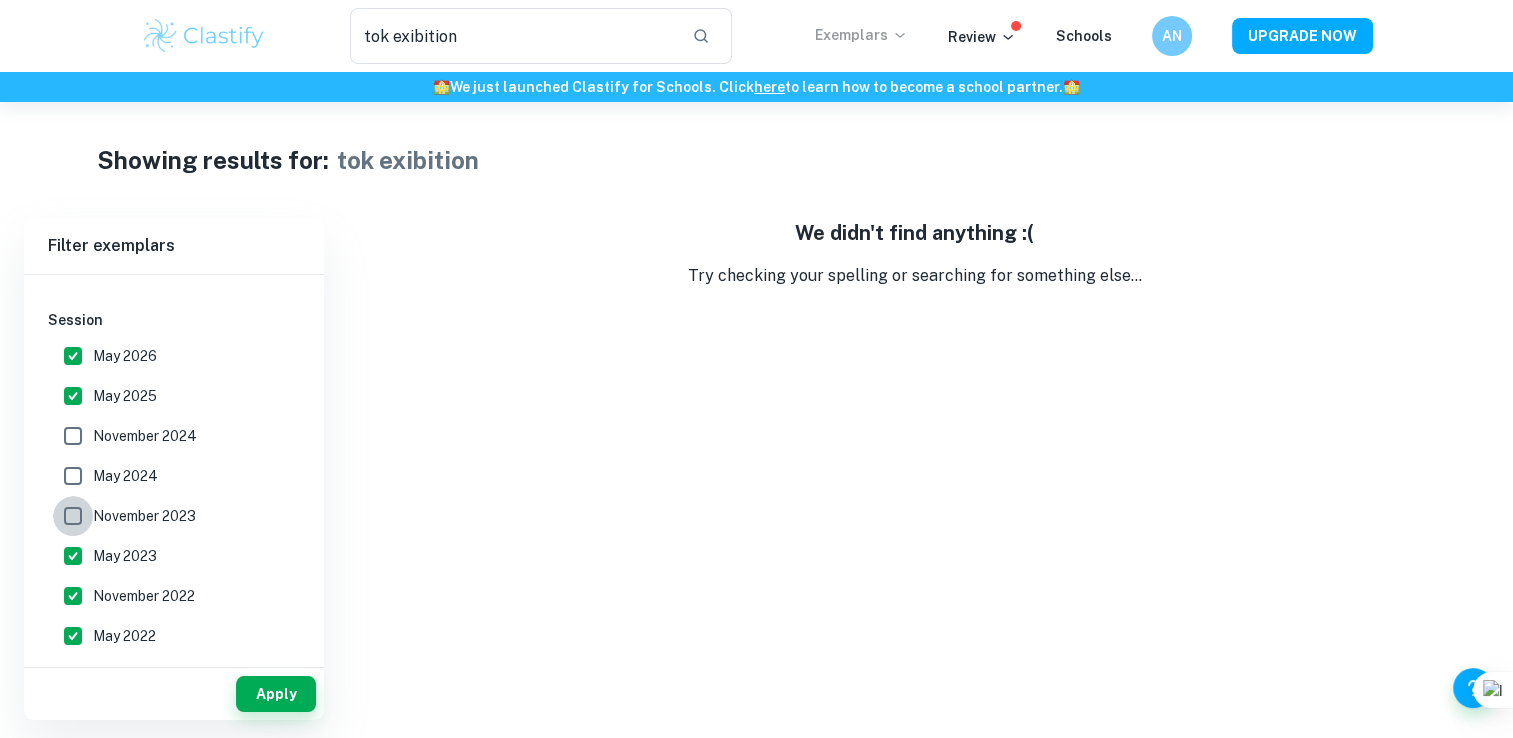 click on "November 2023" at bounding box center [73, 516] 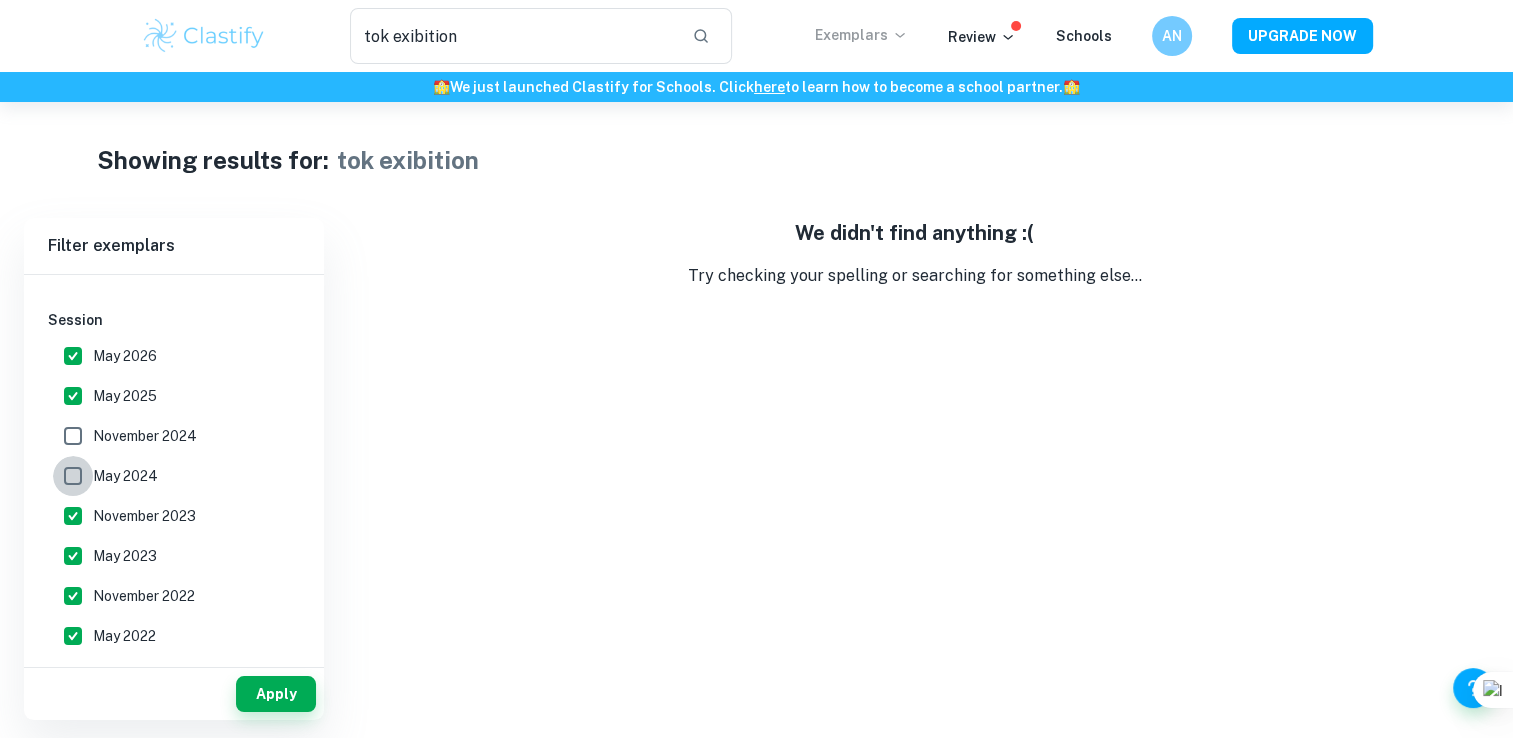 click on "May 2024" at bounding box center (73, 476) 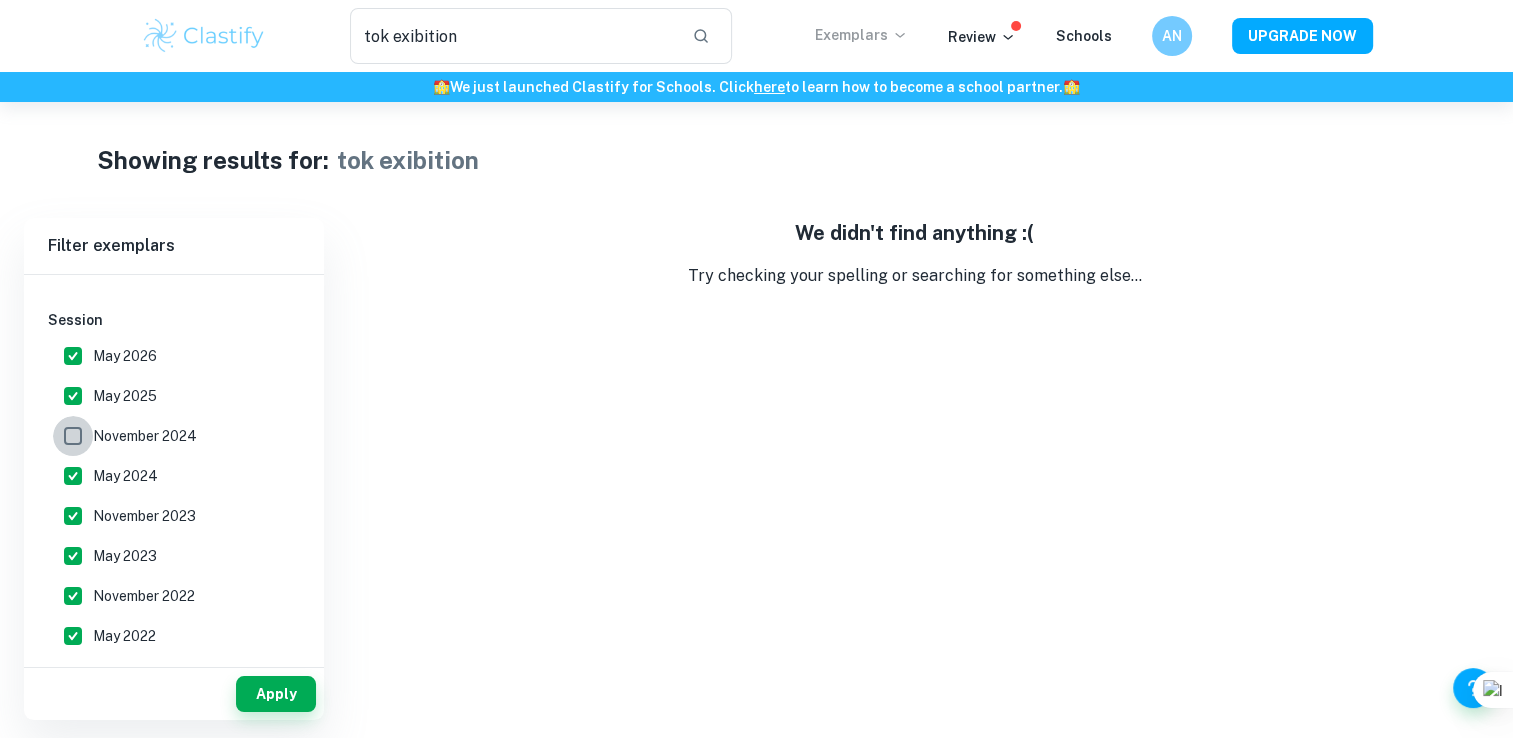 click on "November 2024" at bounding box center [73, 436] 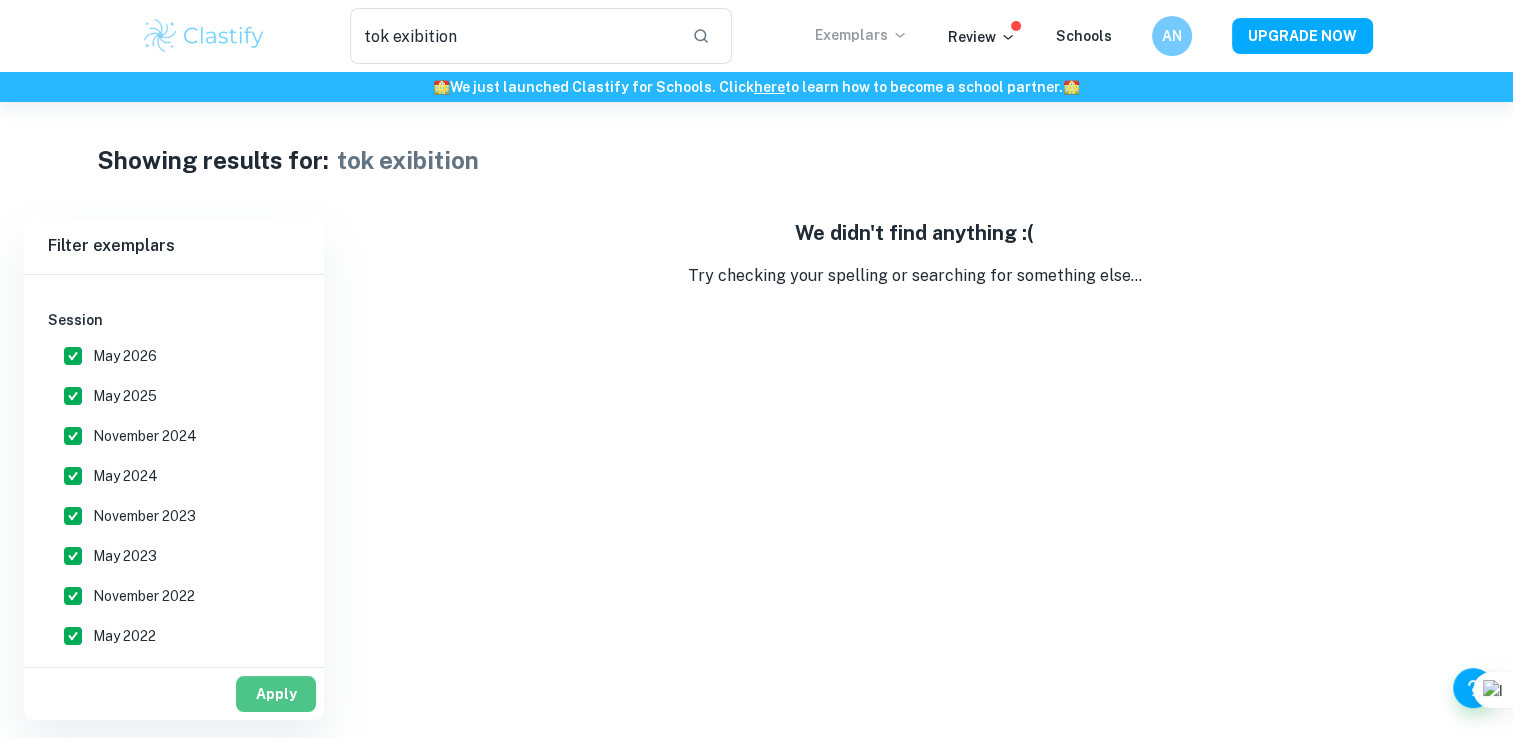 click on "Apply" at bounding box center [276, 694] 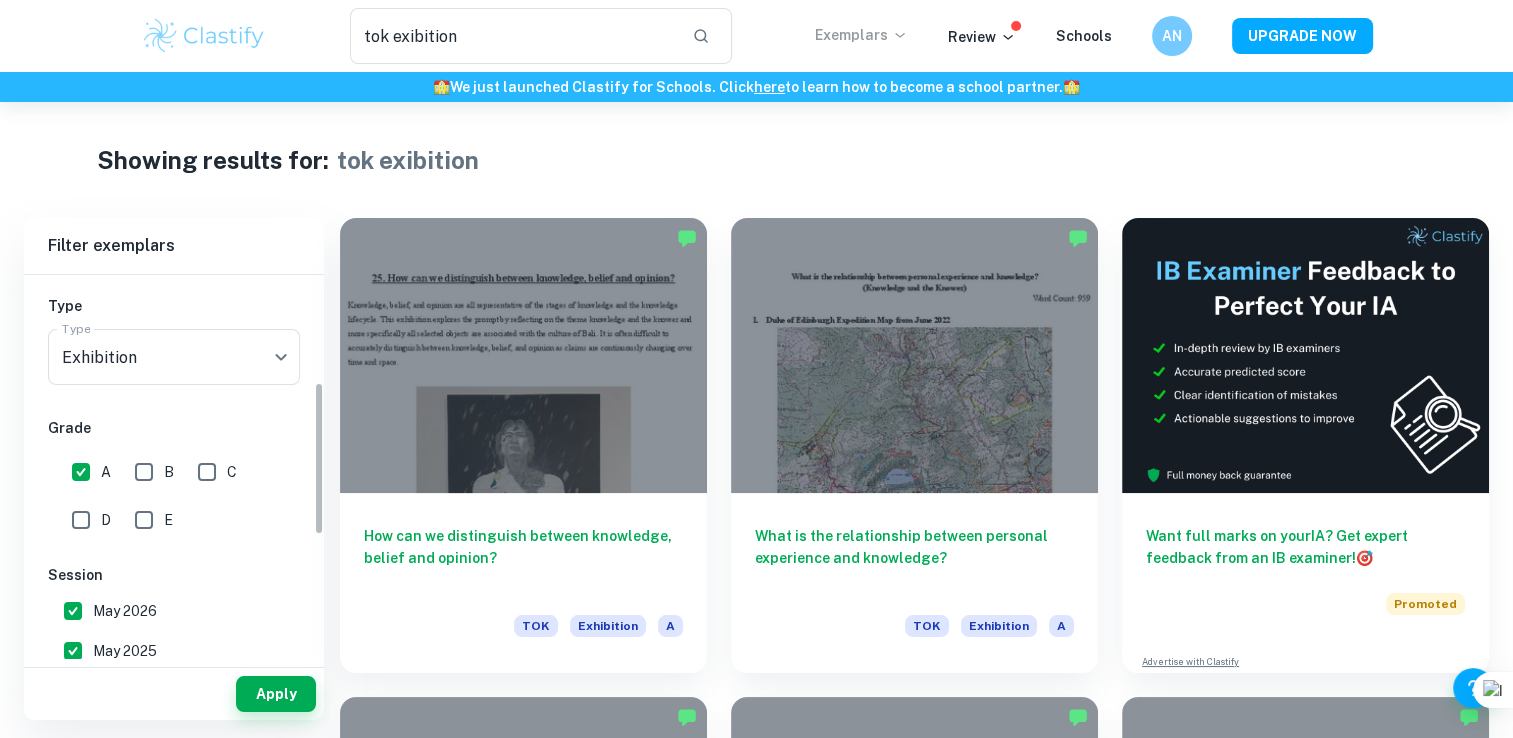 drag, startPoint x: 316, startPoint y: 474, endPoint x: 316, endPoint y: 370, distance: 104 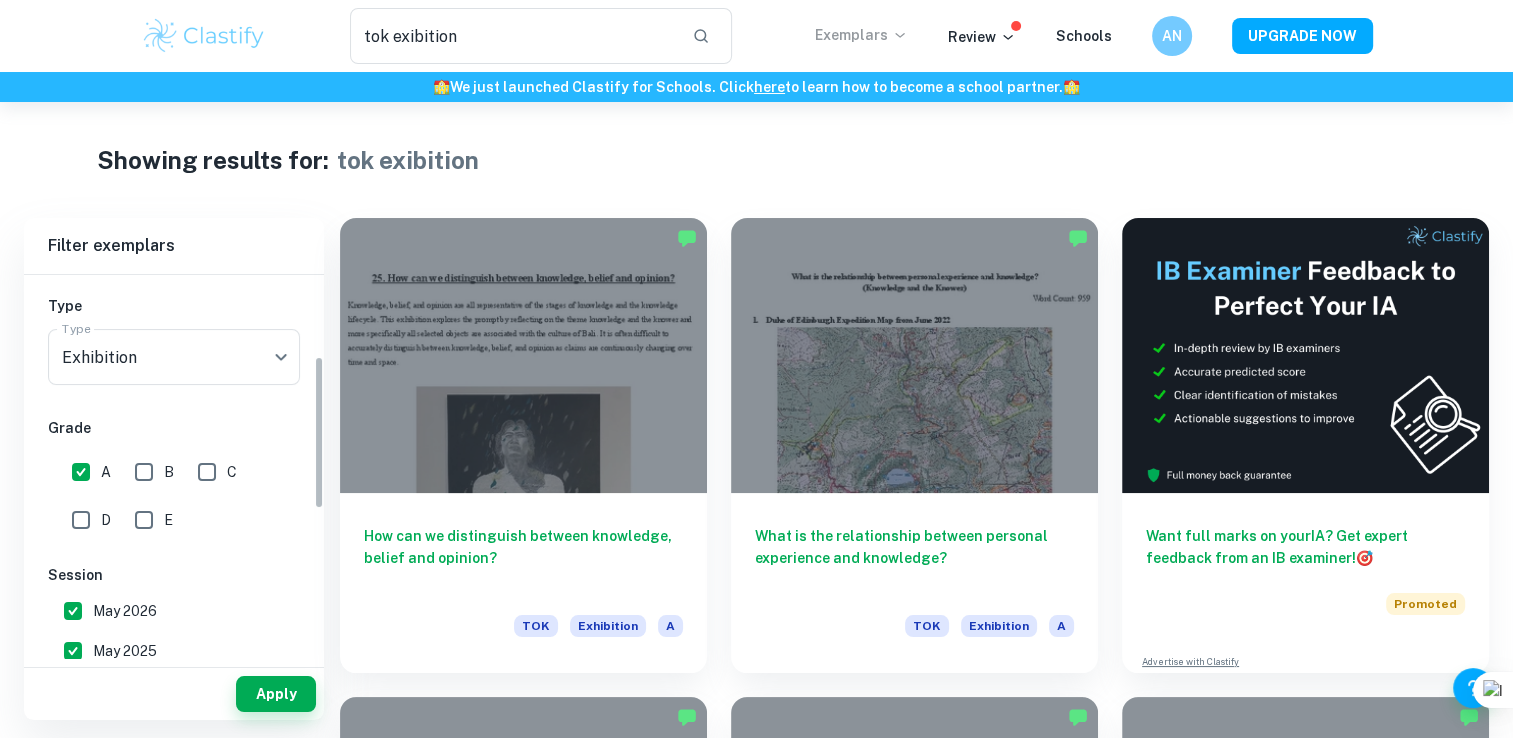 scroll, scrollTop: 203, scrollLeft: 0, axis: vertical 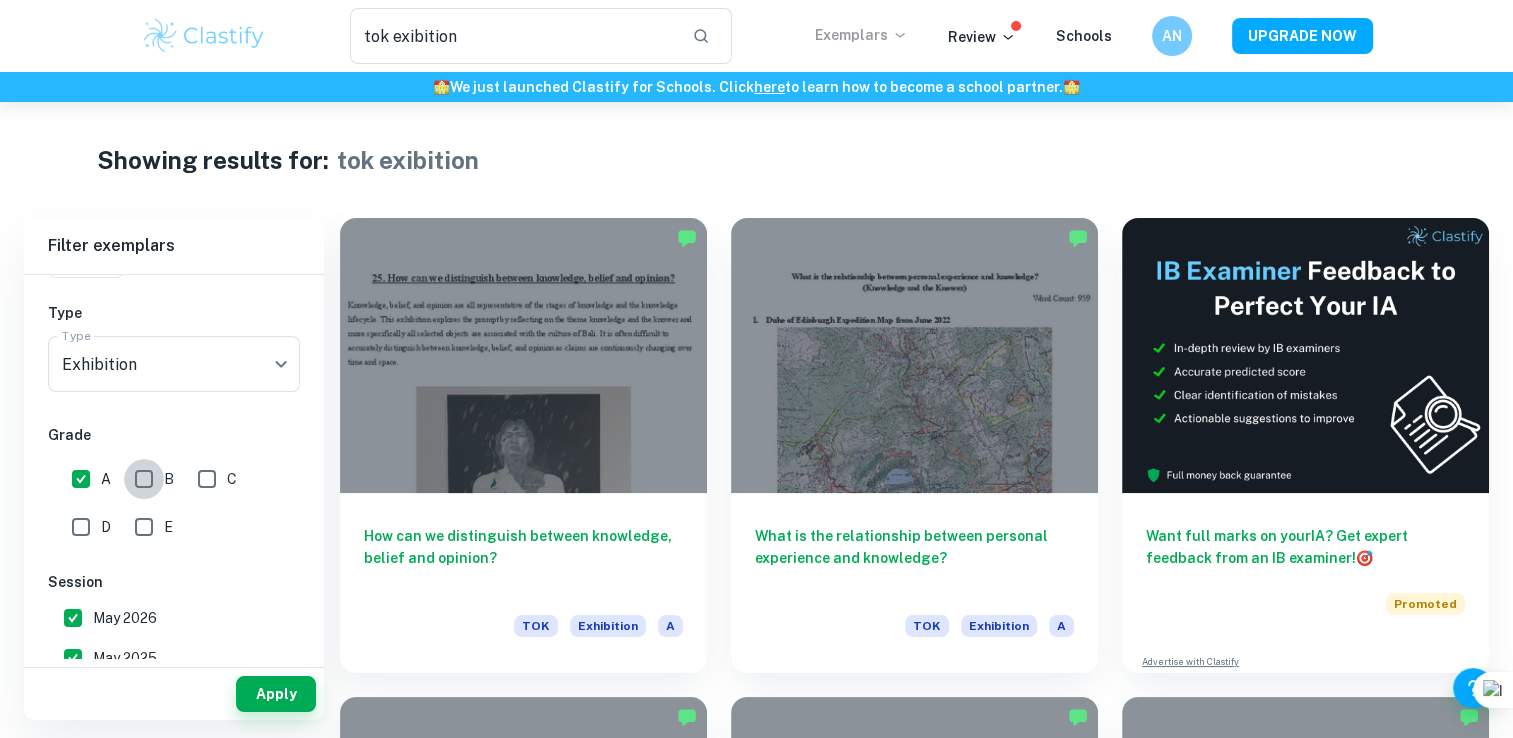 click on "B" at bounding box center [144, 479] 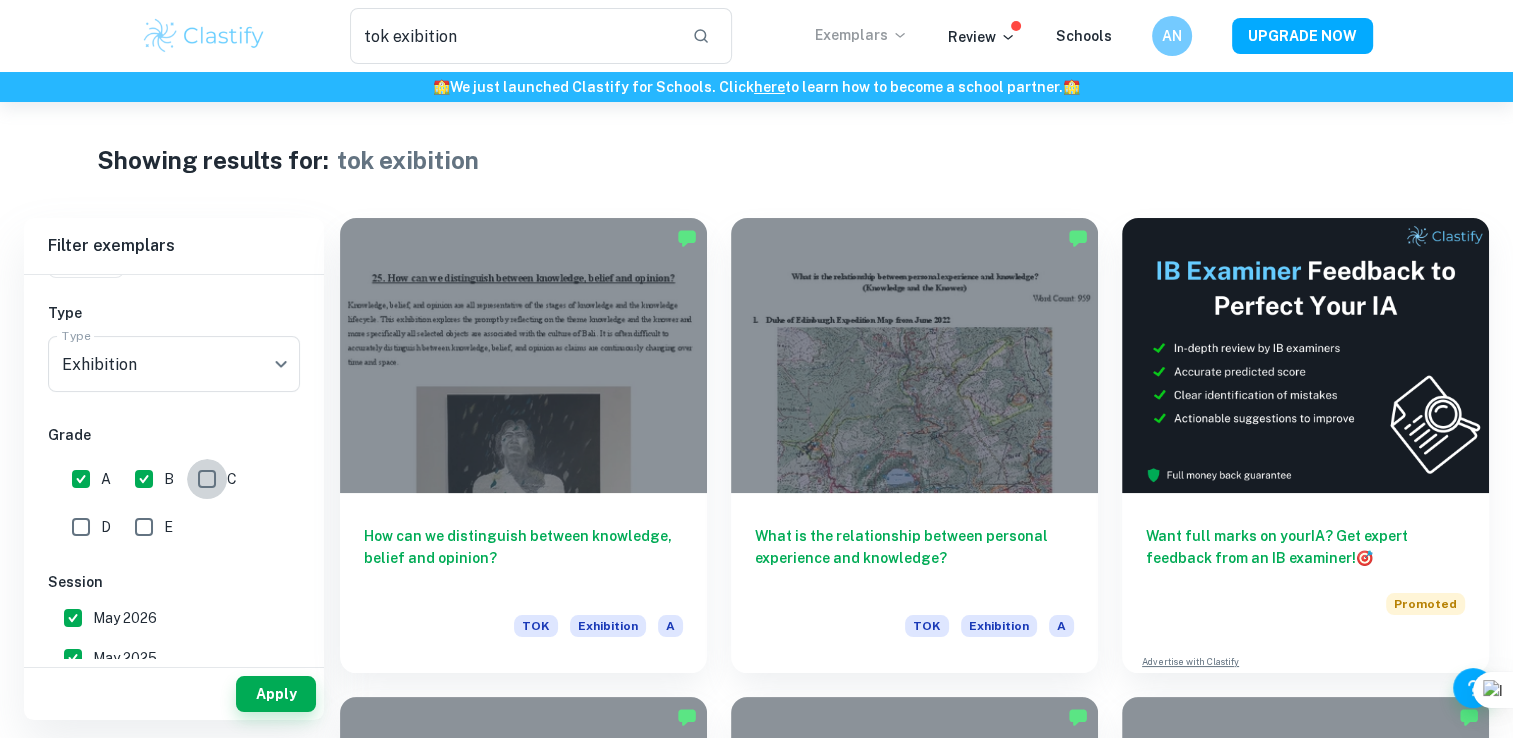 click on "C" at bounding box center [207, 479] 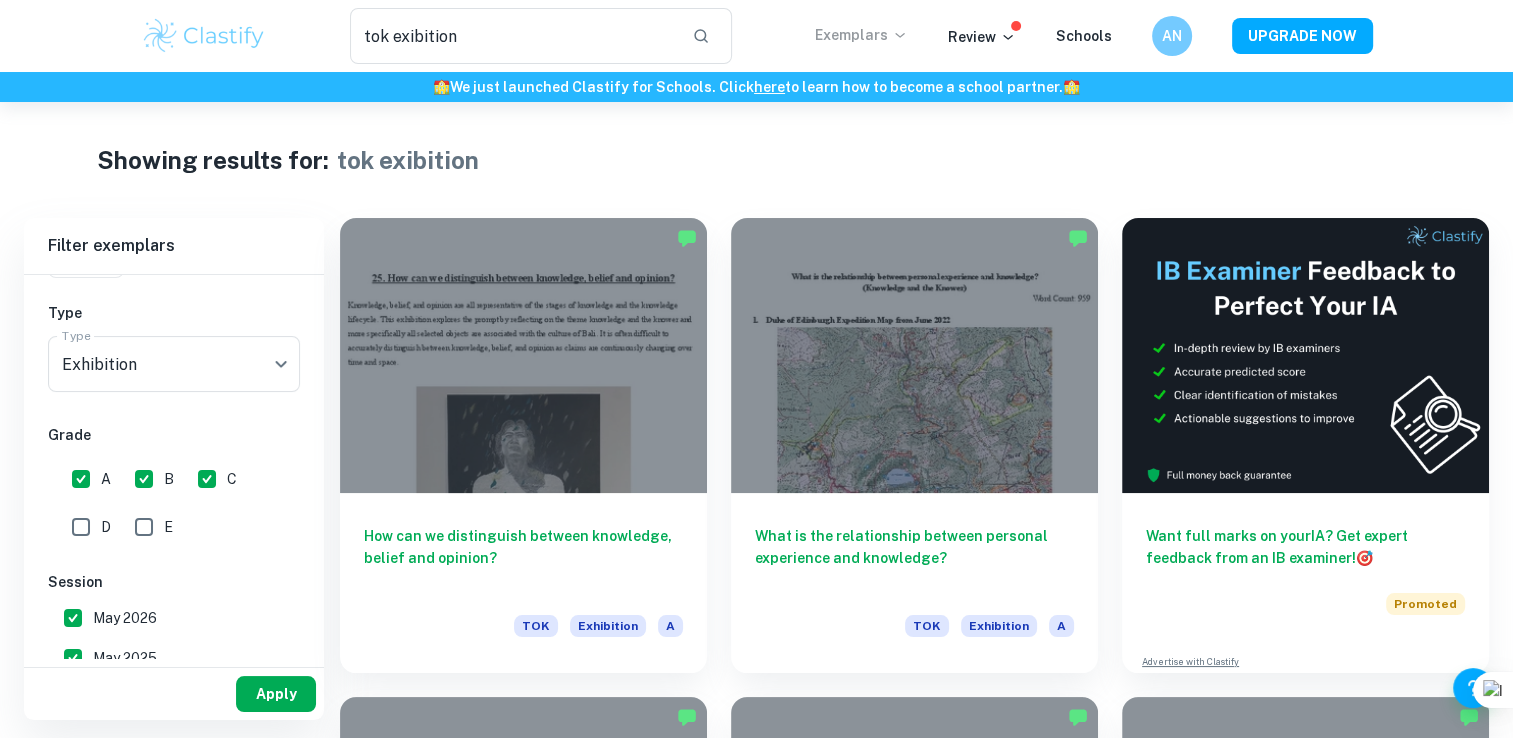click on "Apply" at bounding box center (276, 694) 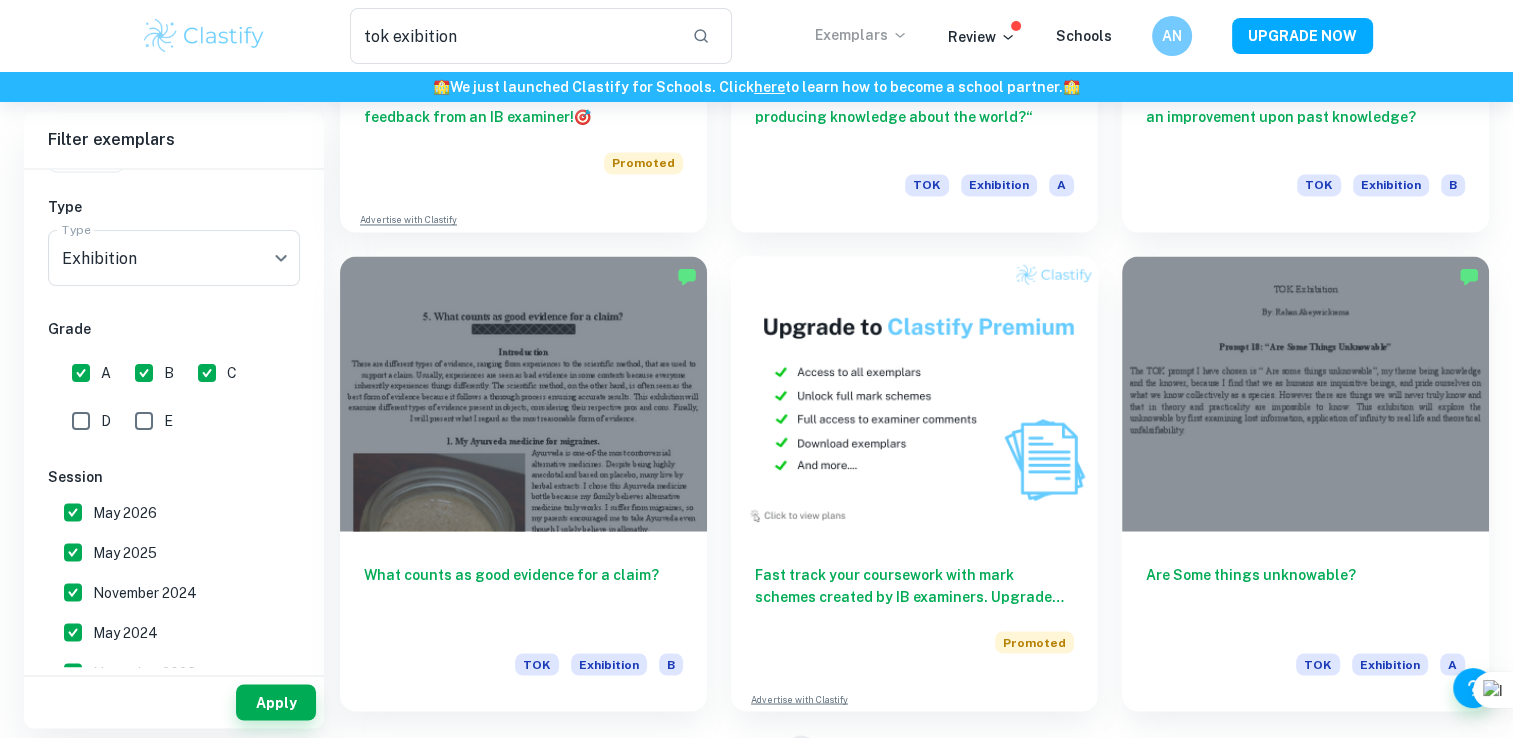 scroll, scrollTop: 3320, scrollLeft: 0, axis: vertical 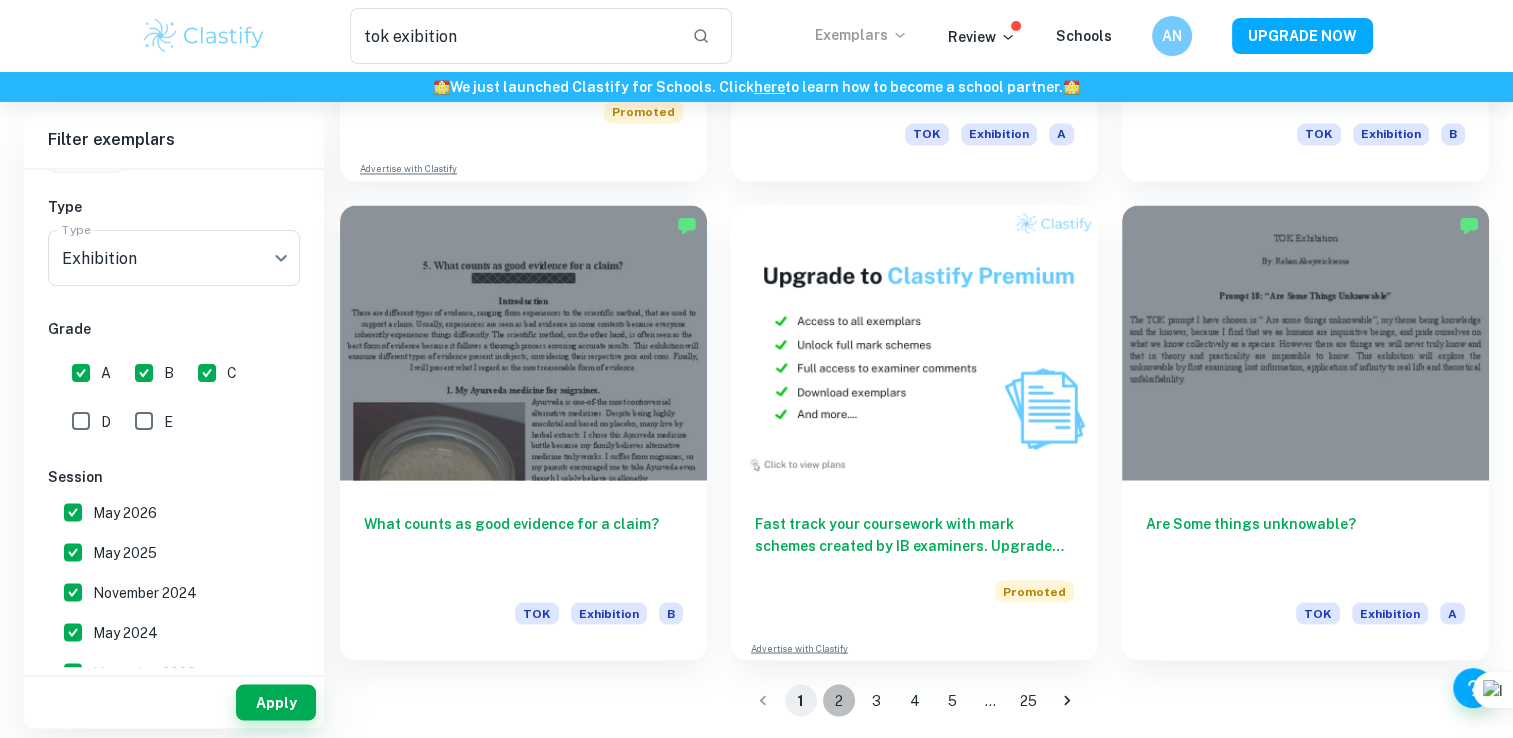 click on "2" at bounding box center (839, 700) 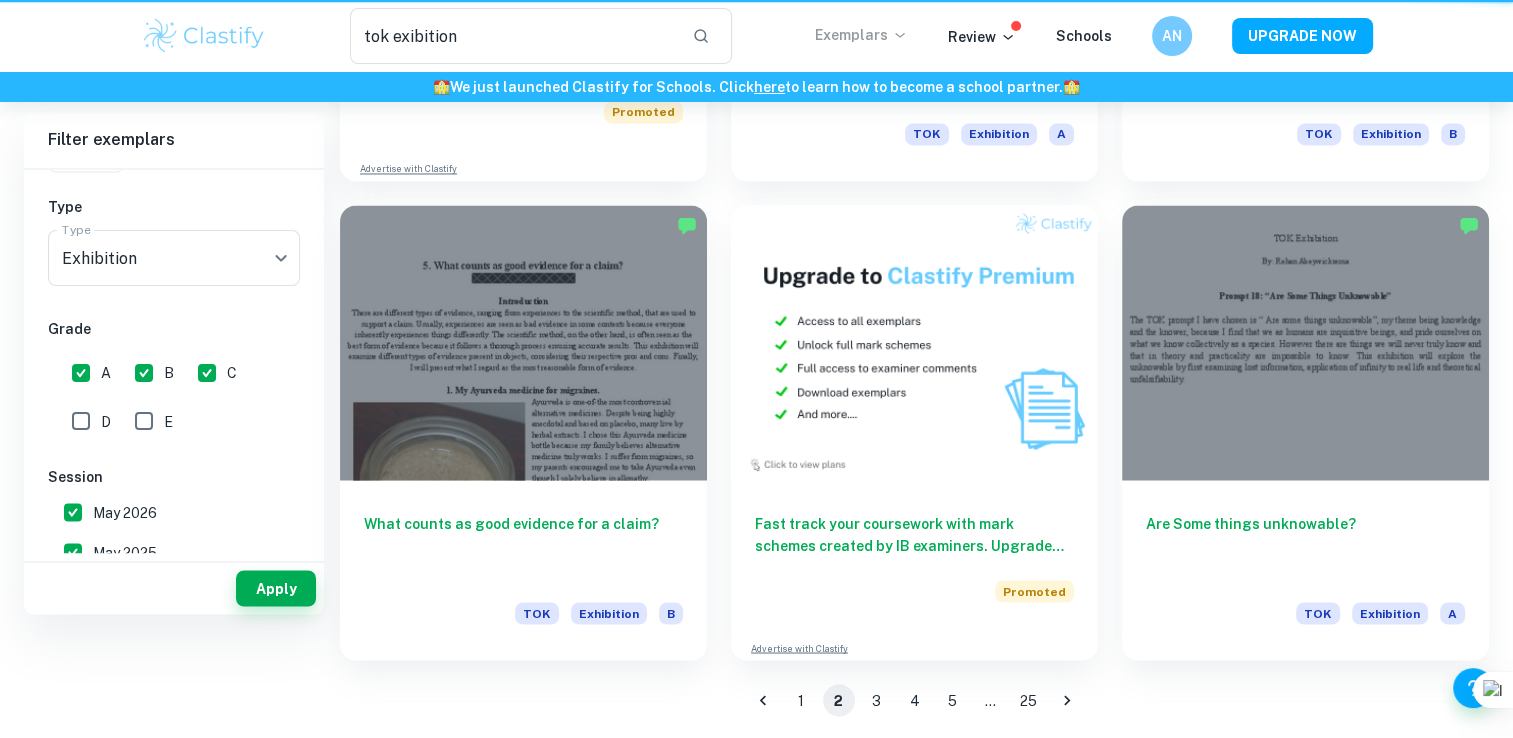 scroll, scrollTop: 0, scrollLeft: 0, axis: both 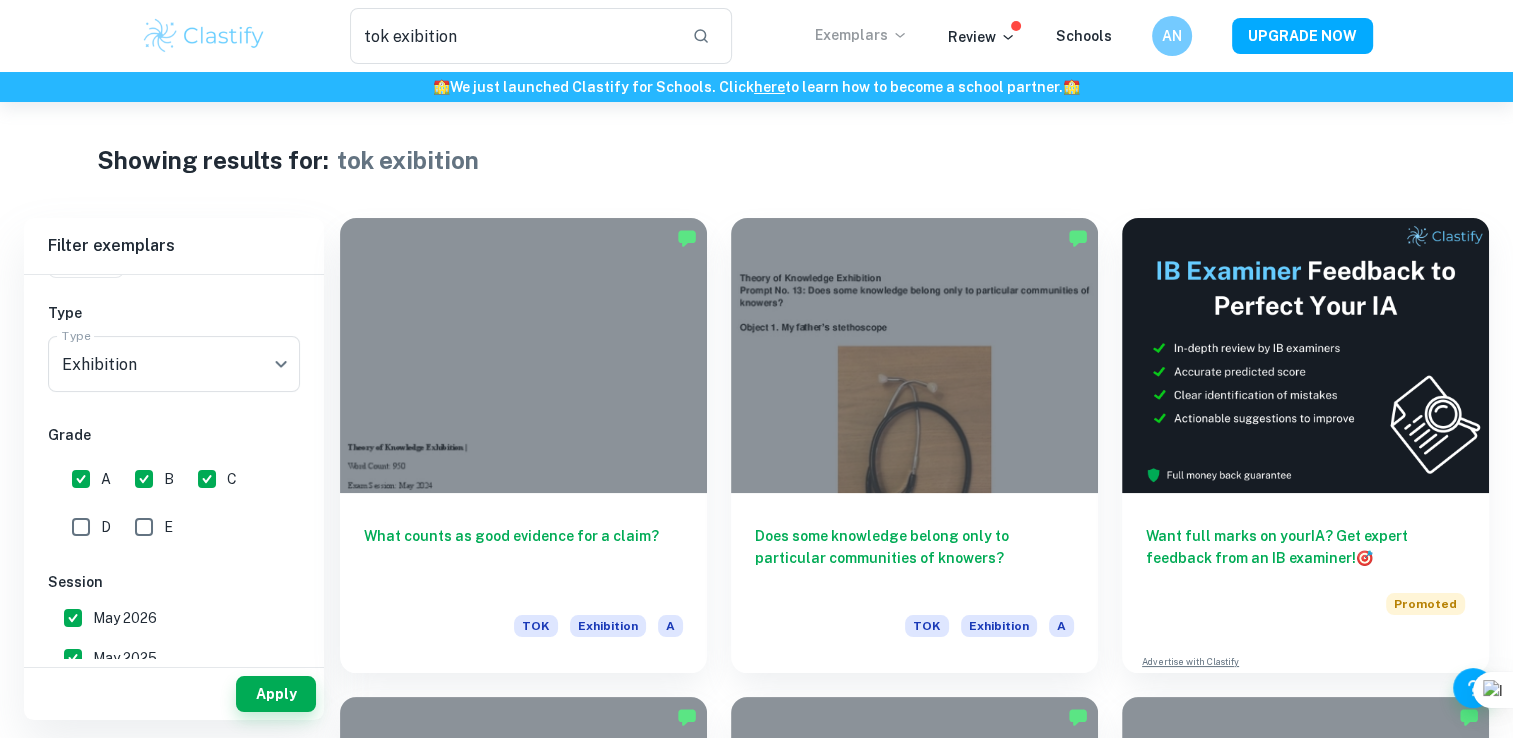 type 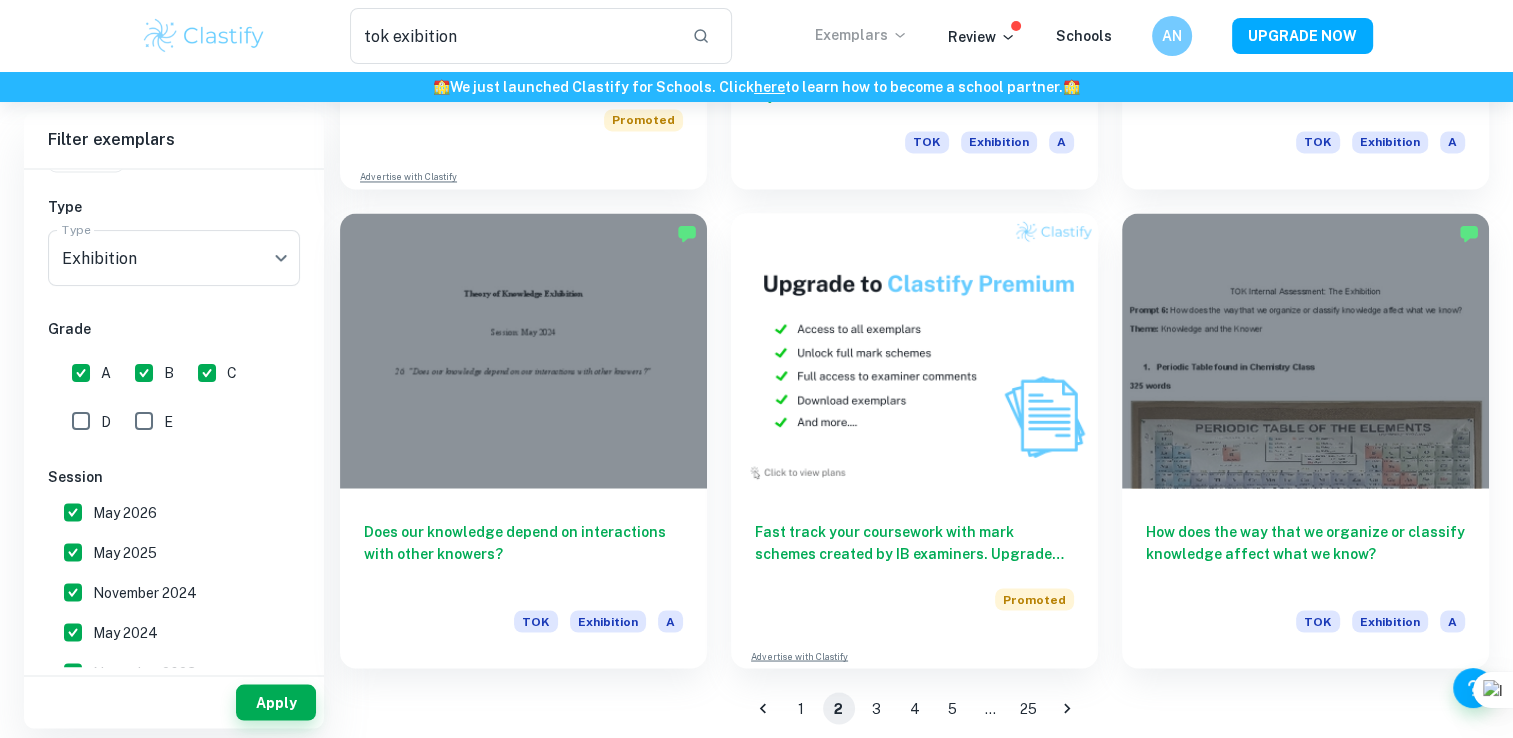 scroll, scrollTop: 3368, scrollLeft: 0, axis: vertical 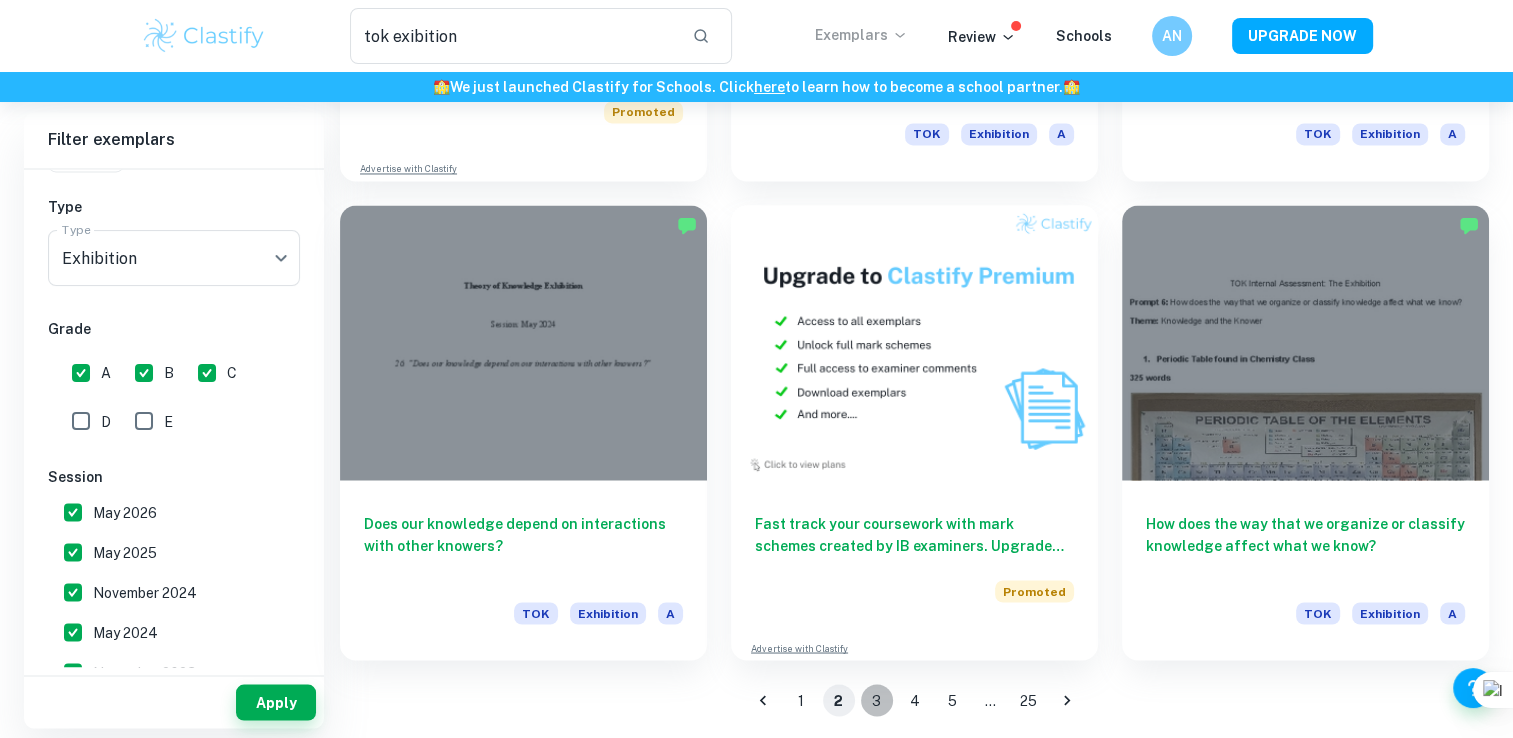 click on "3" at bounding box center [877, 700] 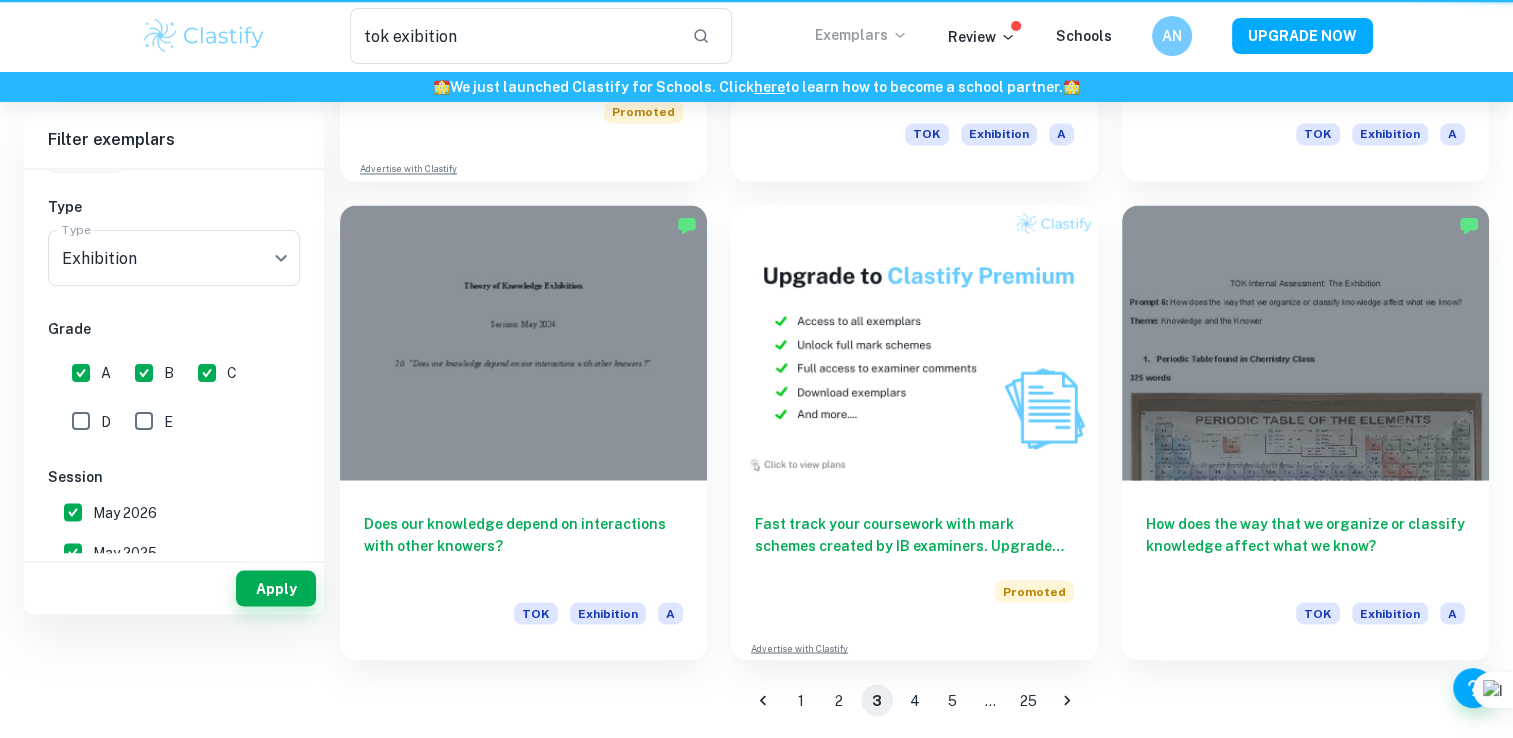scroll, scrollTop: 0, scrollLeft: 0, axis: both 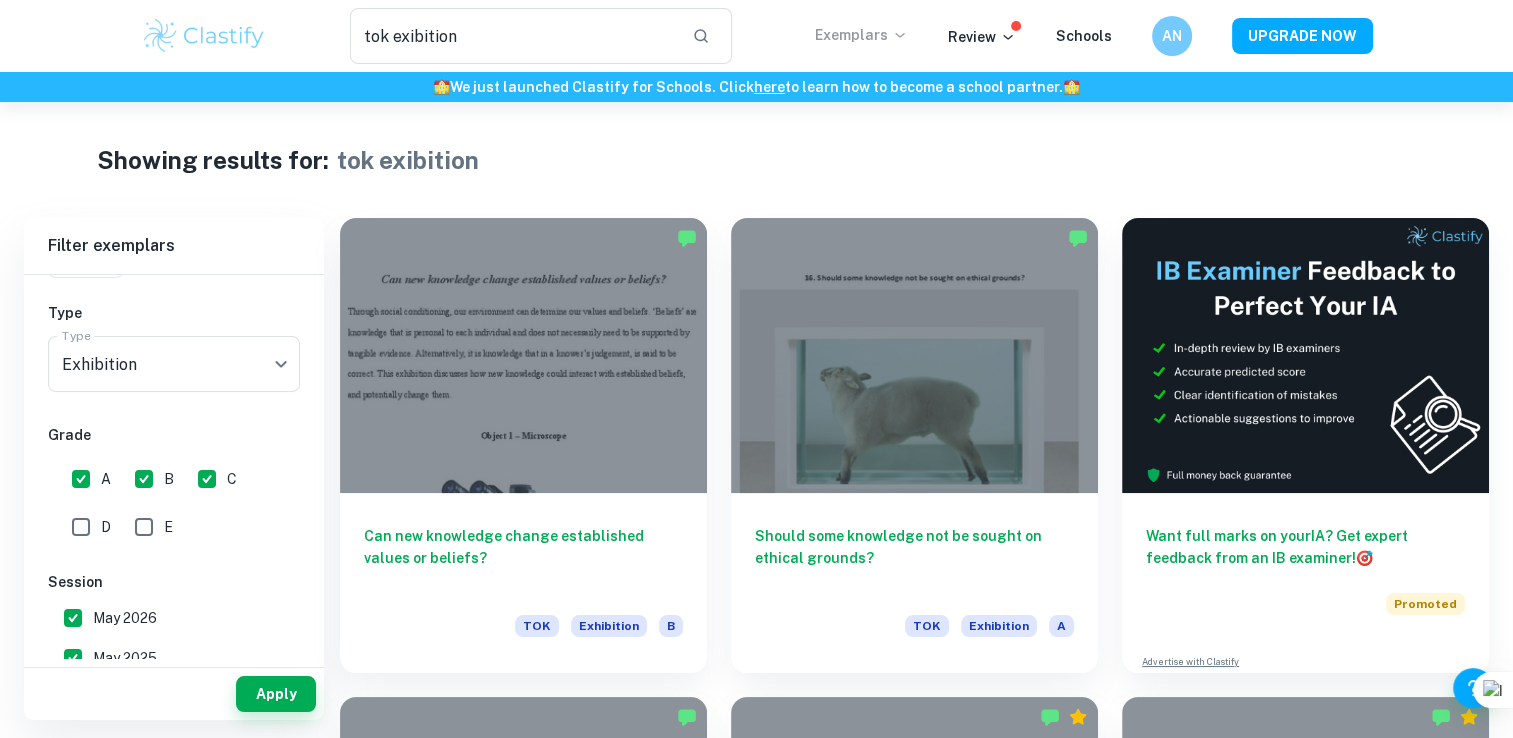 type 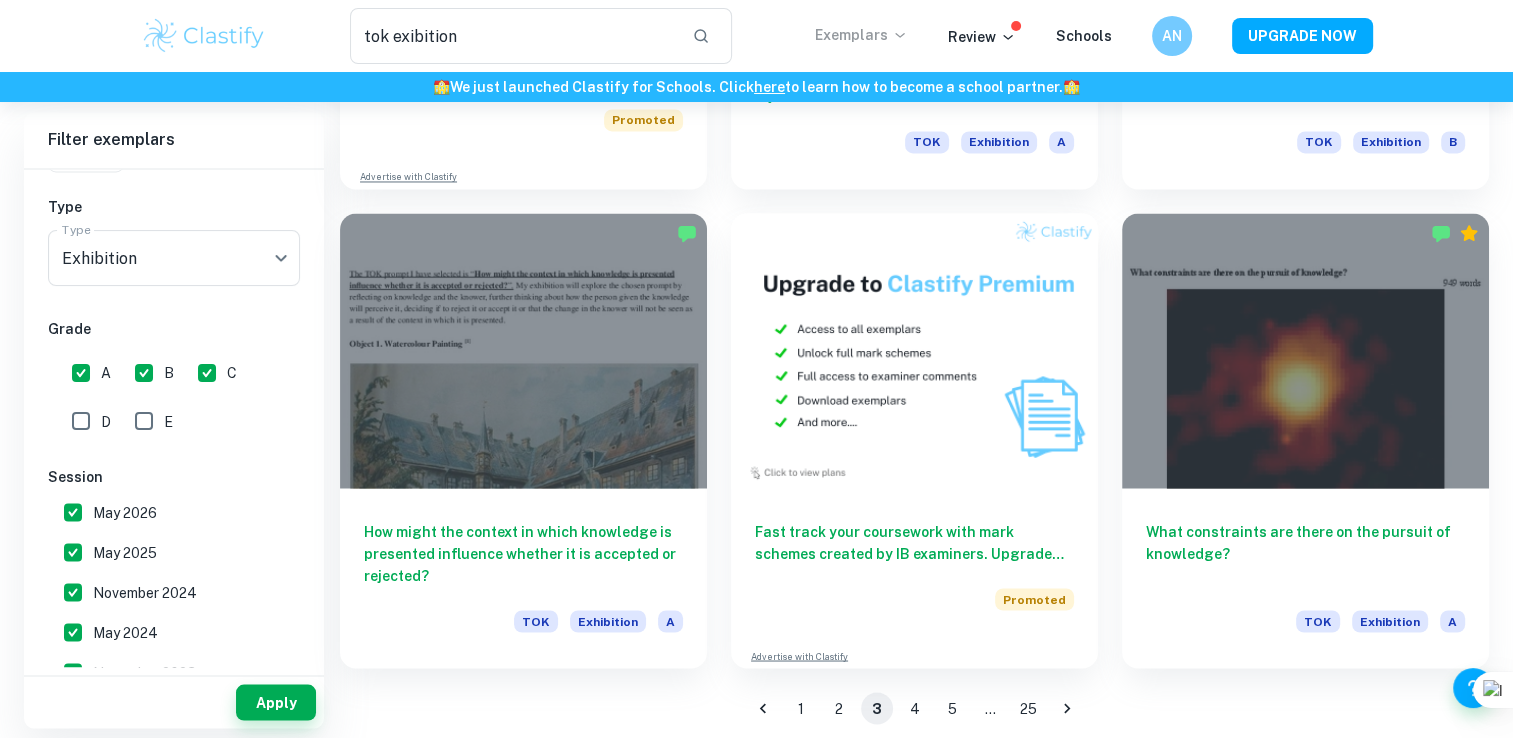 scroll, scrollTop: 3368, scrollLeft: 0, axis: vertical 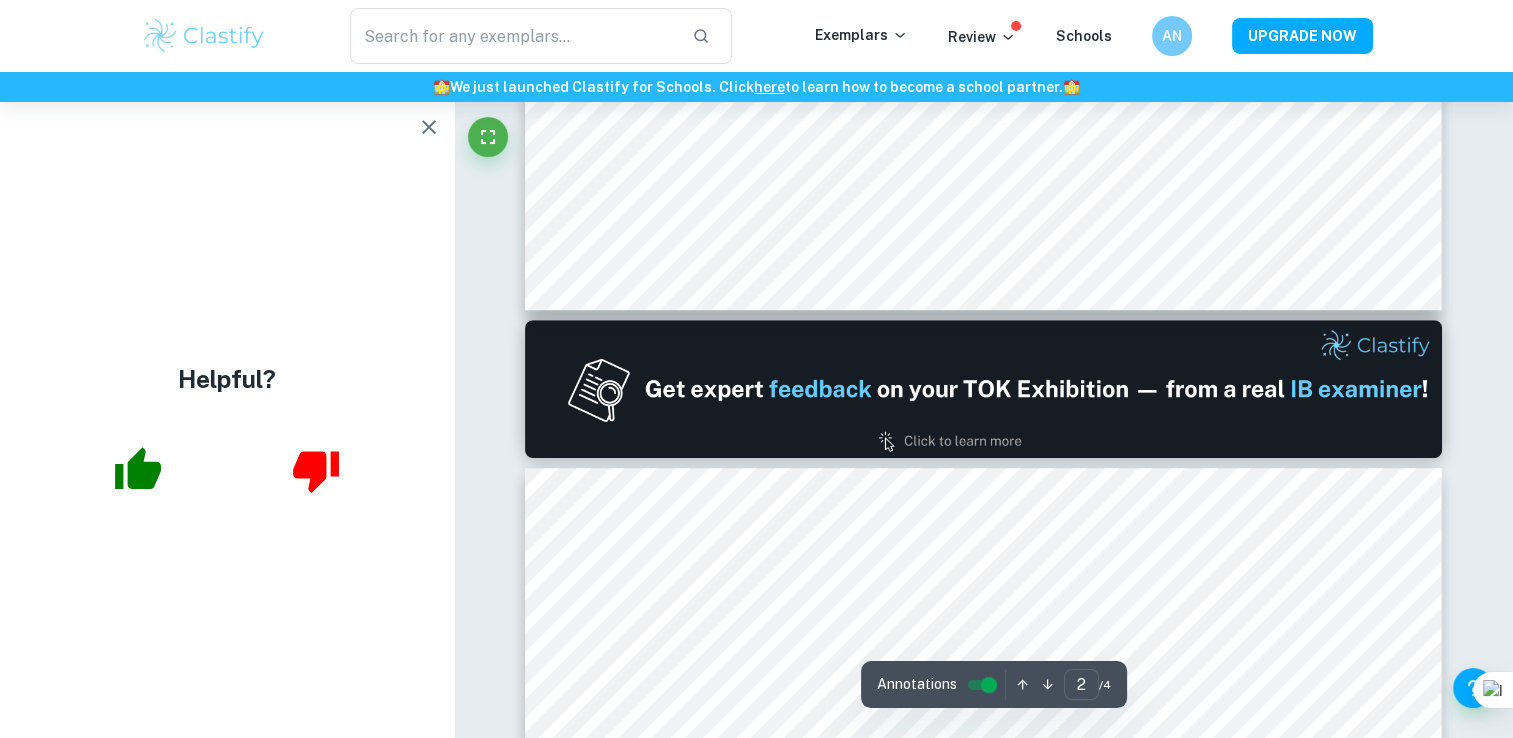 type on "1" 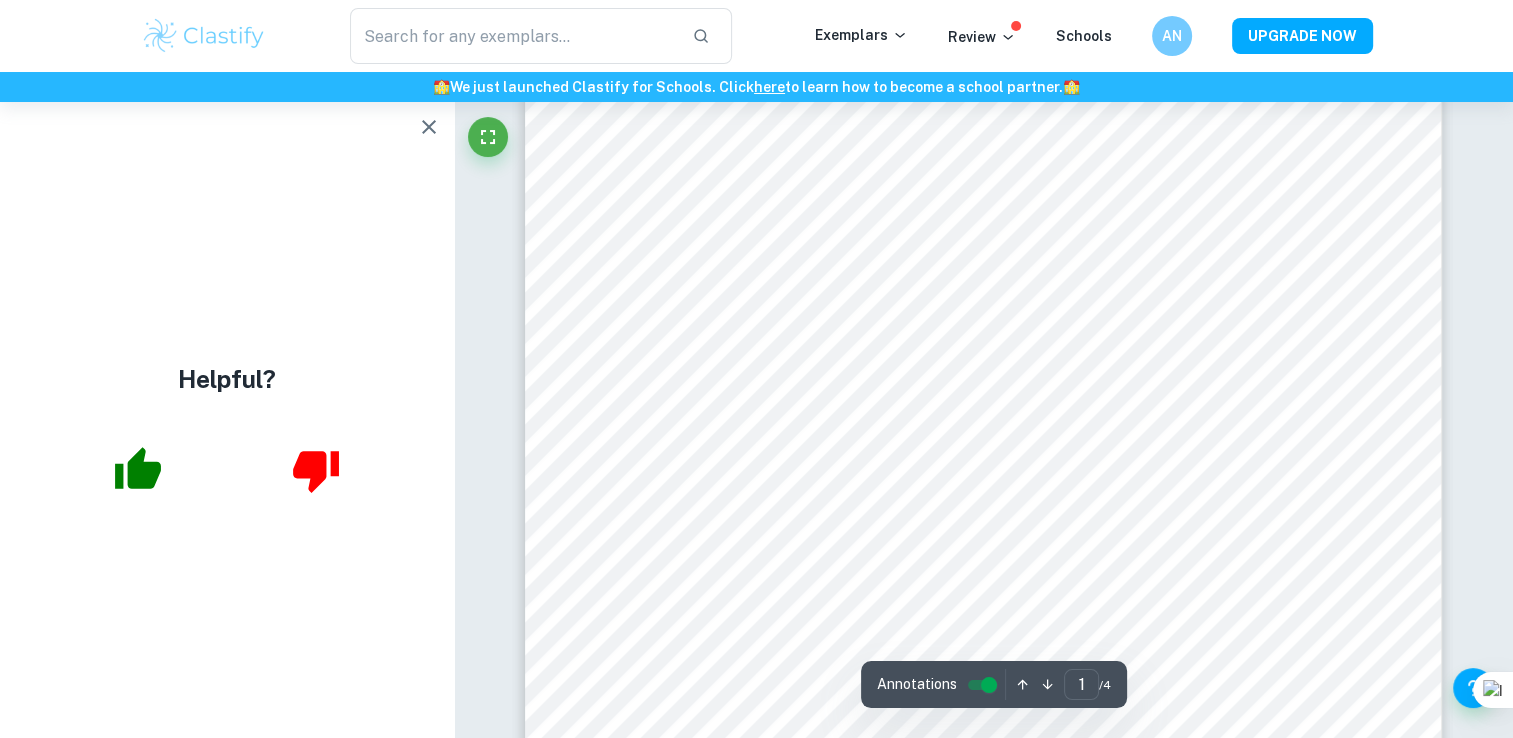 scroll, scrollTop: 0, scrollLeft: 0, axis: both 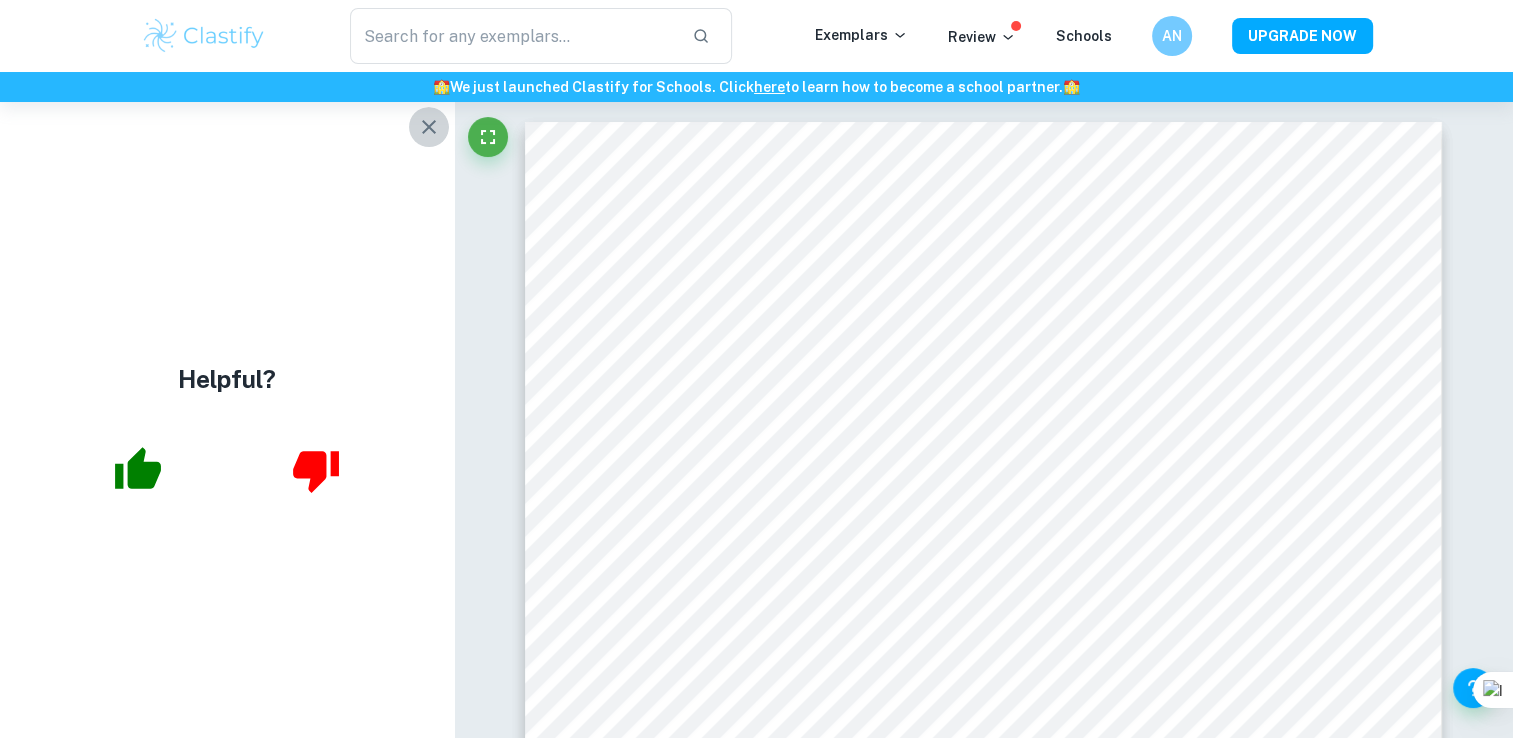 click 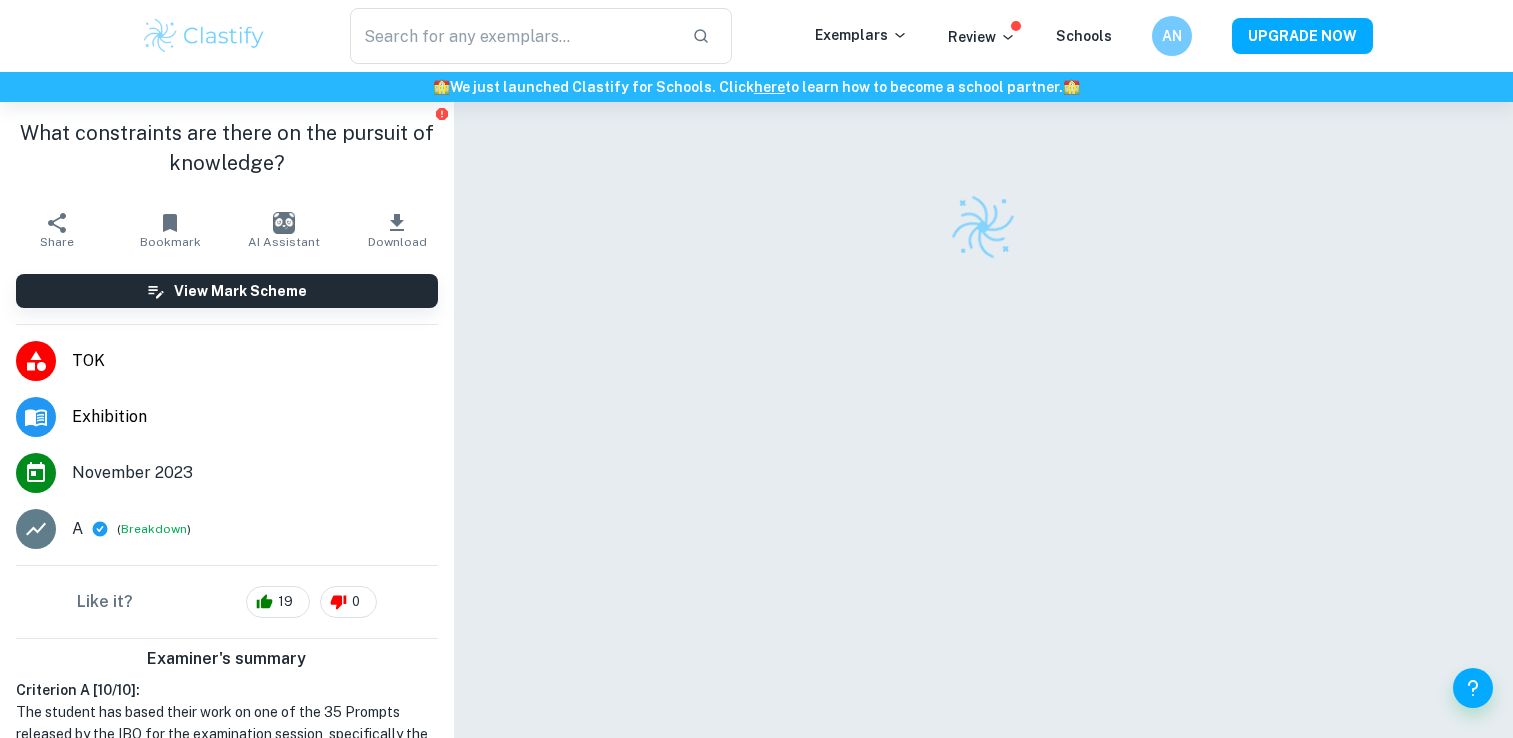 scroll, scrollTop: 0, scrollLeft: 0, axis: both 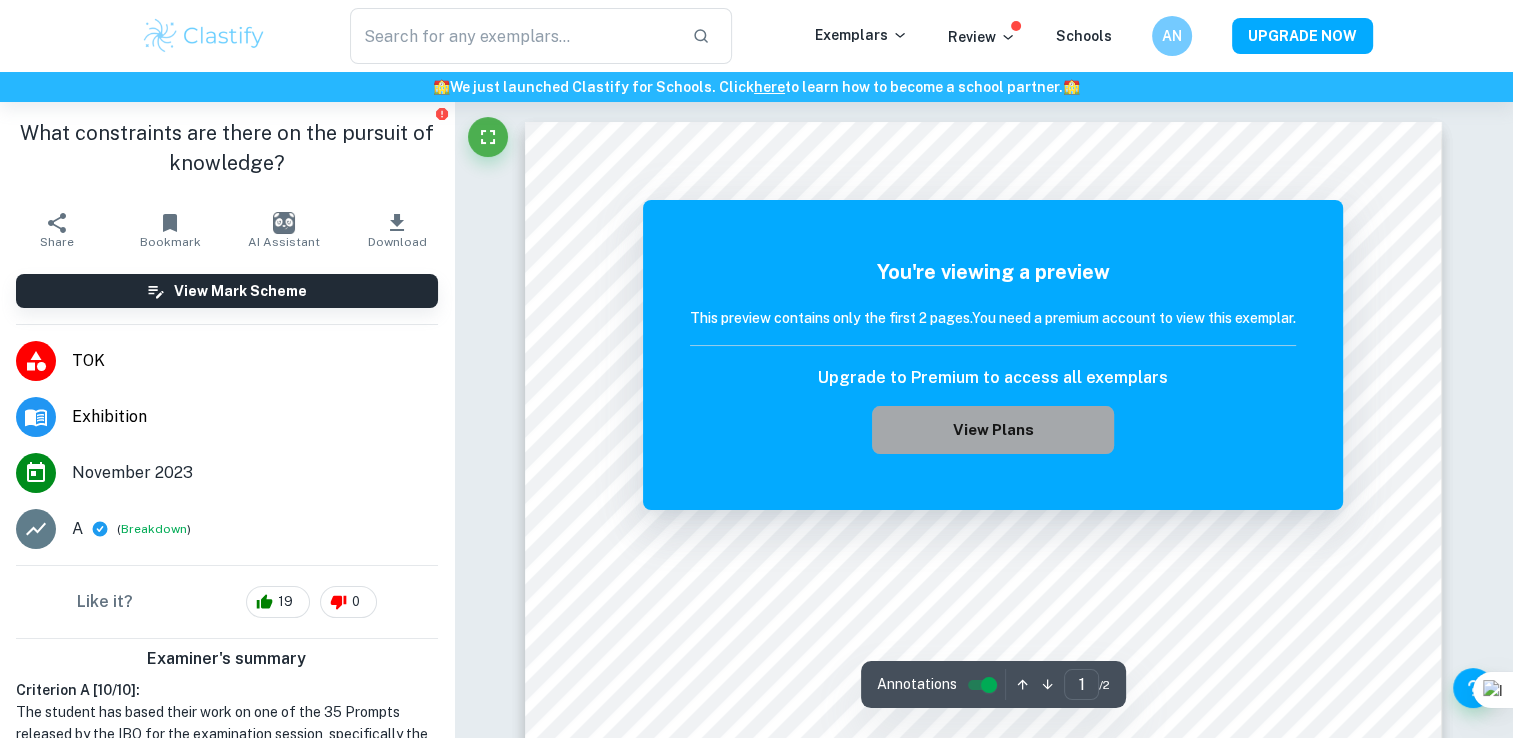 click on "View Plans" at bounding box center (993, 430) 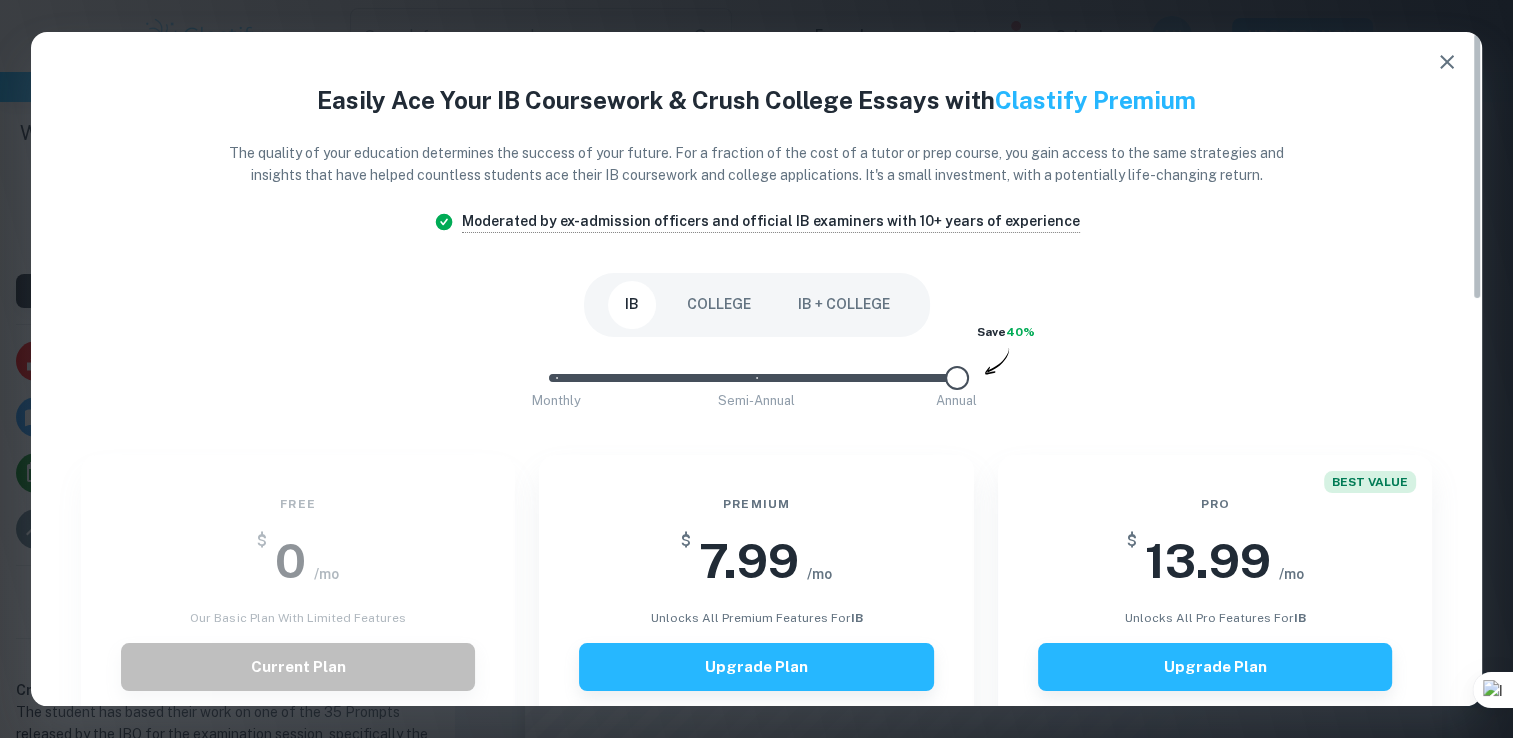 click on "Easily Ace Your IB Coursework & Crush College Essays with  Clastify Premium The quality of your education determines the success of your future. For a fraction of the cost of a tutor or prep course, you gain access to the same strategies and insights that have helped countless students ace their IB coursework and college applications. It's a small investment, with a potentially life-changing return. Moderated by ex-admission officers and official IB examiners with 10+ years of experience IB COLLEGE IB + COLLEGE Monthly Semi-Annual Annual Save  40% Free $ 0 /mo Our basic plan with limited features Current Plan Limited access to exemplars New! No access to examiner marking New! Only overall scores visible New! Downloading not allowed New! Ads New! Premium $ 7.99 /mo unlocks all premium features for  IB Upgrade Plan Unlimited access to all IB exemplars New! Unlock full IB mark schemes New! Full access to IB examiner comments New! See exact scores of IB exemplars New! Download 15 IB exemplars per month New! New!" at bounding box center [757, 896] 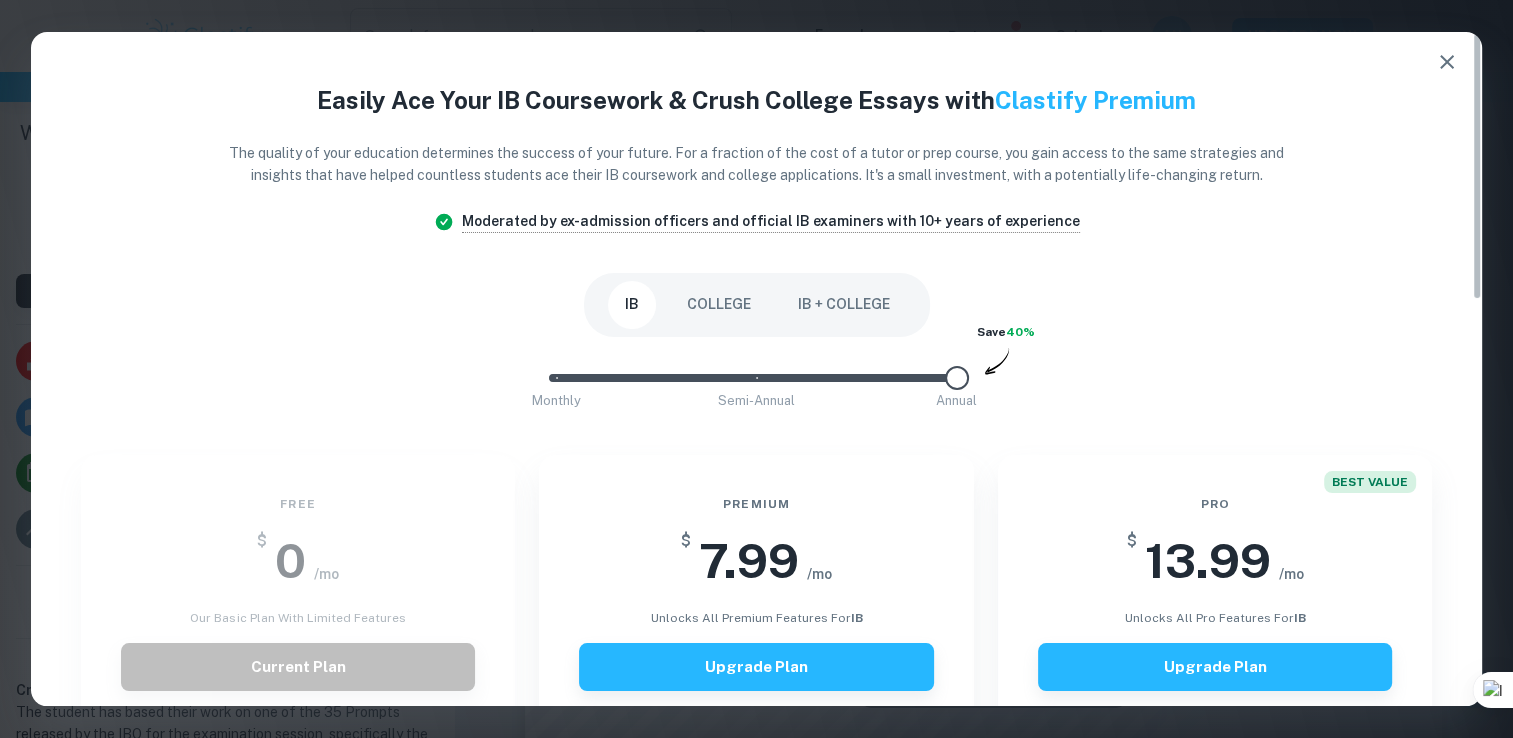 scroll, scrollTop: 80, scrollLeft: 0, axis: vertical 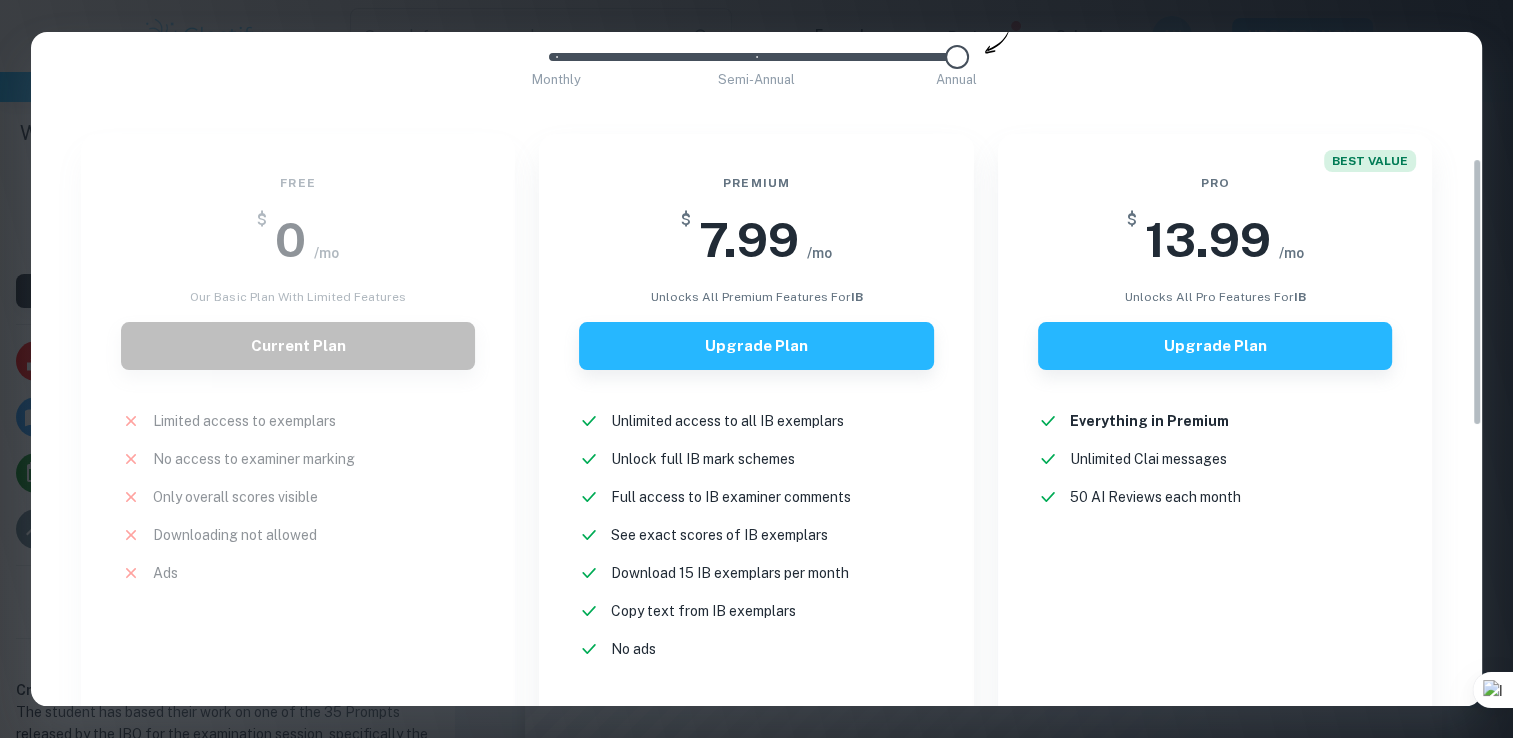 drag, startPoint x: 1476, startPoint y: 178, endPoint x: 1522, endPoint y: 305, distance: 135.07405 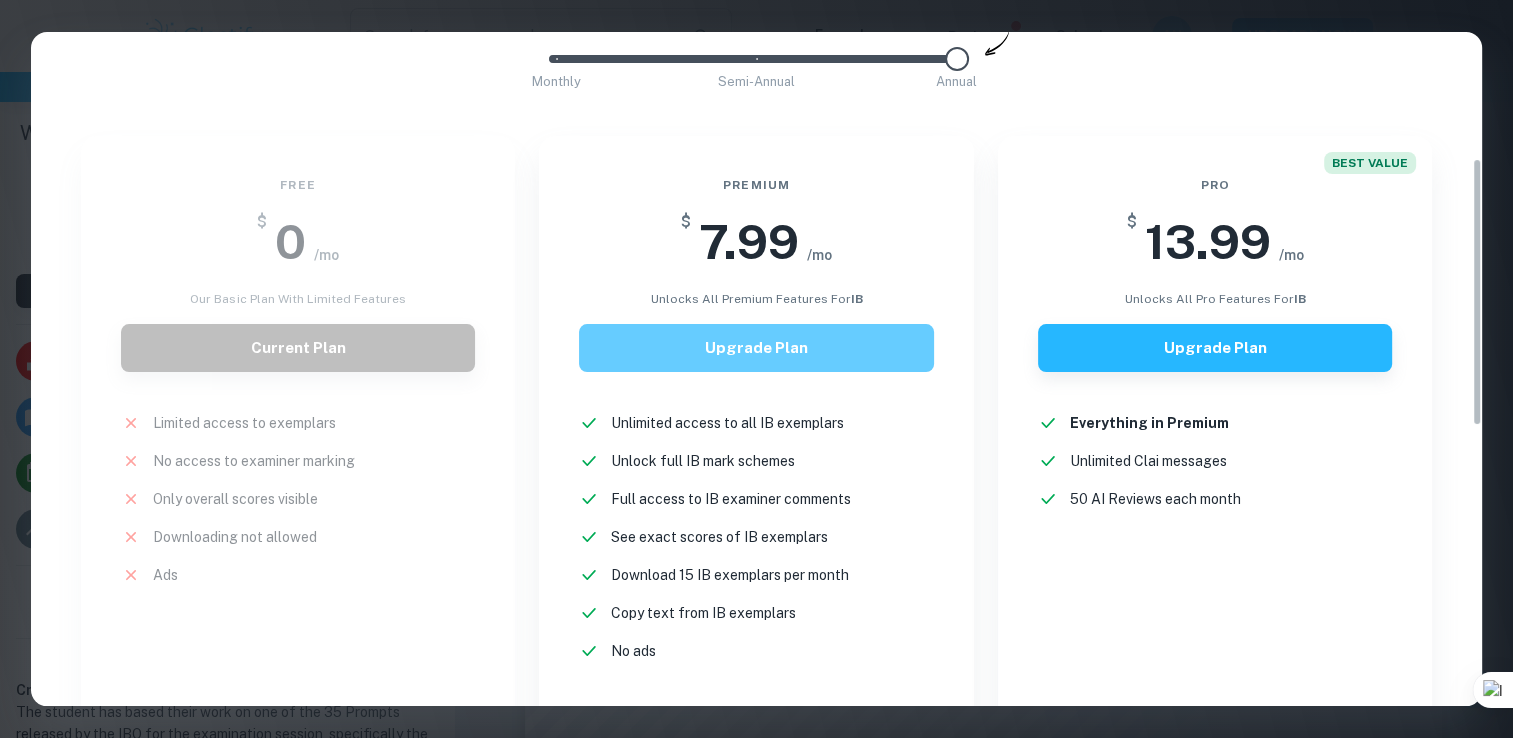 click on "Upgrade Plan" at bounding box center (756, 348) 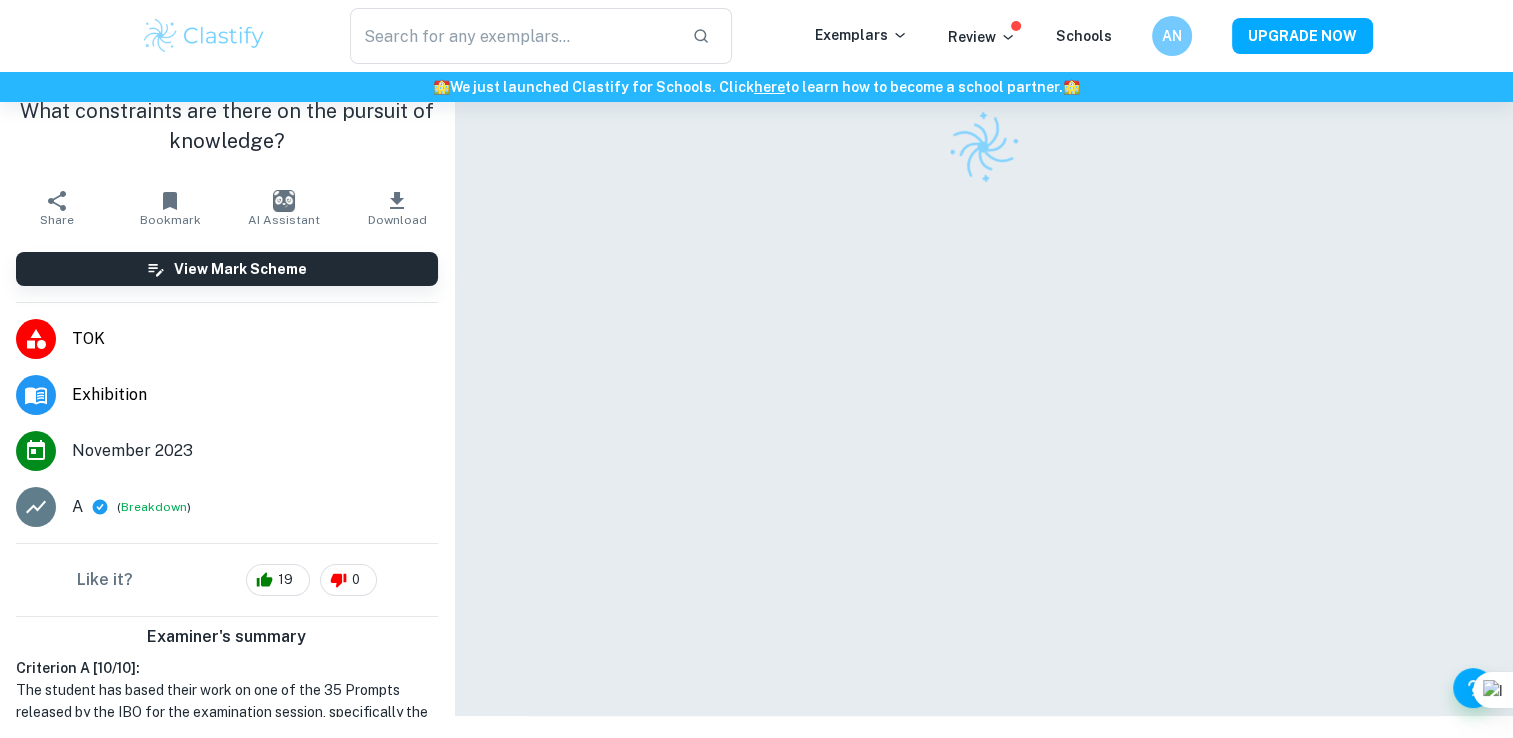 scroll, scrollTop: 0, scrollLeft: 0, axis: both 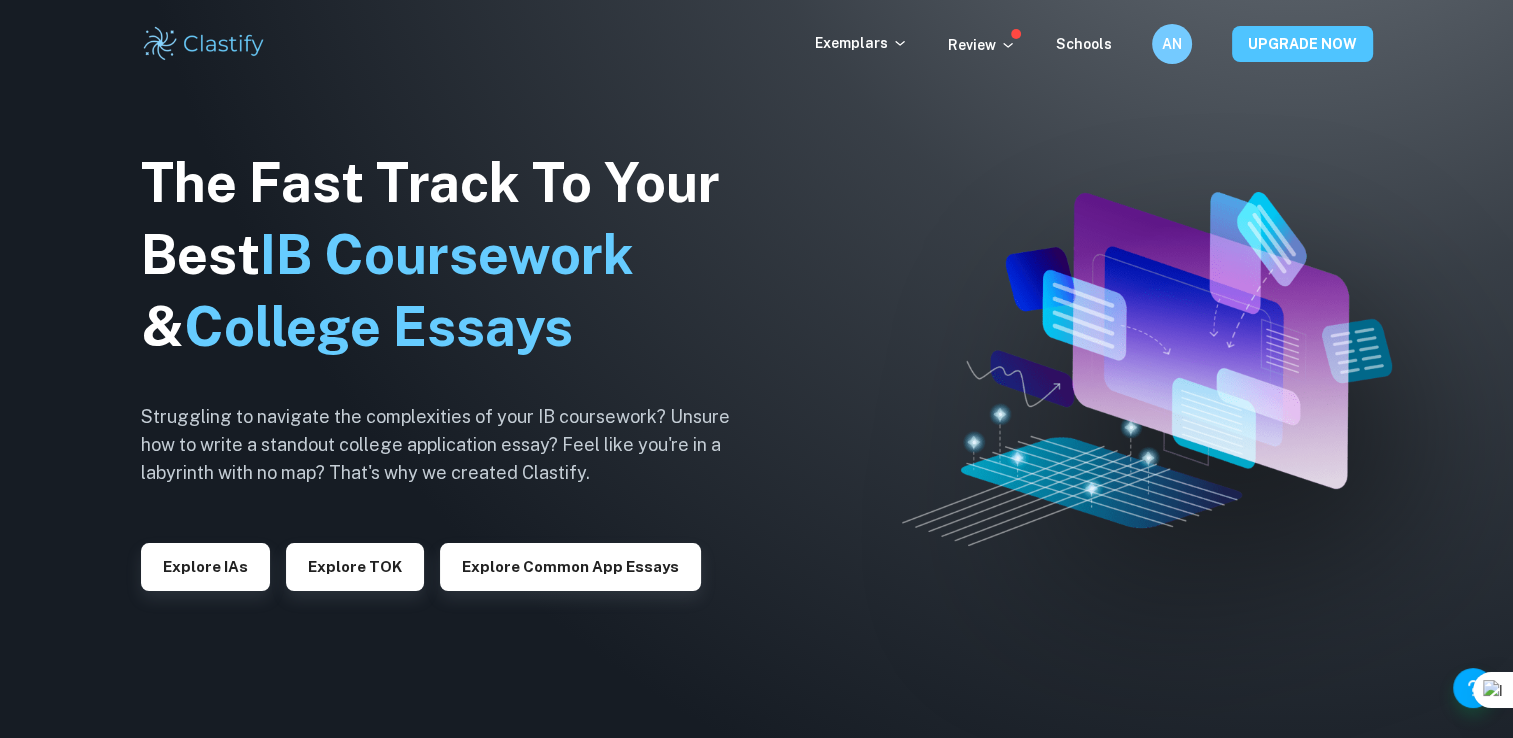 click on "UPGRADE NOW" at bounding box center [1302, 44] 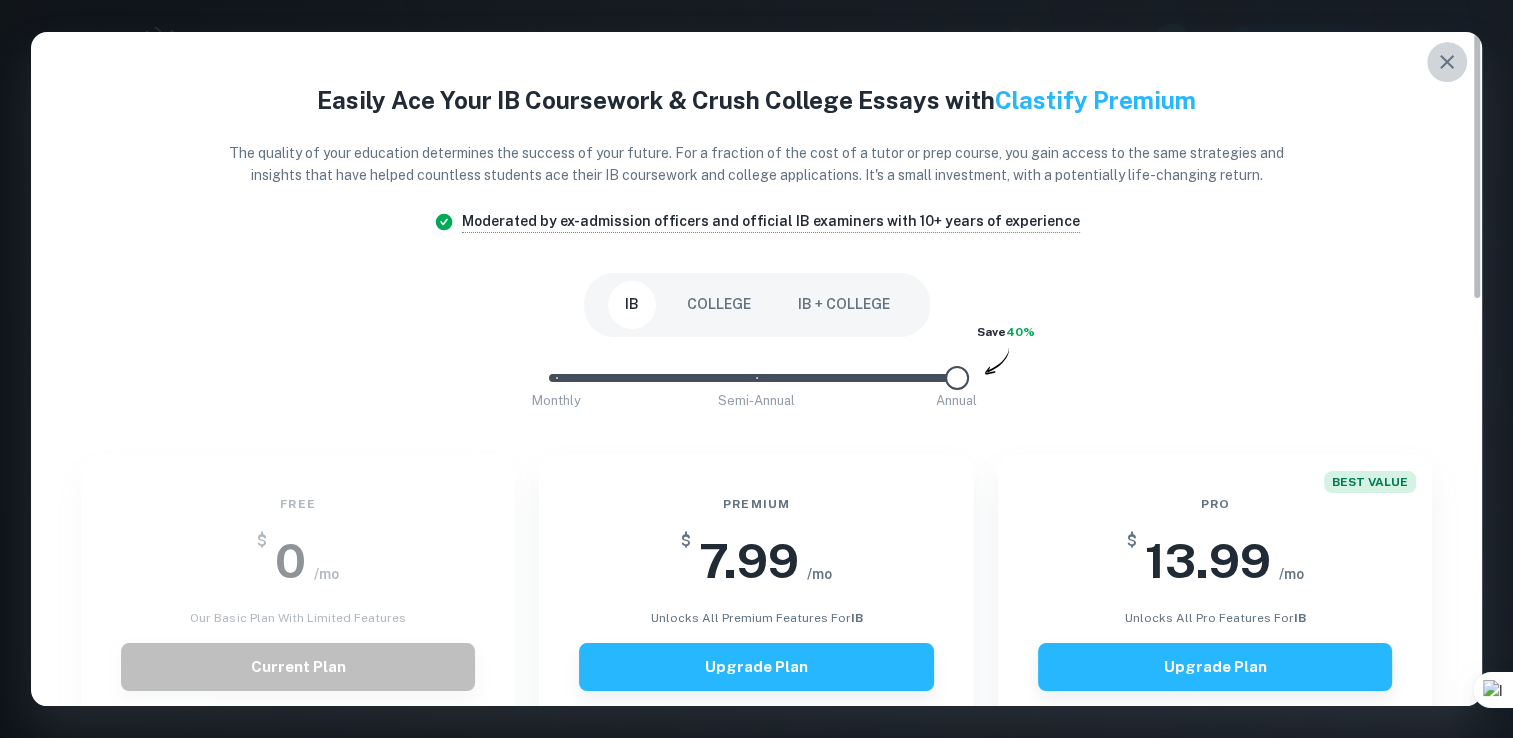 click 